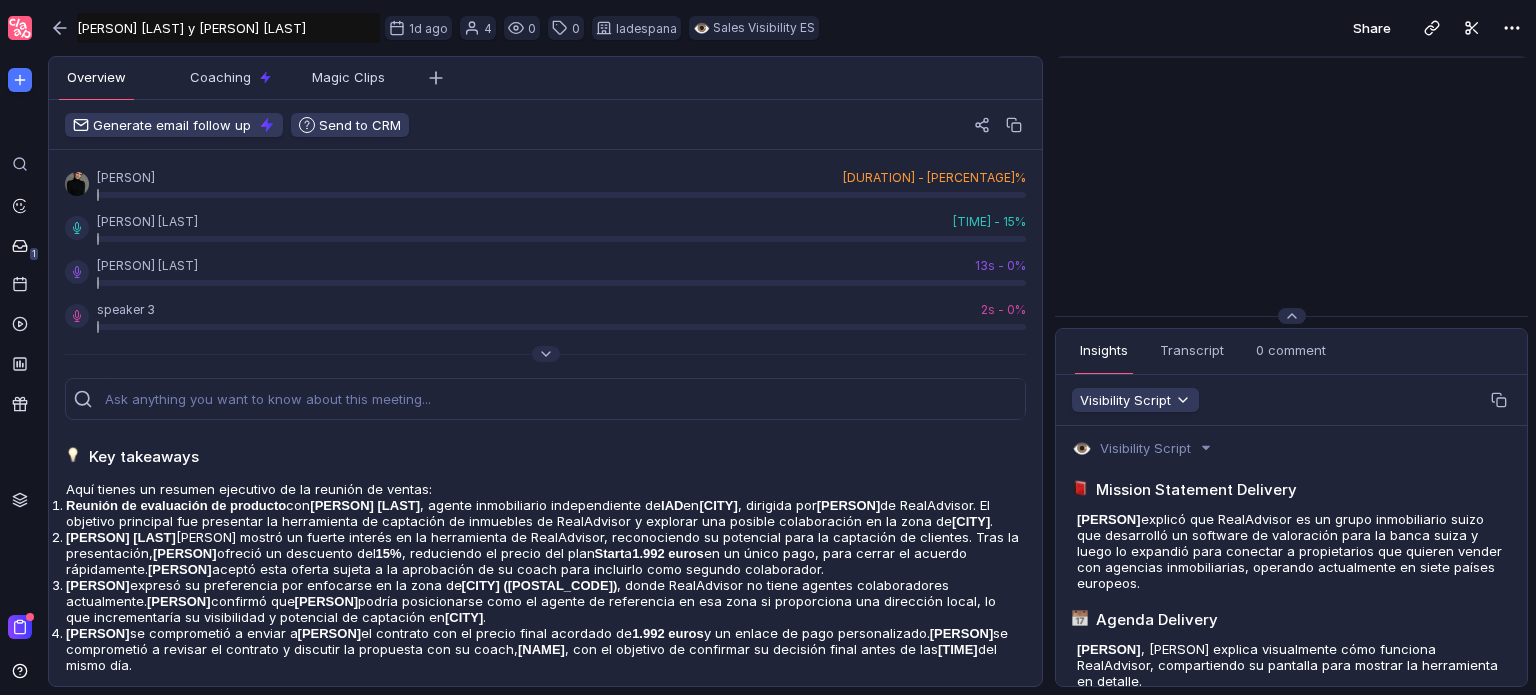 scroll, scrollTop: 0, scrollLeft: 0, axis: both 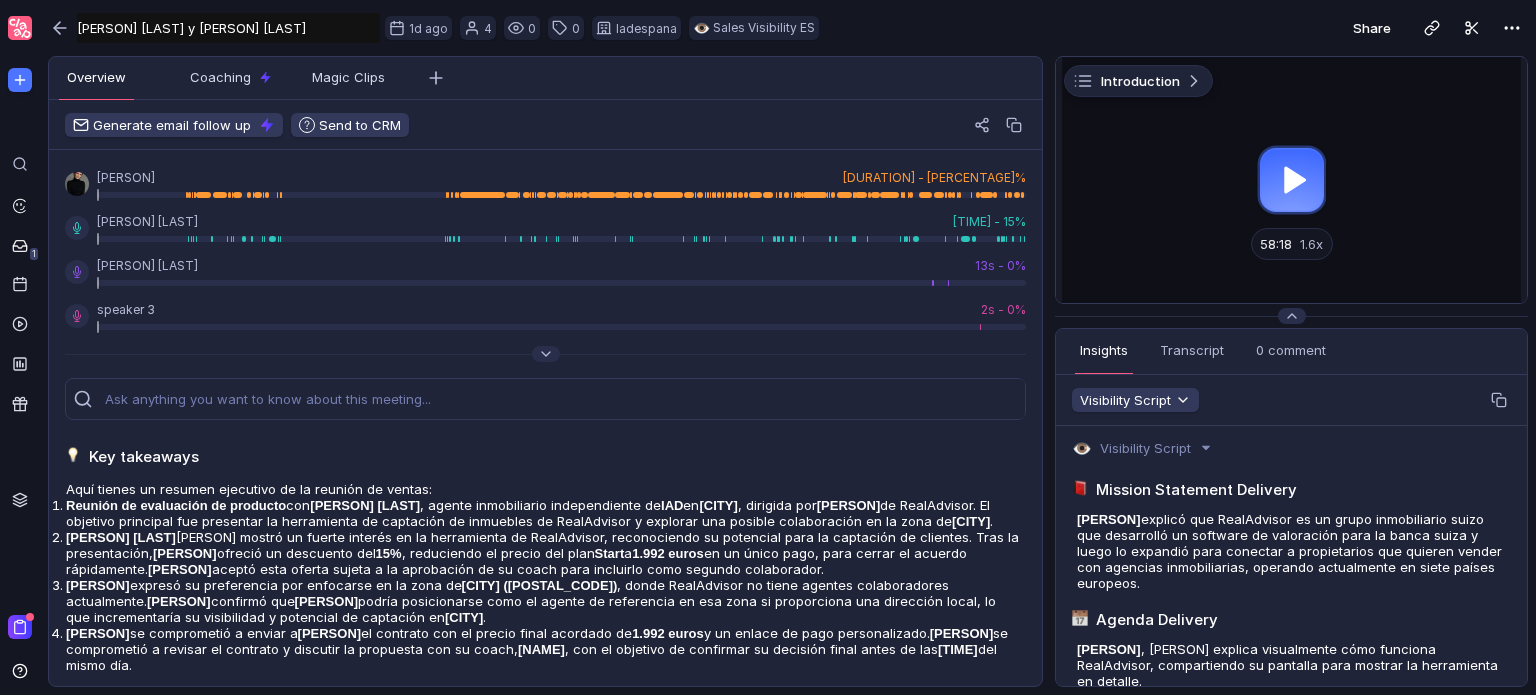 click at bounding box center (1291, 180) 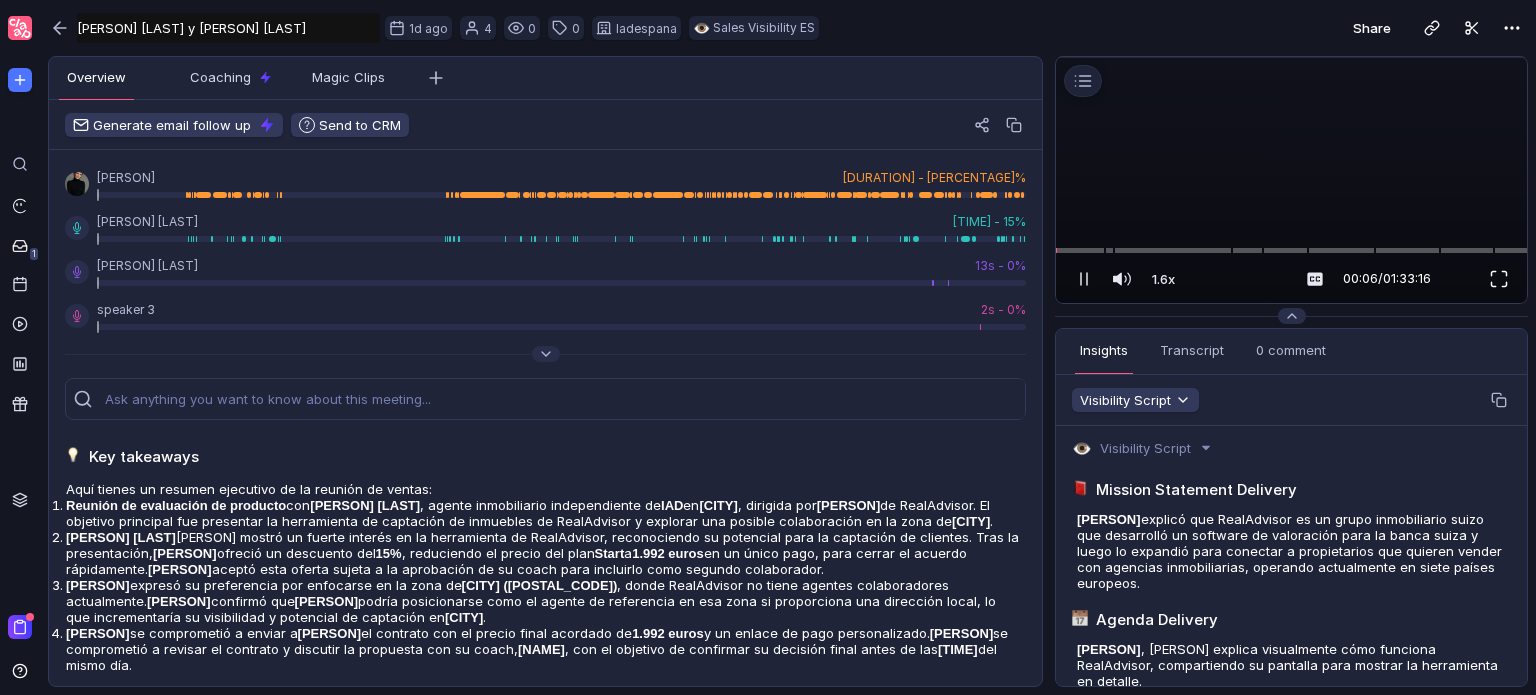 click at bounding box center [1499, 279] 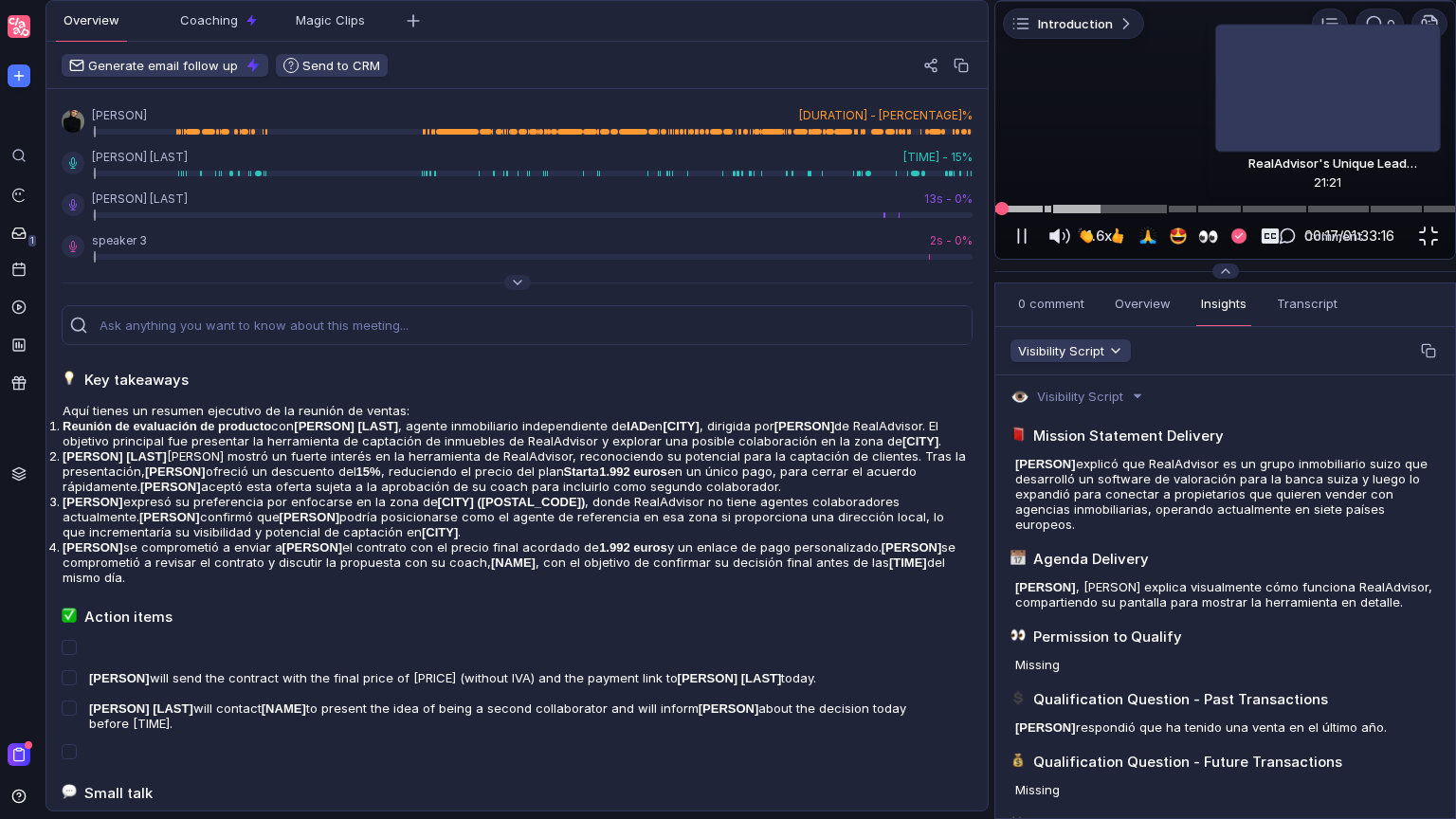 click at bounding box center [1225, 209] 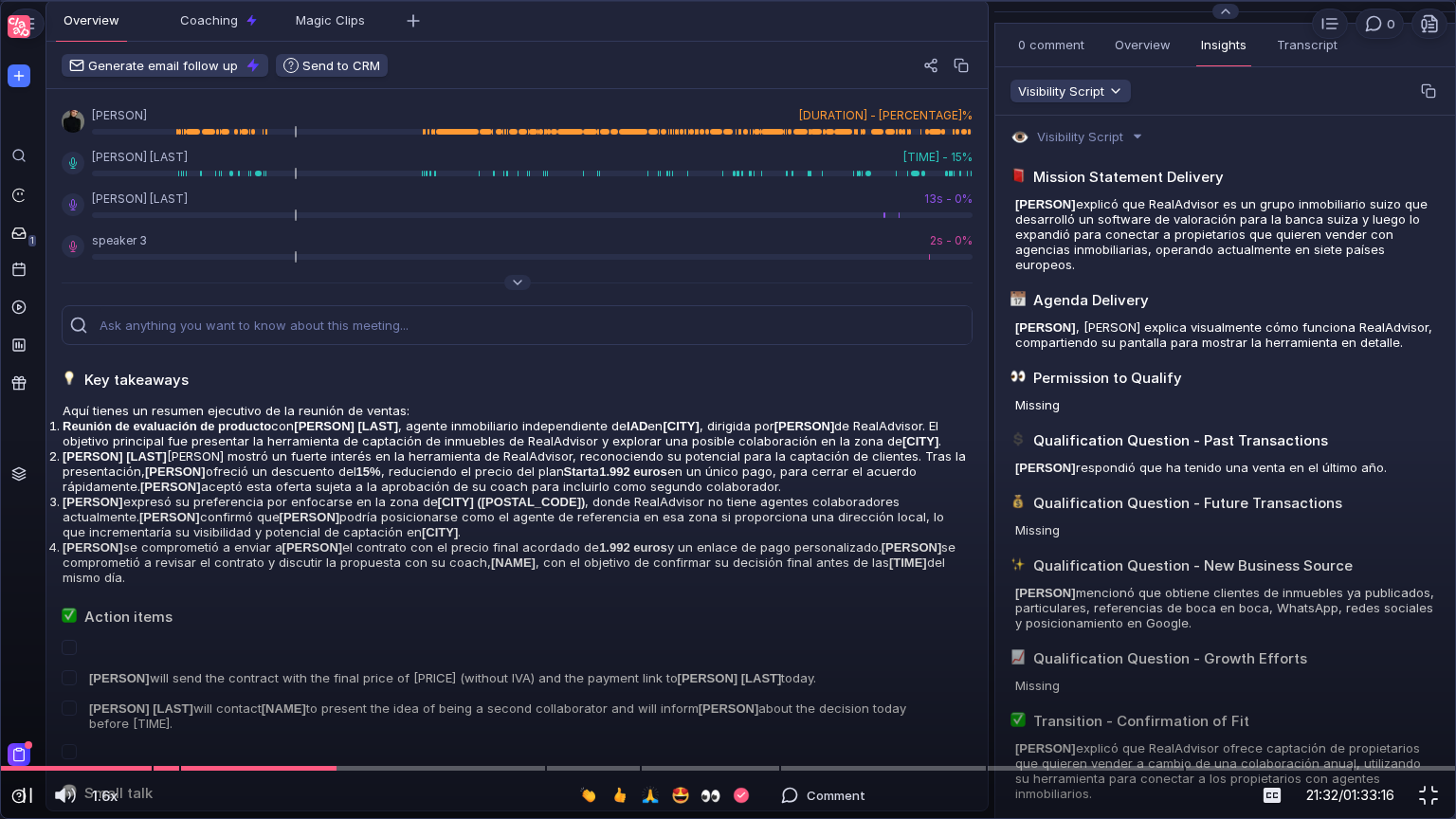 click at bounding box center [27, 795] 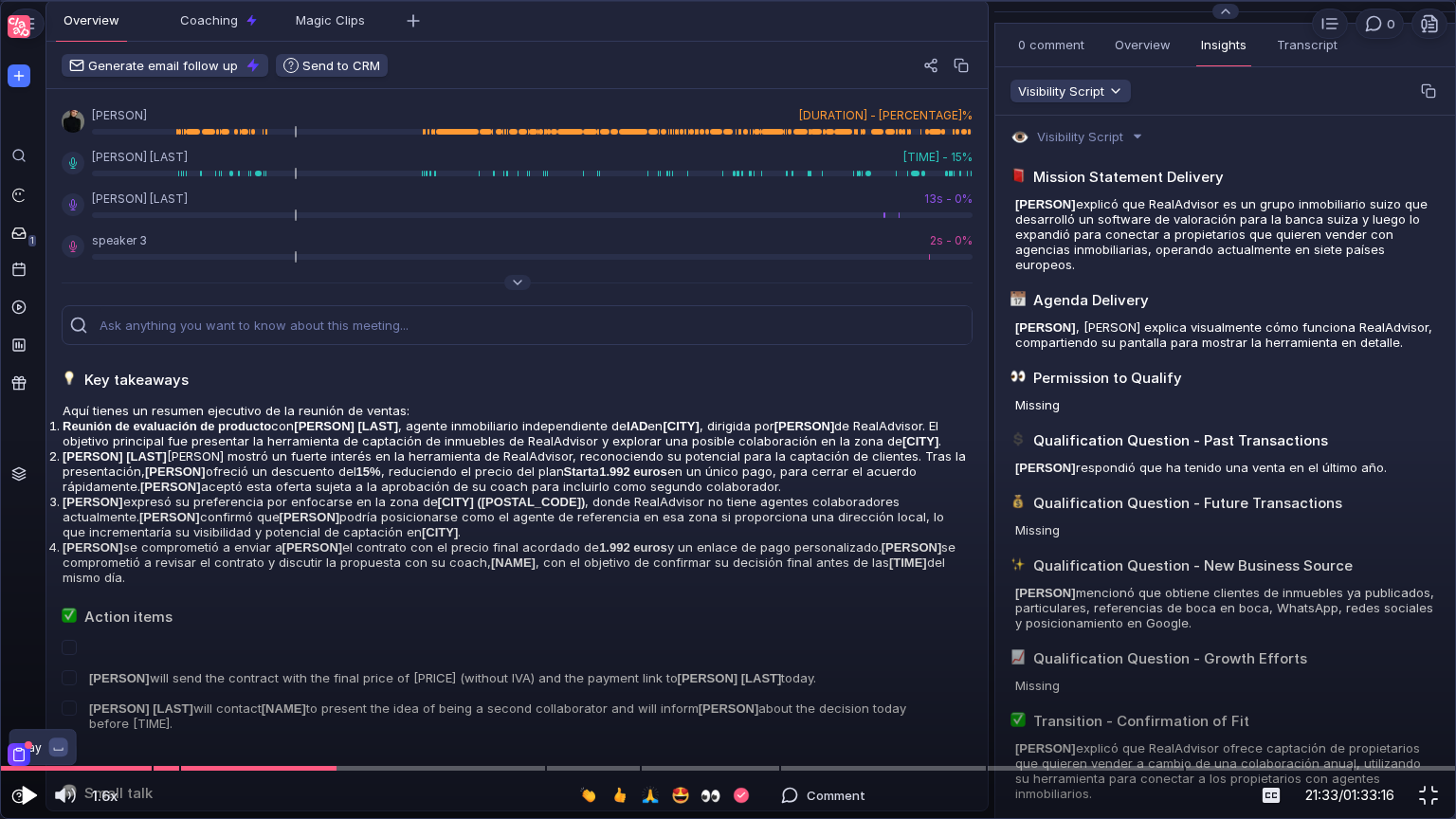 click at bounding box center [29, 795] 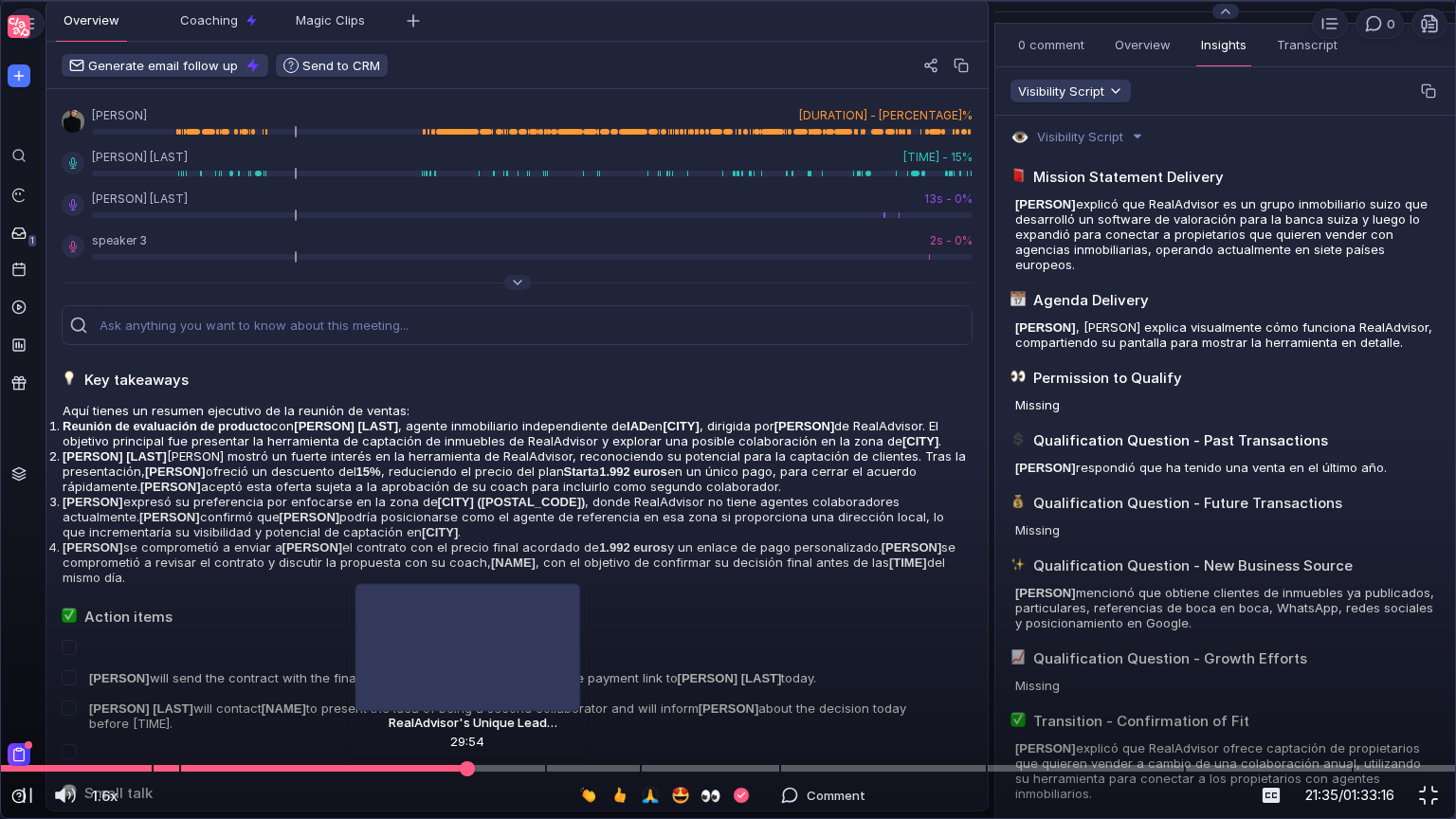 click at bounding box center (728, 768) 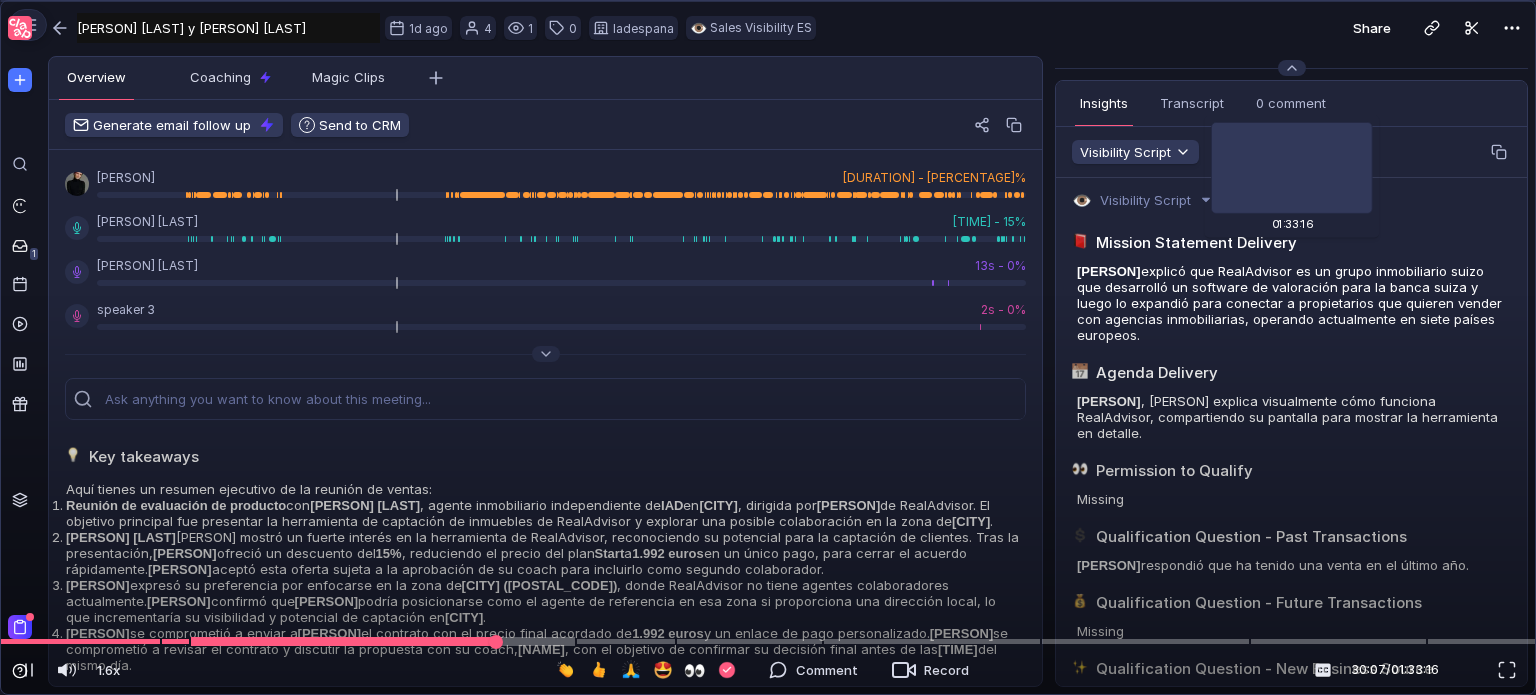 click at bounding box center [343, 641] 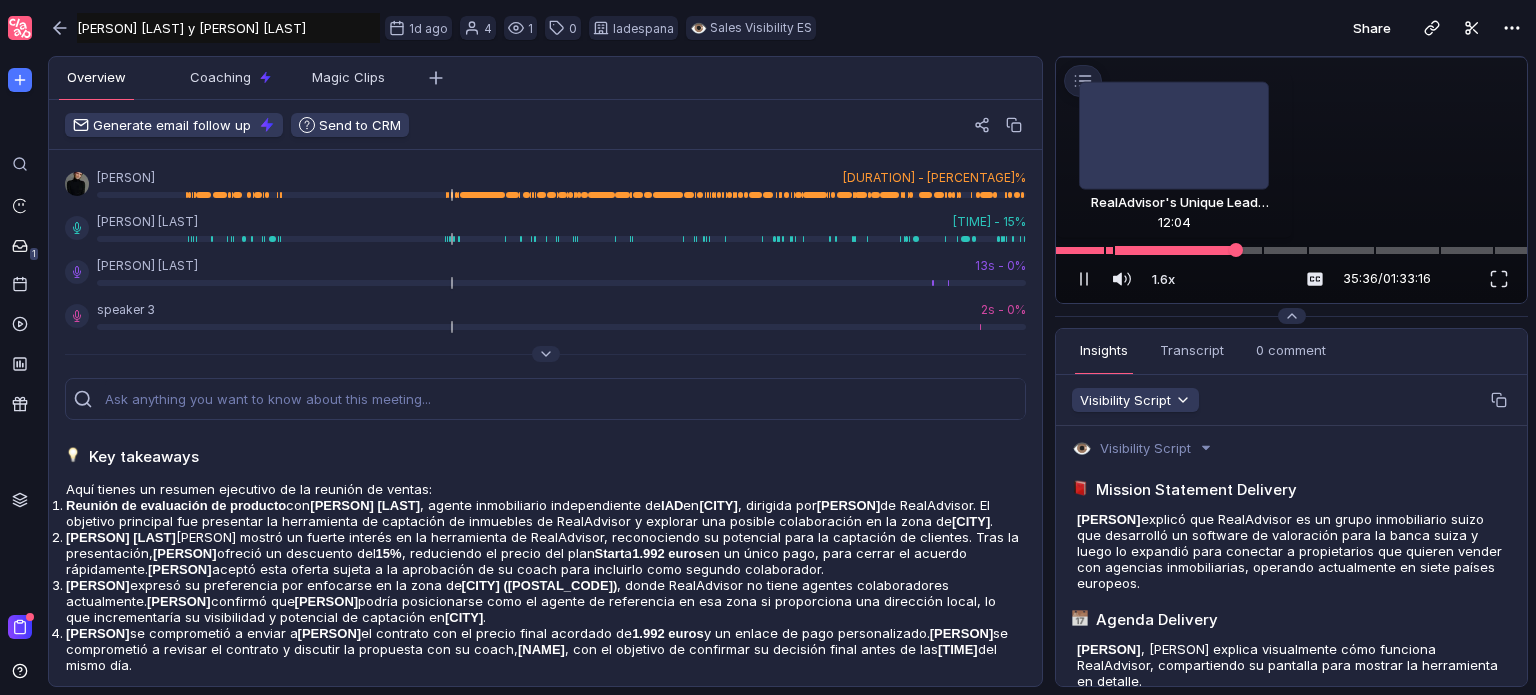 click at bounding box center (1291, 250) 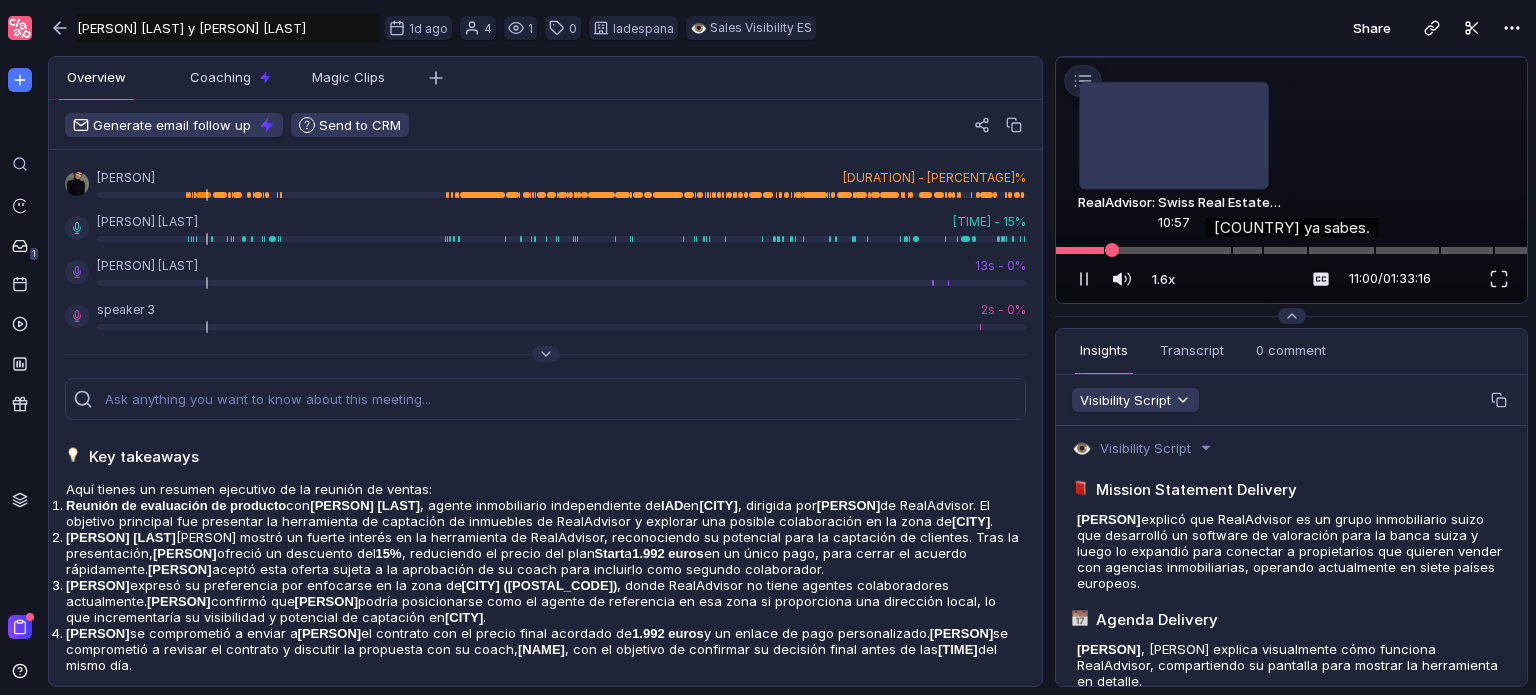 click at bounding box center [1291, 250] 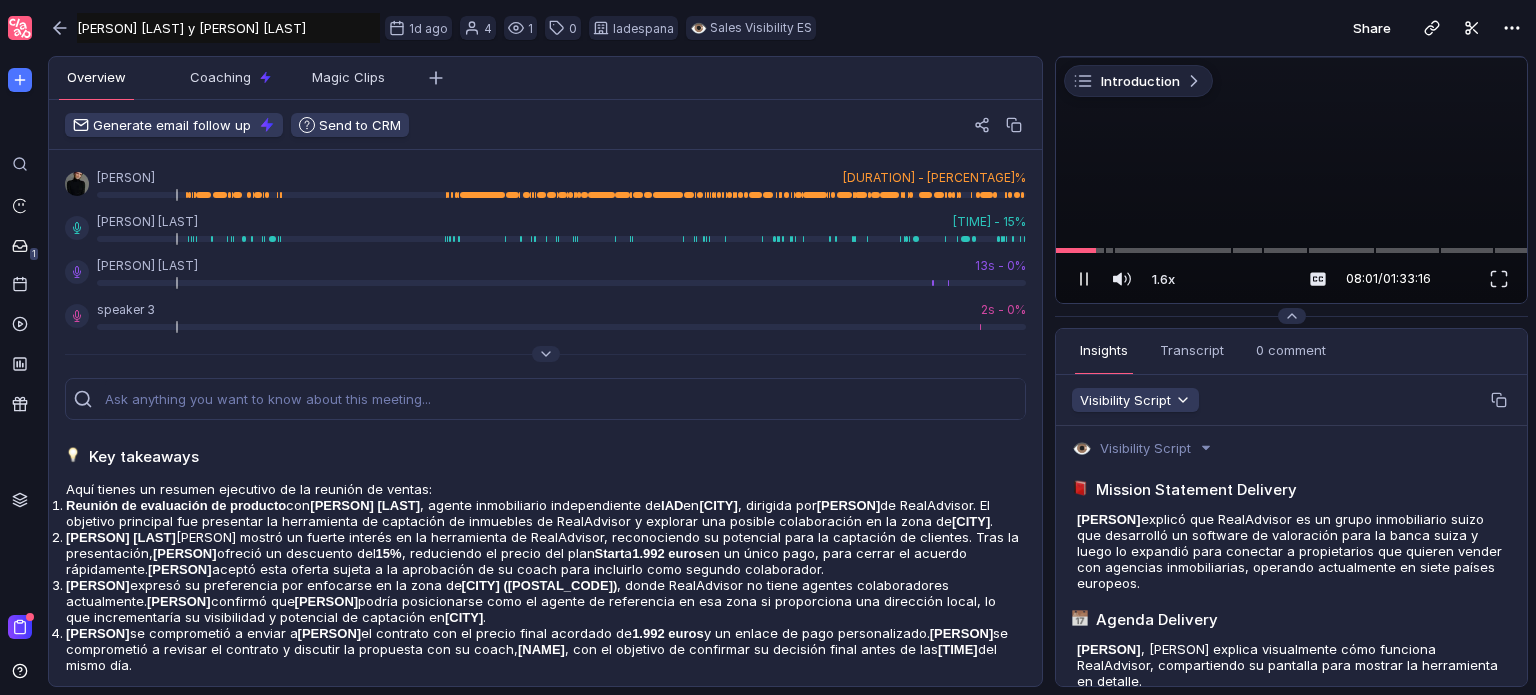 click at bounding box center [1084, 279] 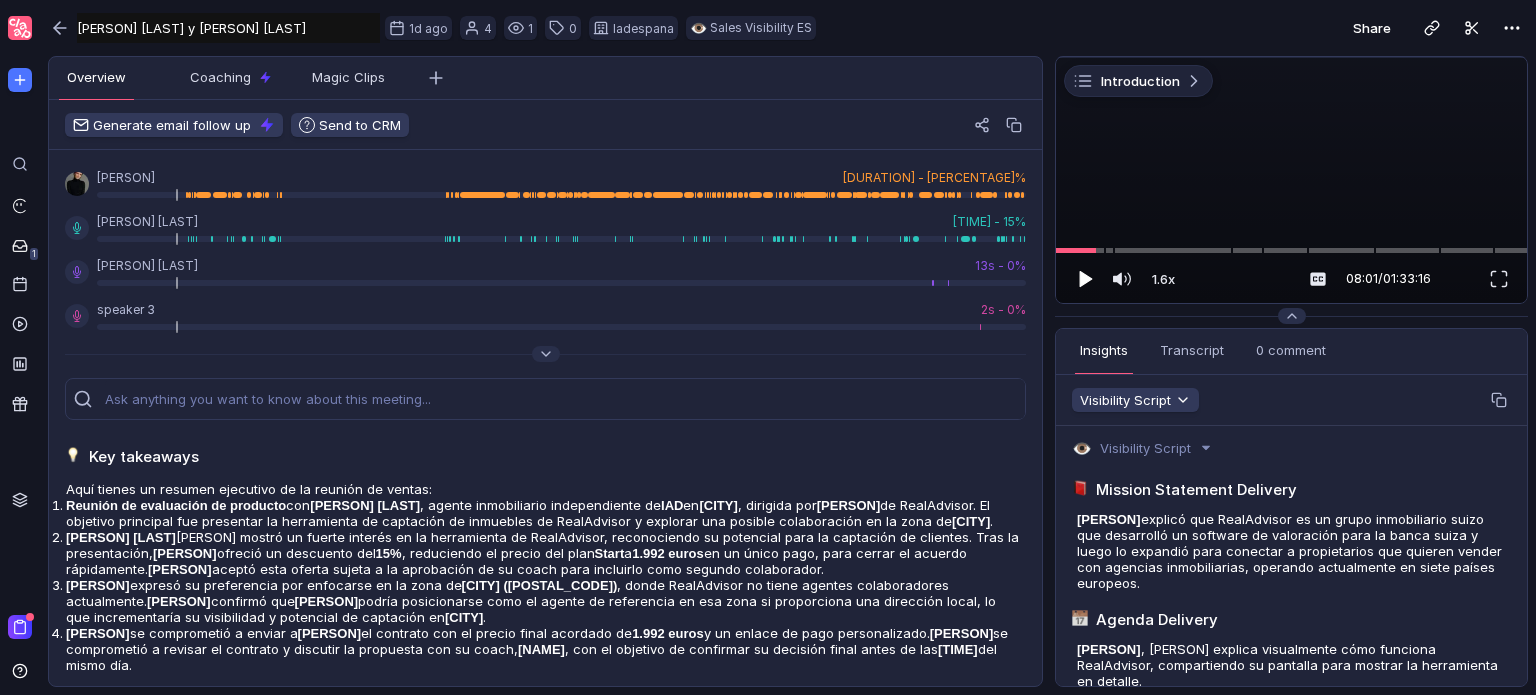 click at bounding box center [1086, 278] 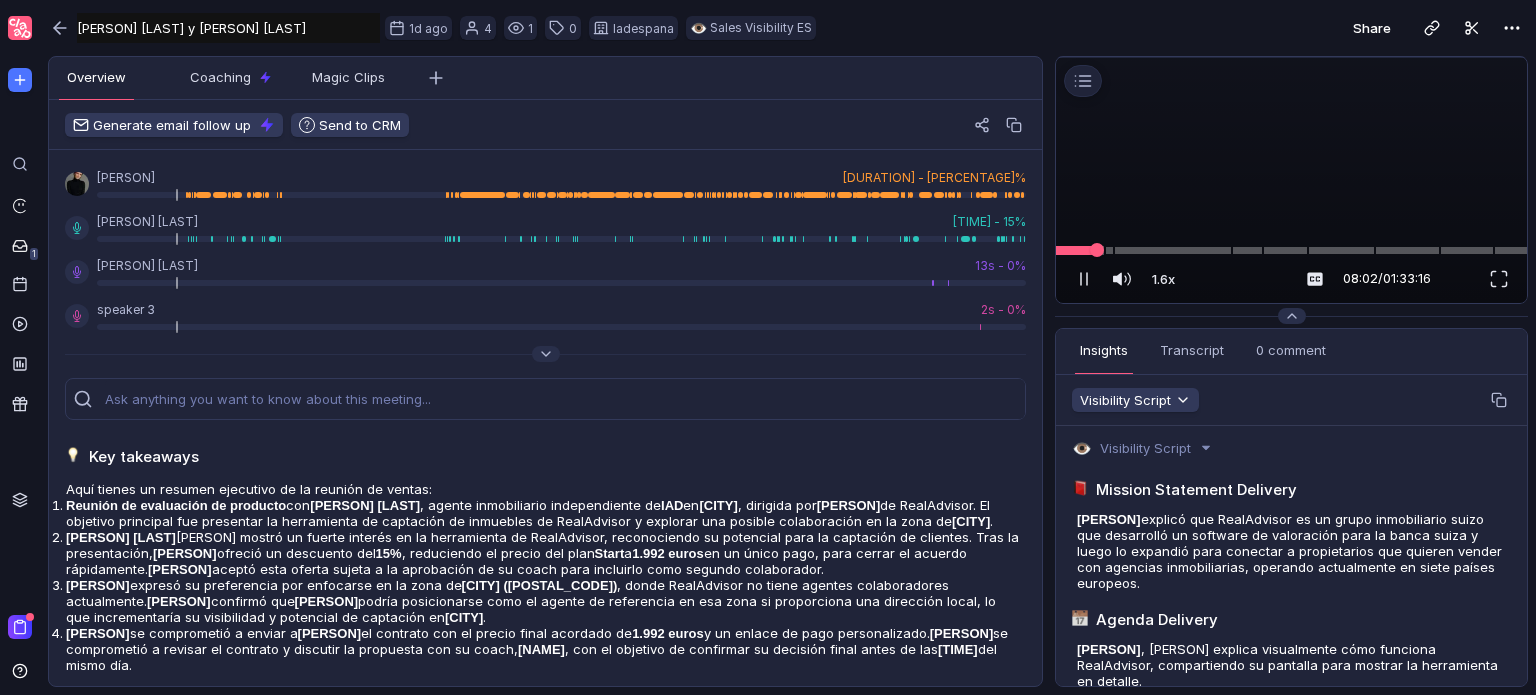 click at bounding box center (1097, 250) 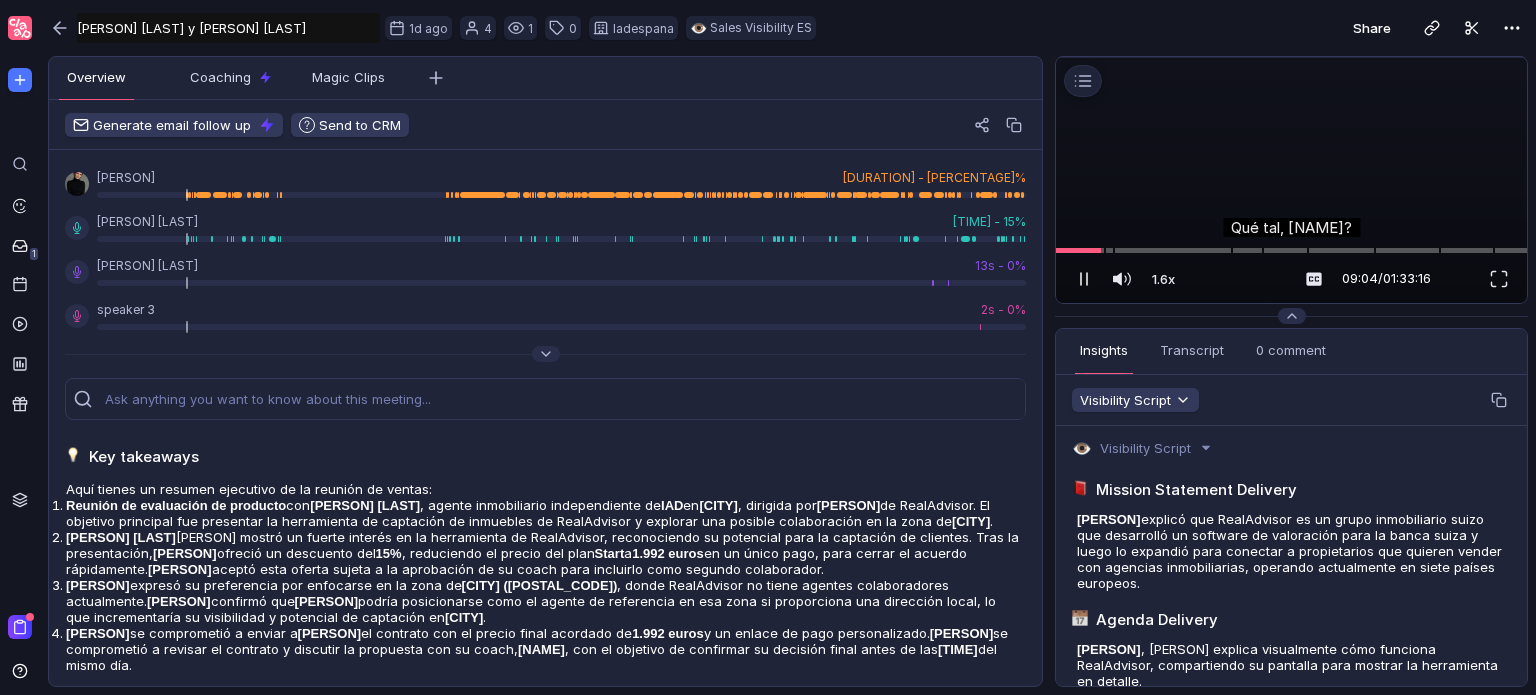 click at bounding box center [1084, 279] 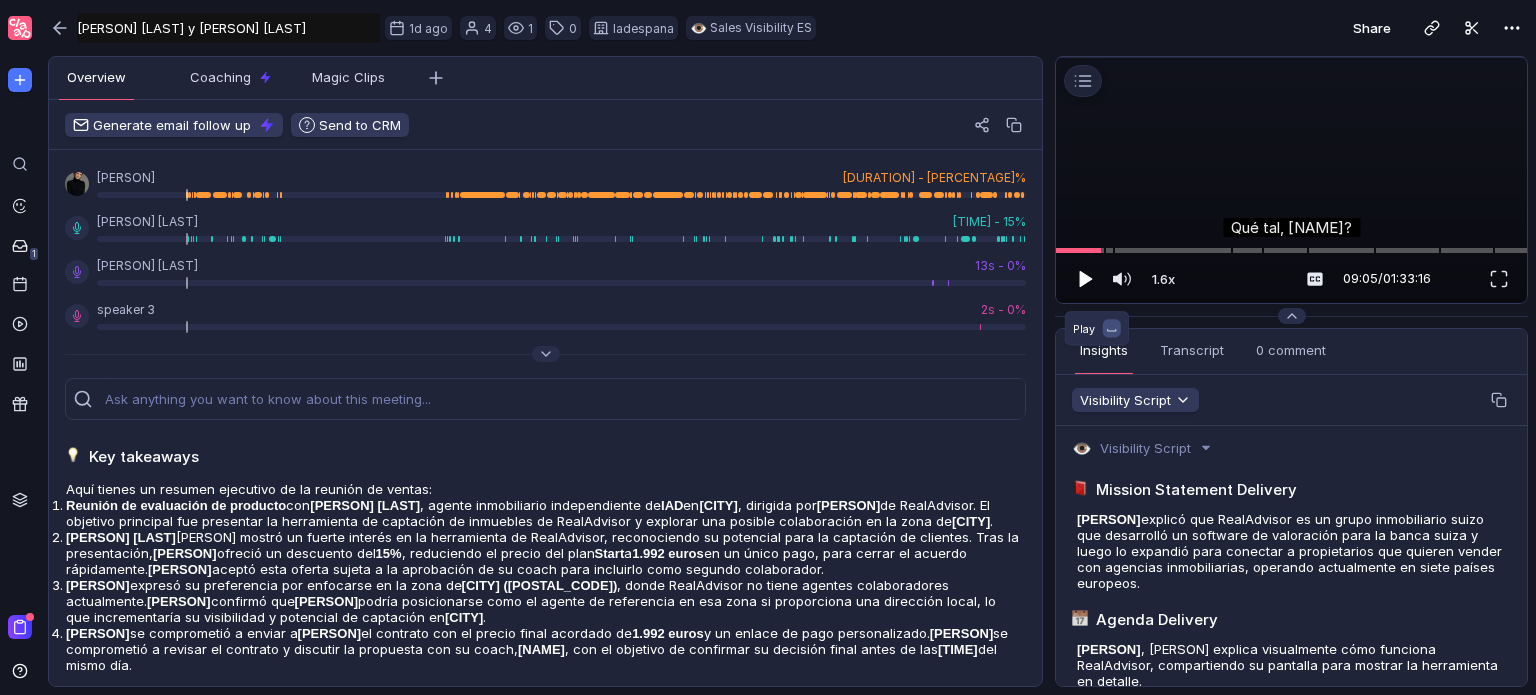 click at bounding box center (1086, 278) 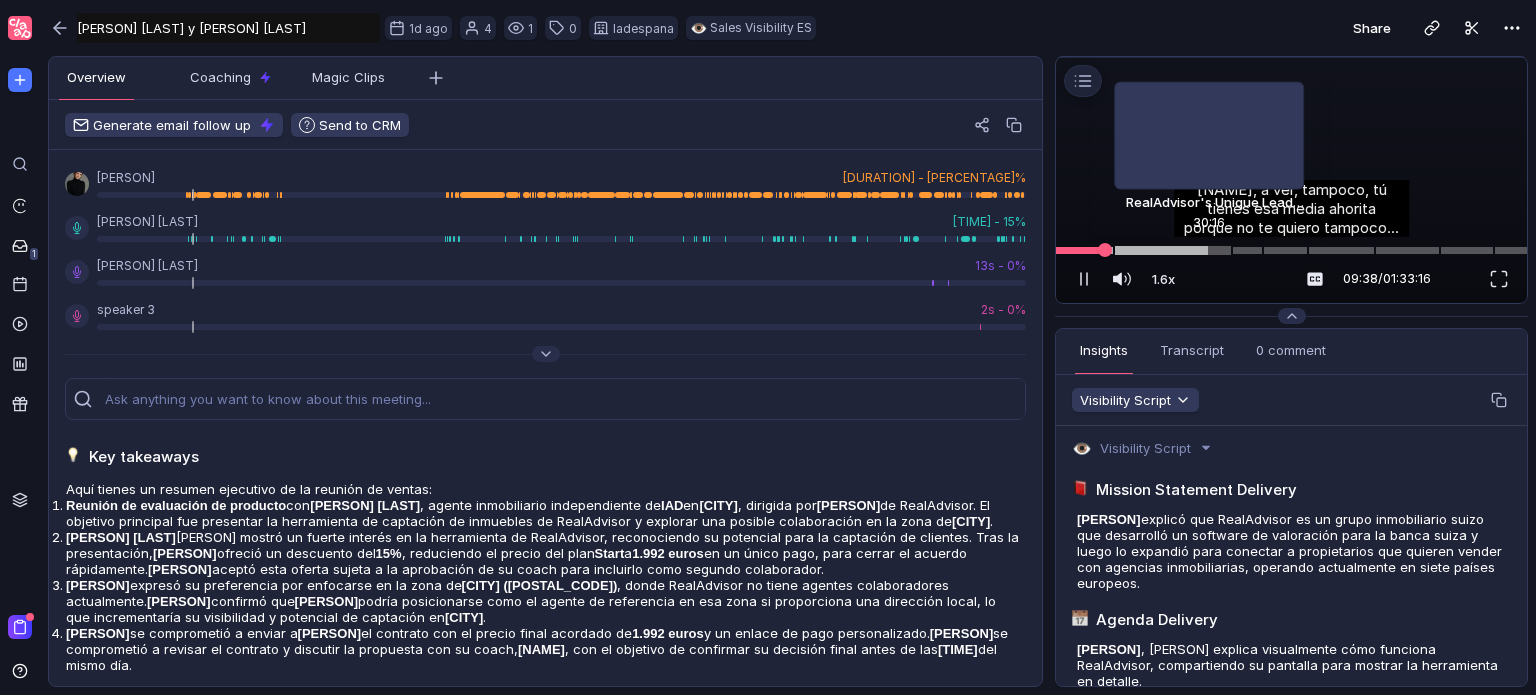 click at bounding box center [1291, 250] 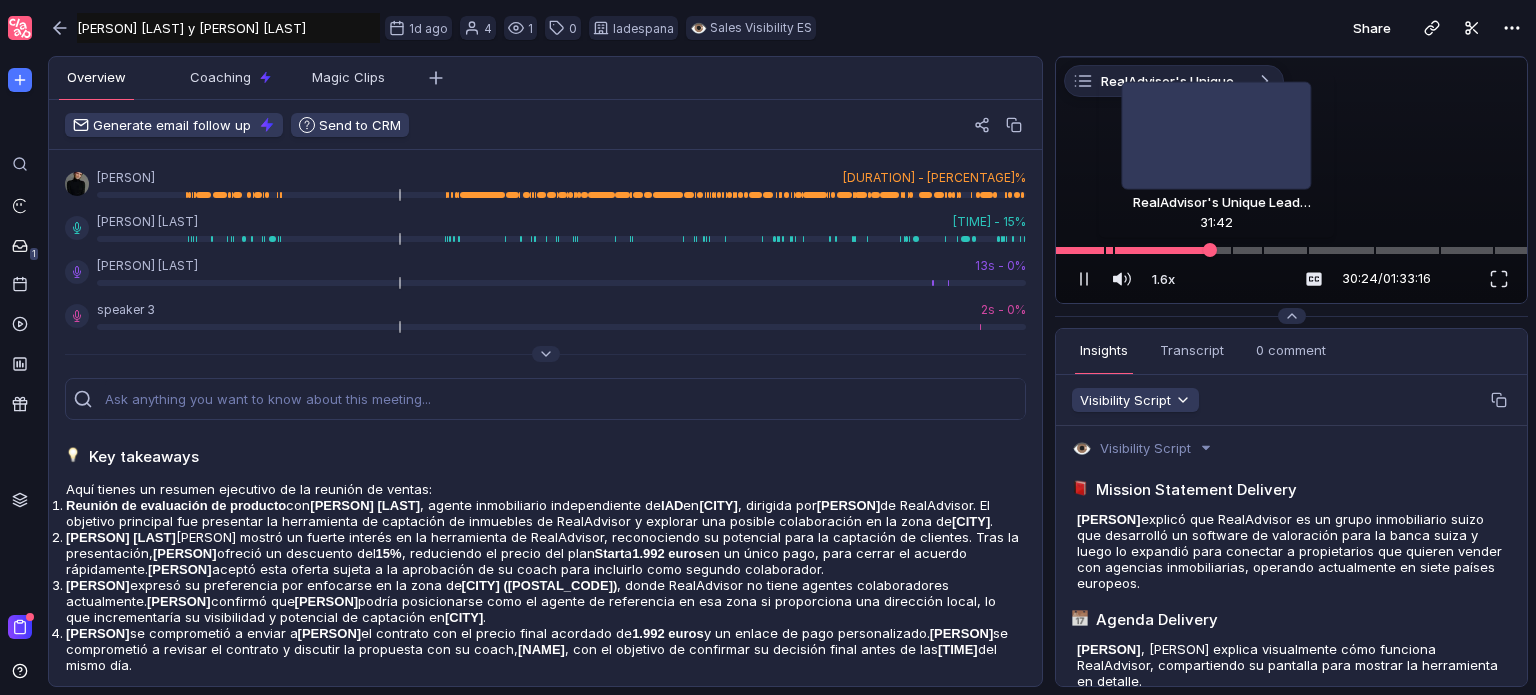 click at bounding box center [1291, 250] 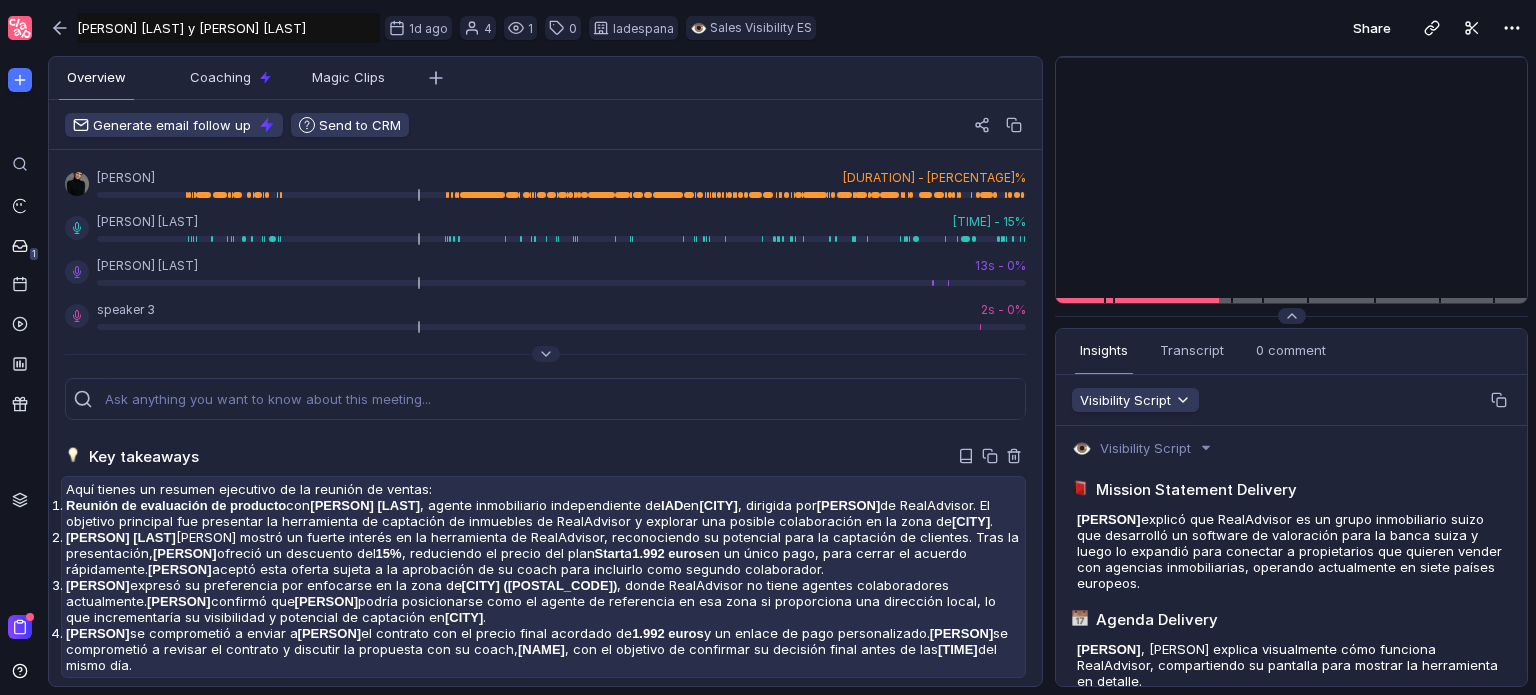 scroll, scrollTop: 200, scrollLeft: 0, axis: vertical 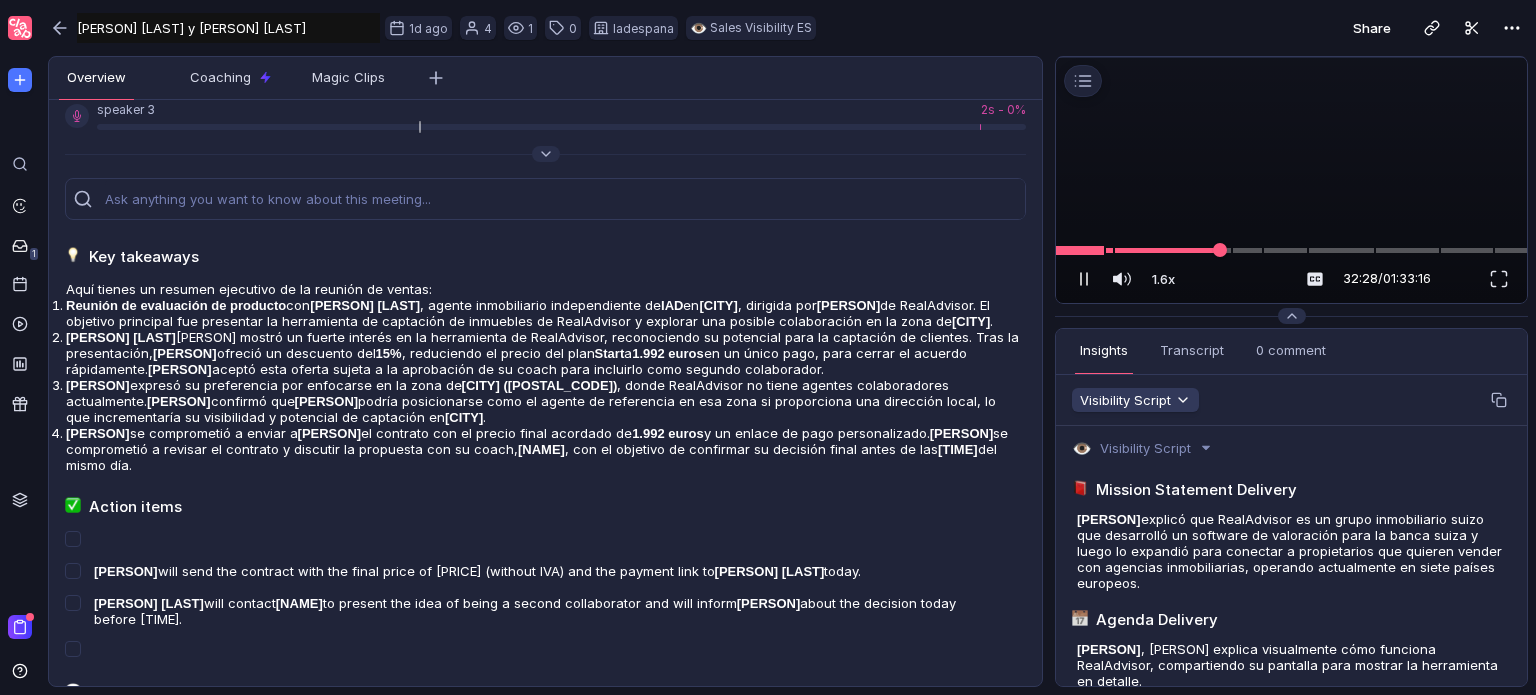click at bounding box center (1084, 279) 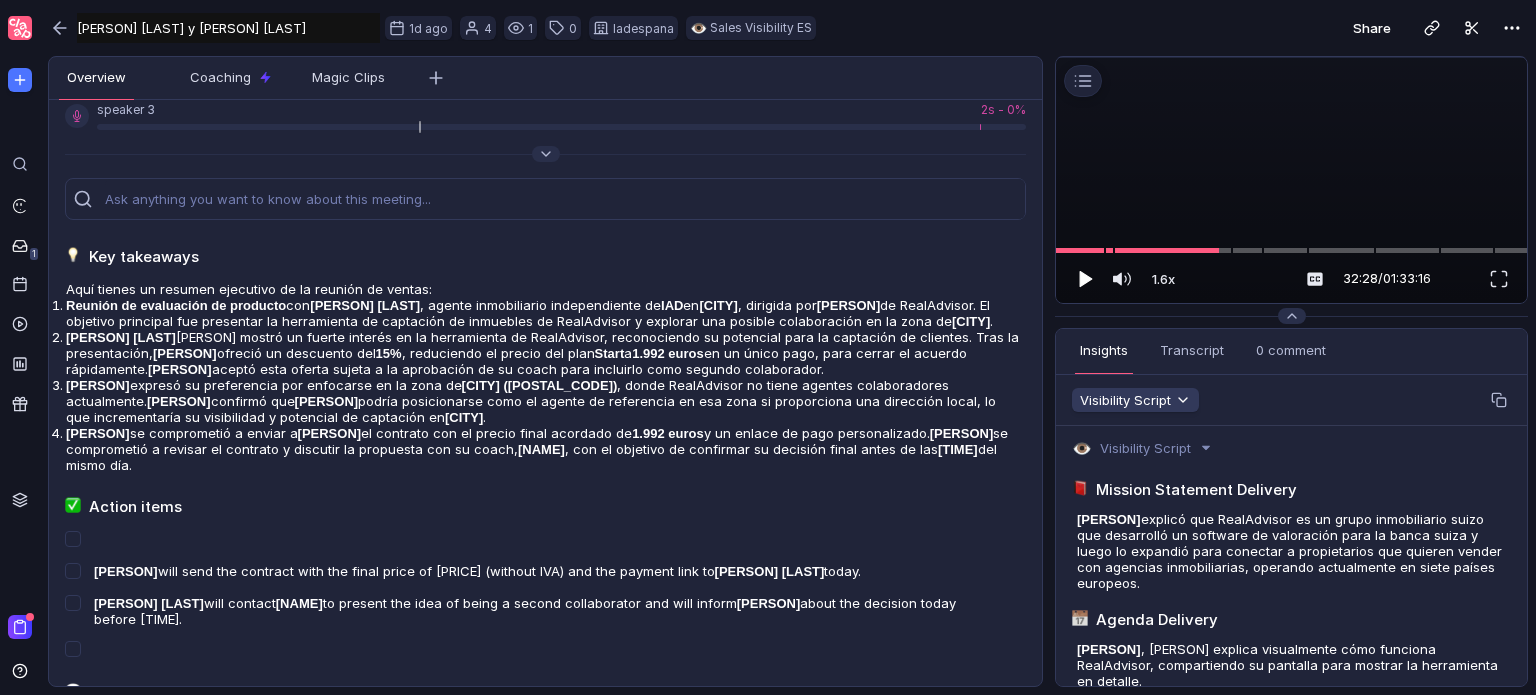 click at bounding box center (1086, 278) 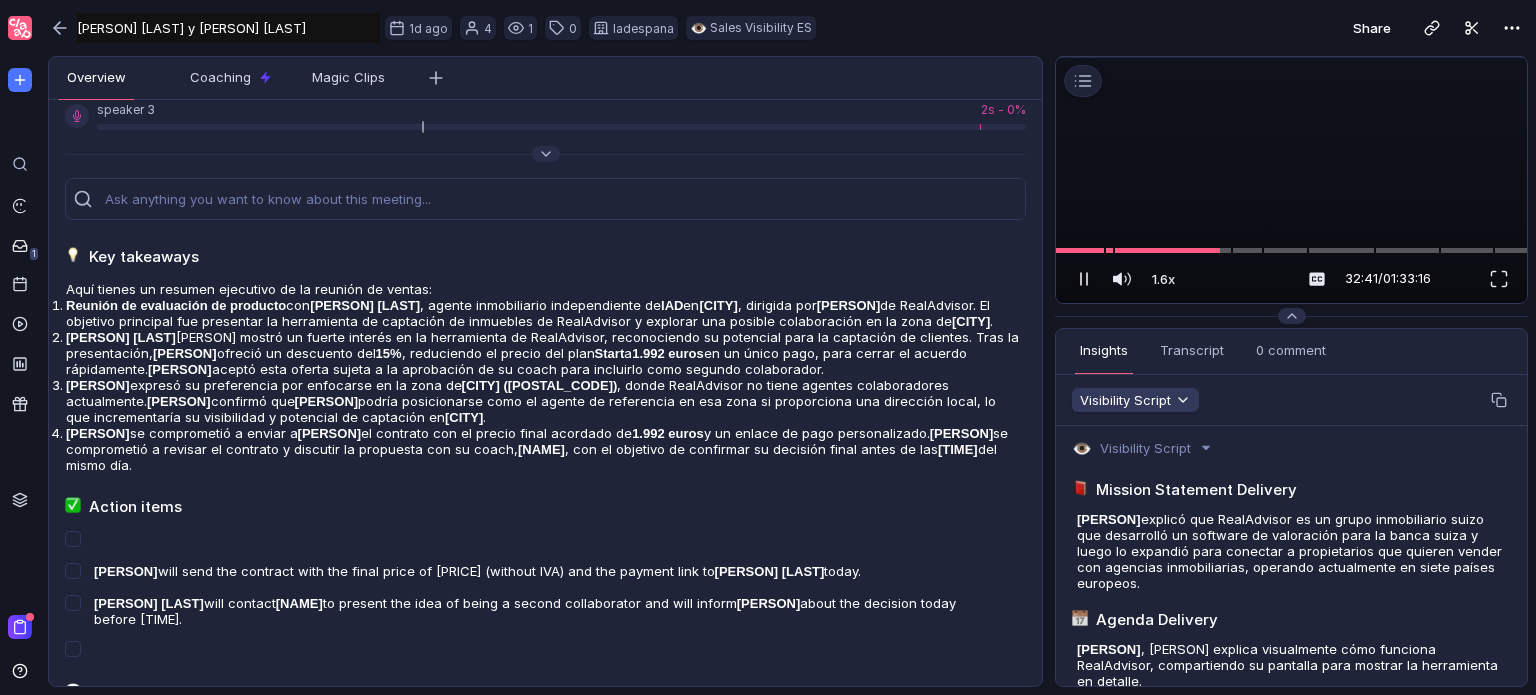 click at bounding box center (1084, 279) 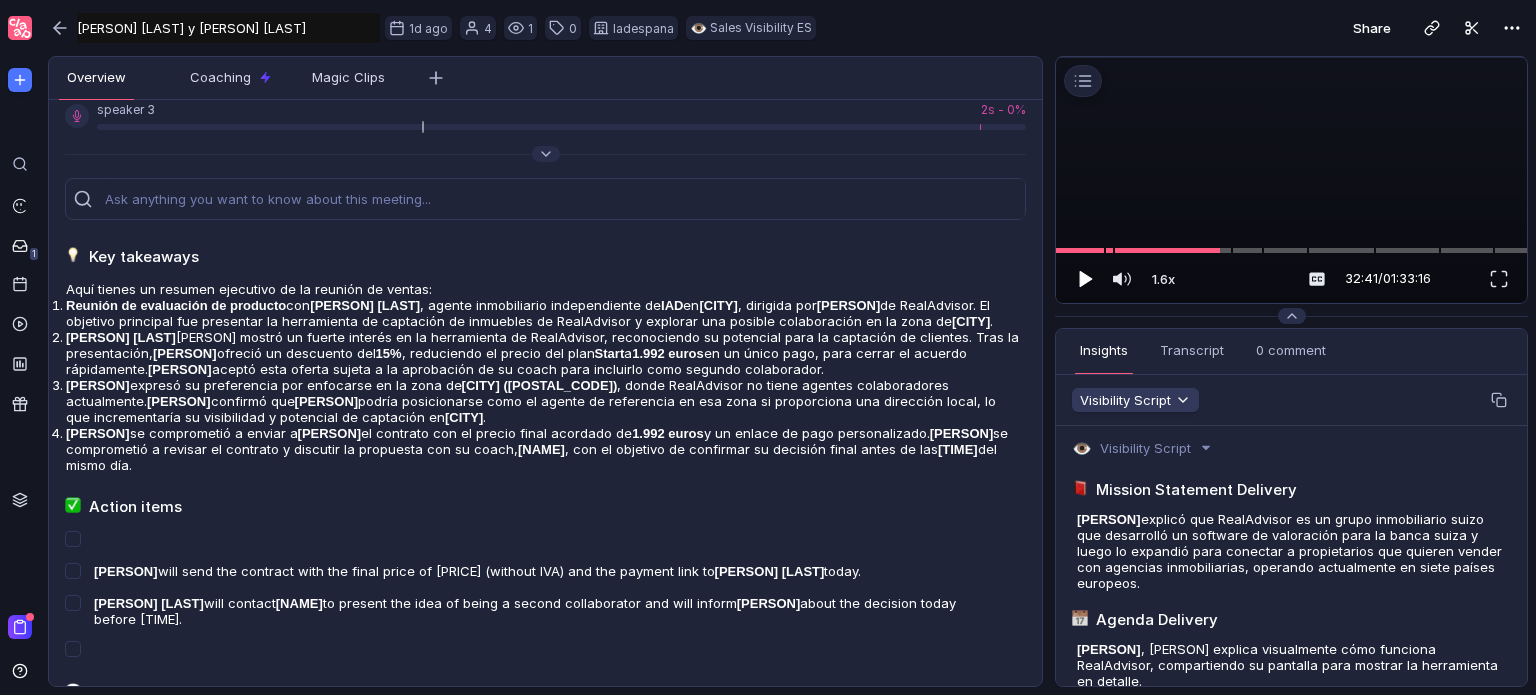 click at bounding box center [1086, 278] 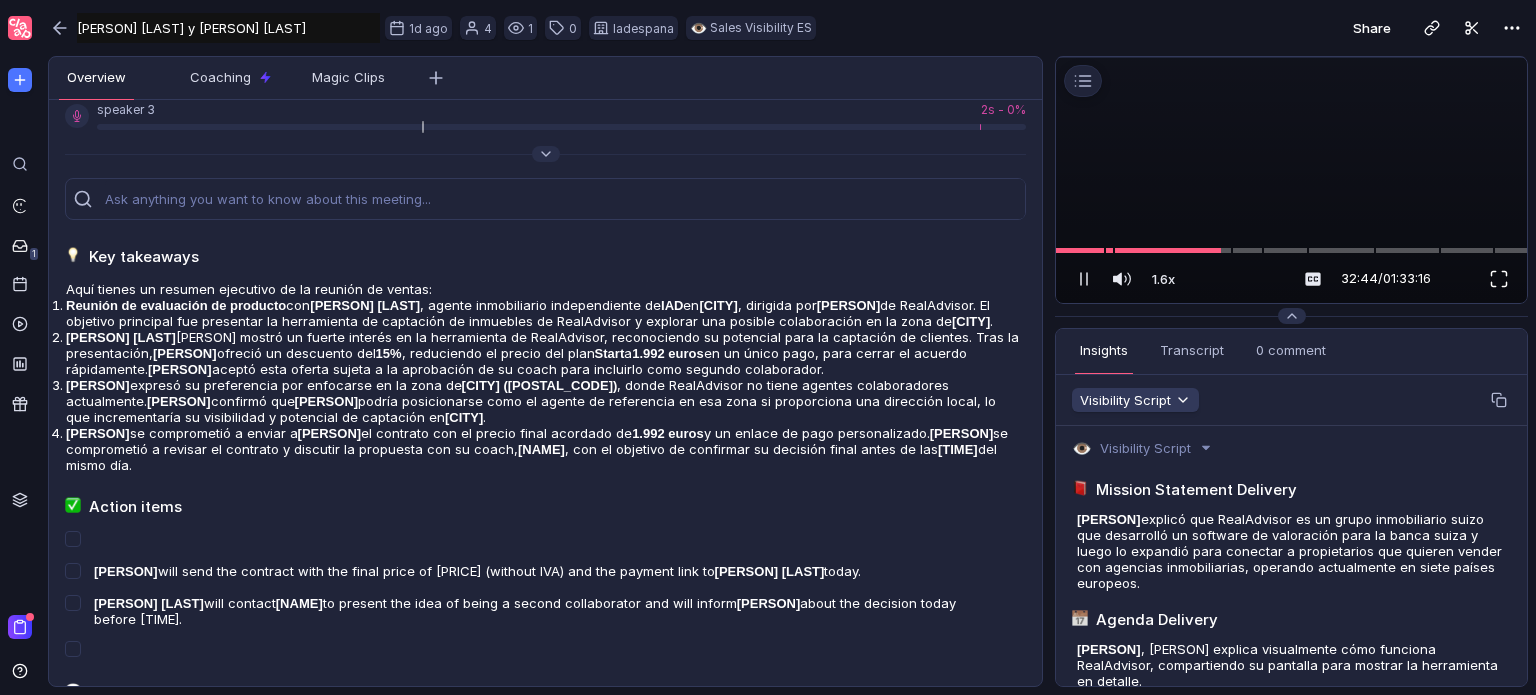 click at bounding box center (1499, 279) 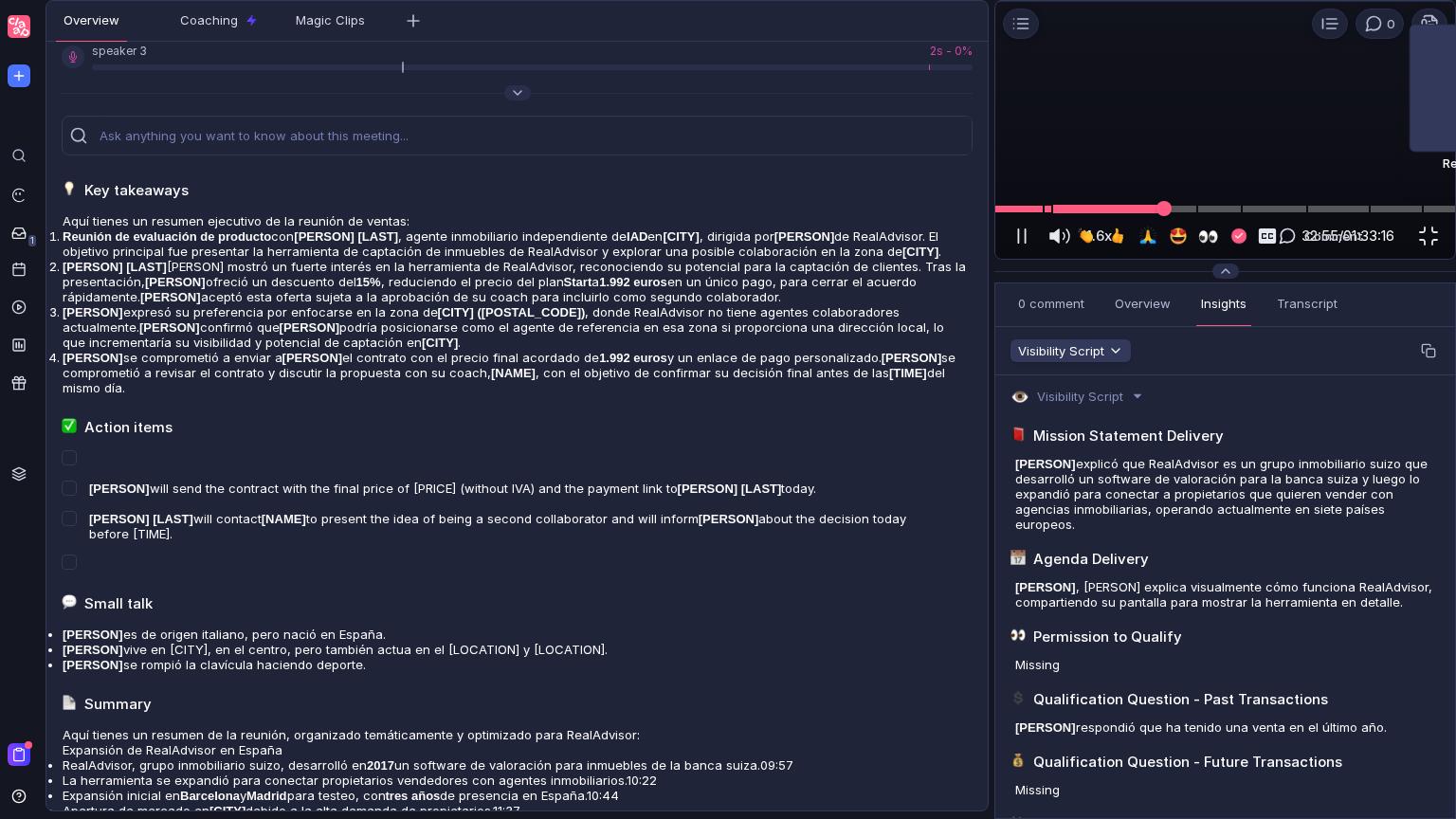 click at bounding box center [1225, 209] 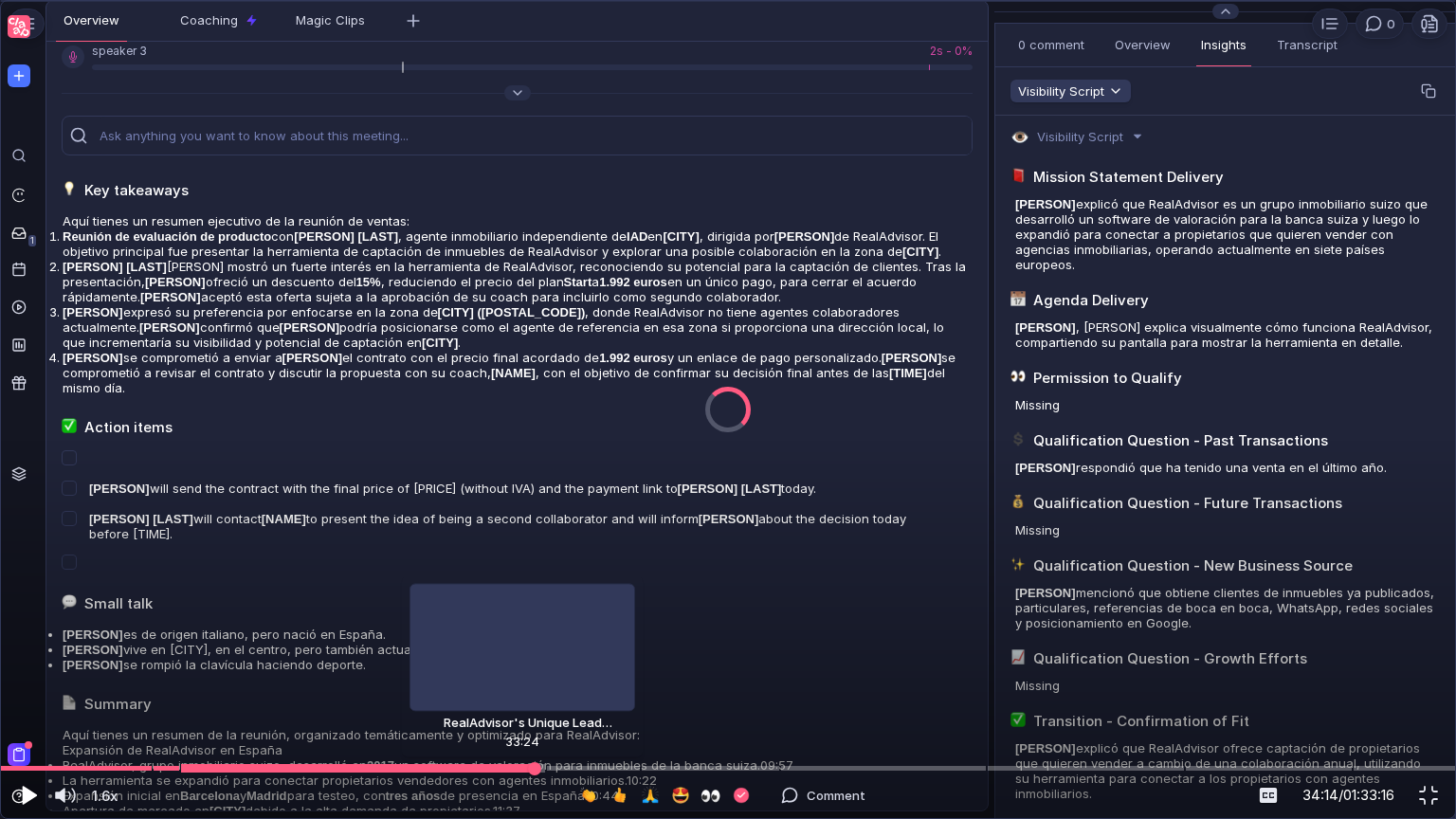 click at bounding box center (29, 795) 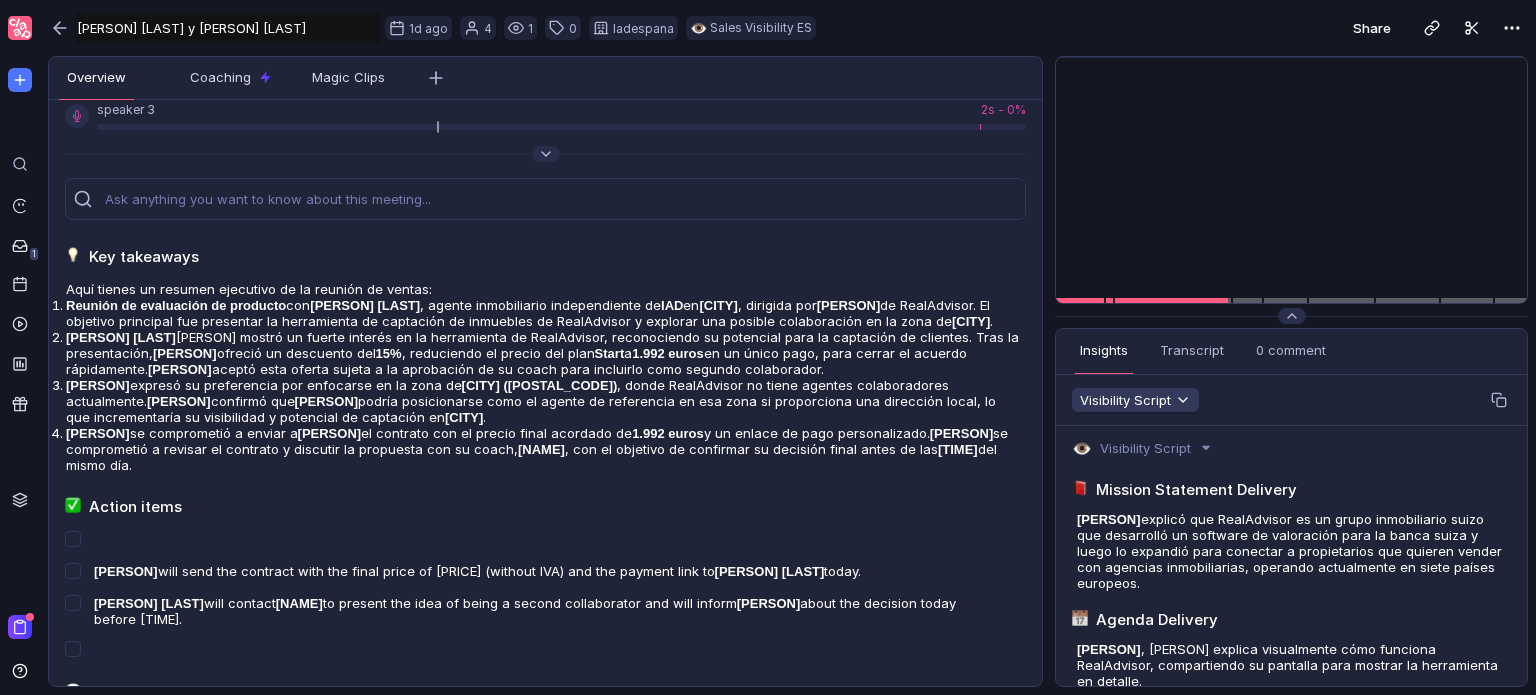 click at bounding box center [1292, 57] 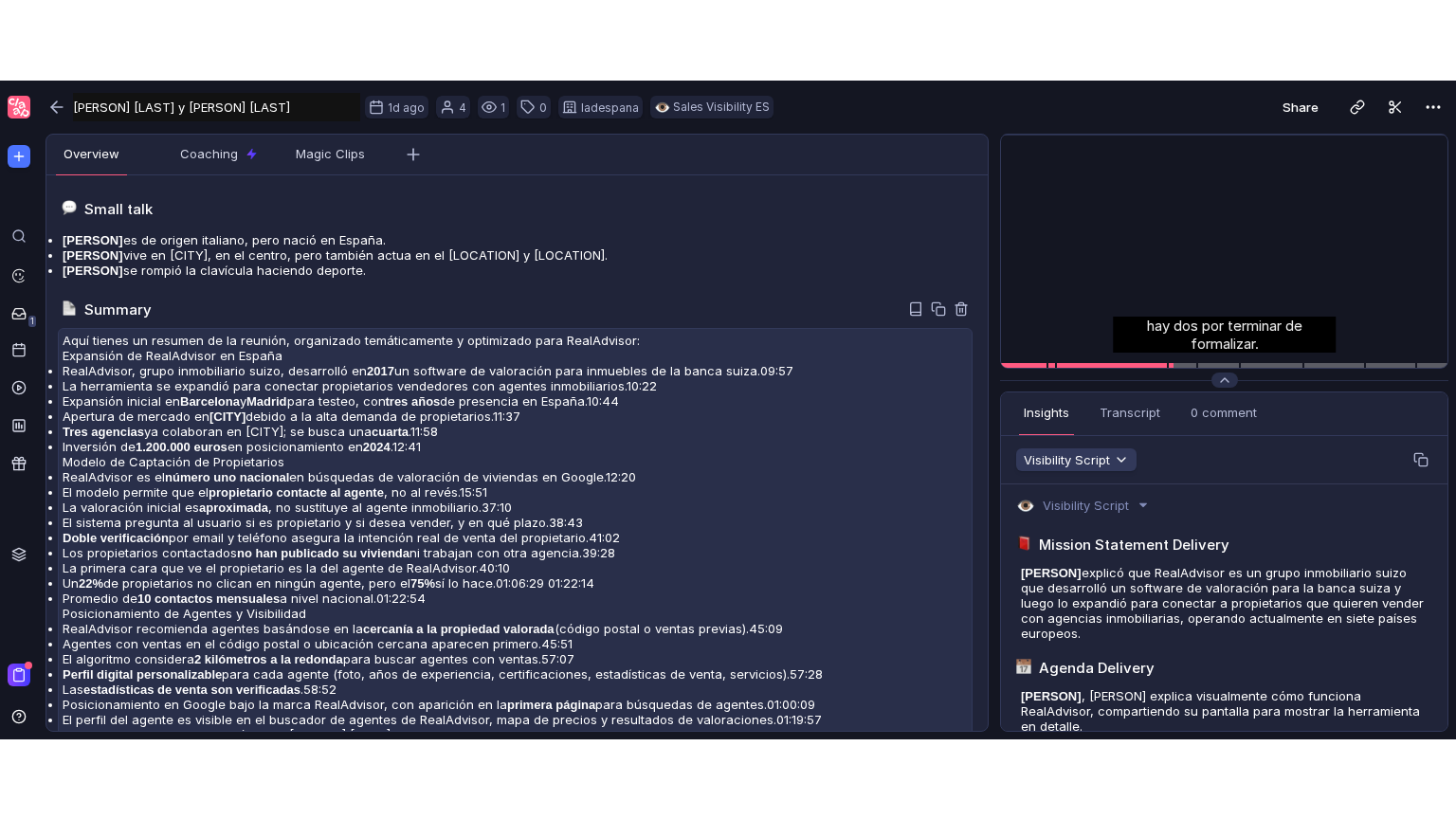 scroll, scrollTop: 853, scrollLeft: 0, axis: vertical 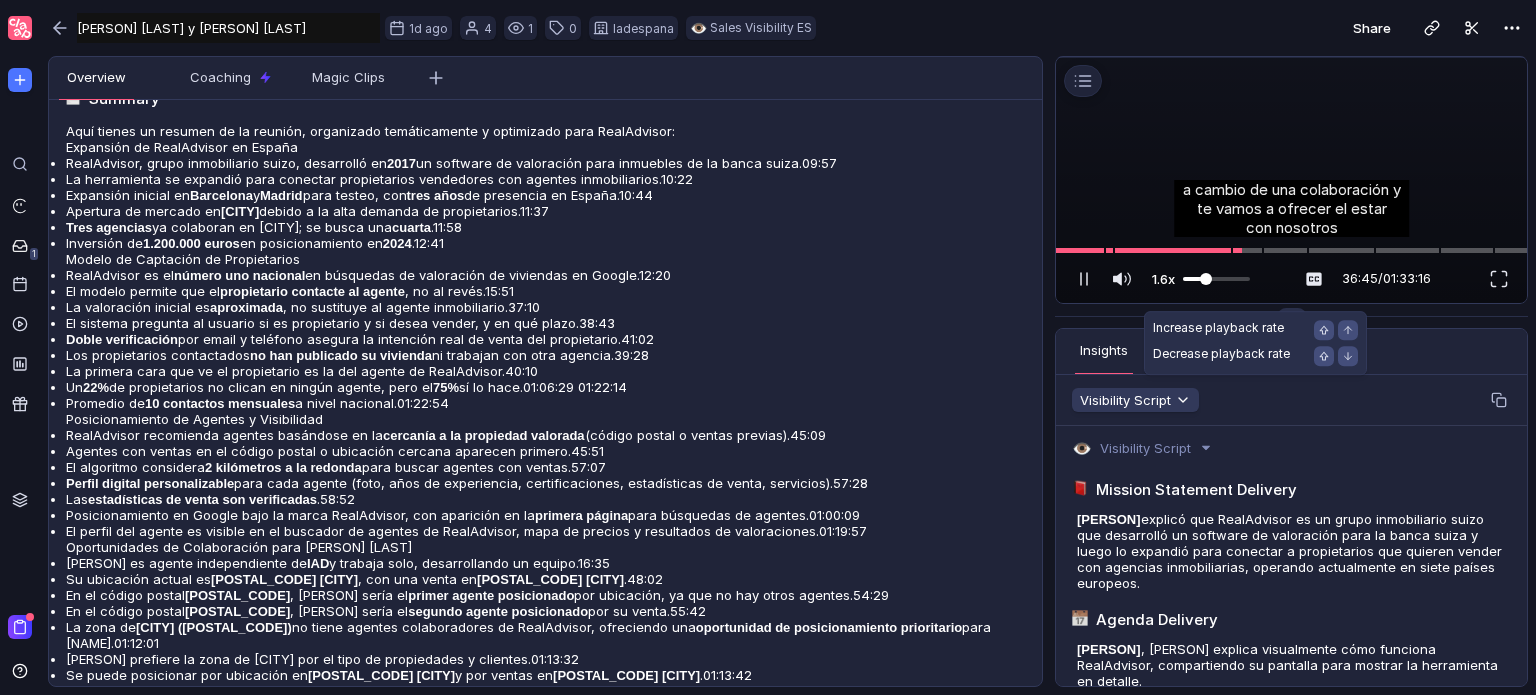 click at bounding box center [1216, 279] 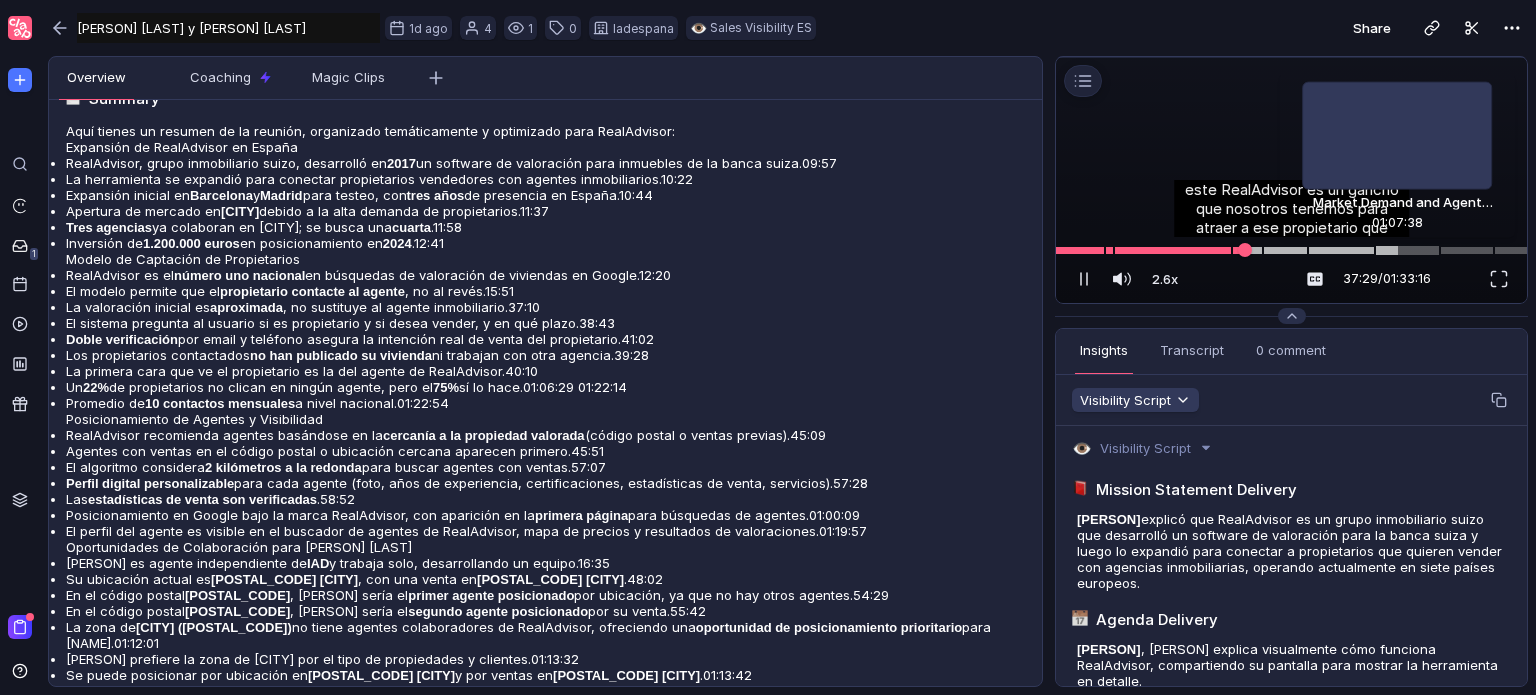 click at bounding box center (1291, 250) 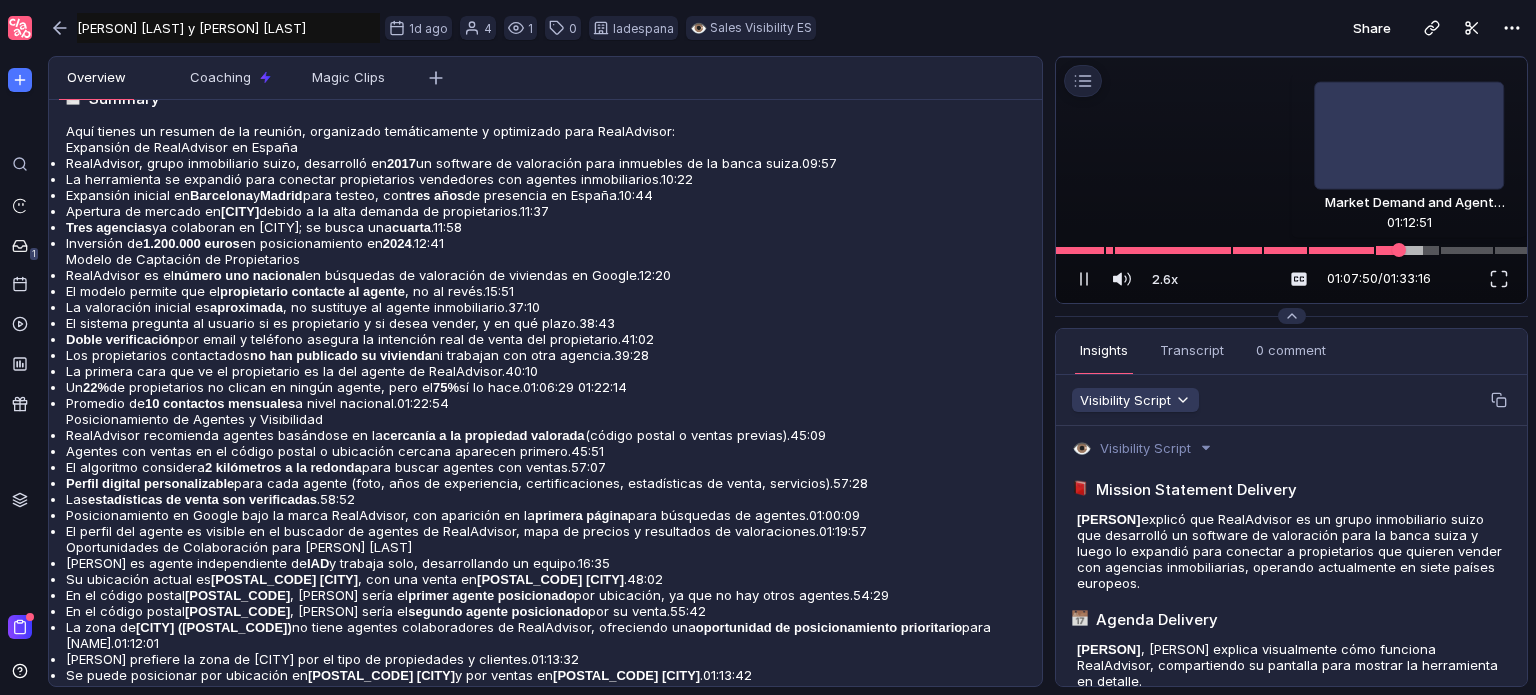click at bounding box center [1291, 250] 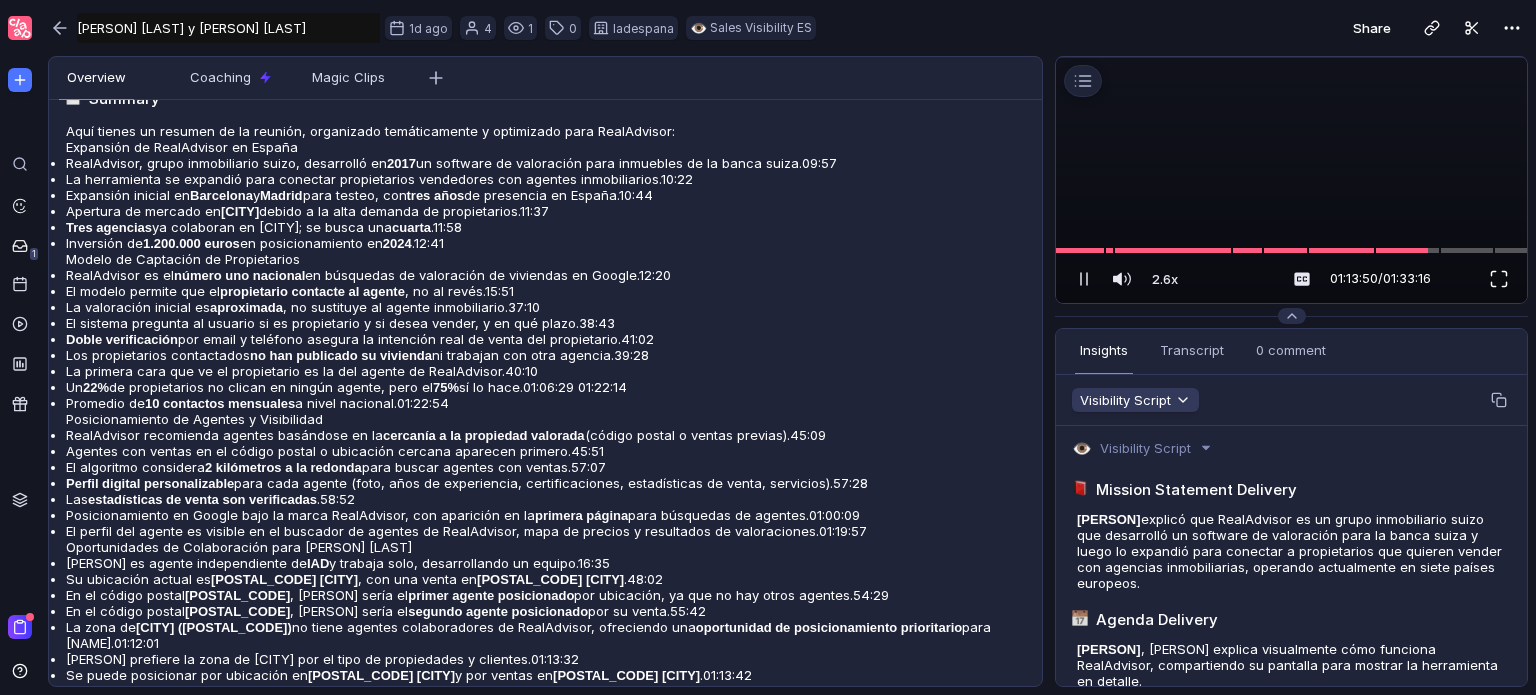 click at bounding box center (1499, 279) 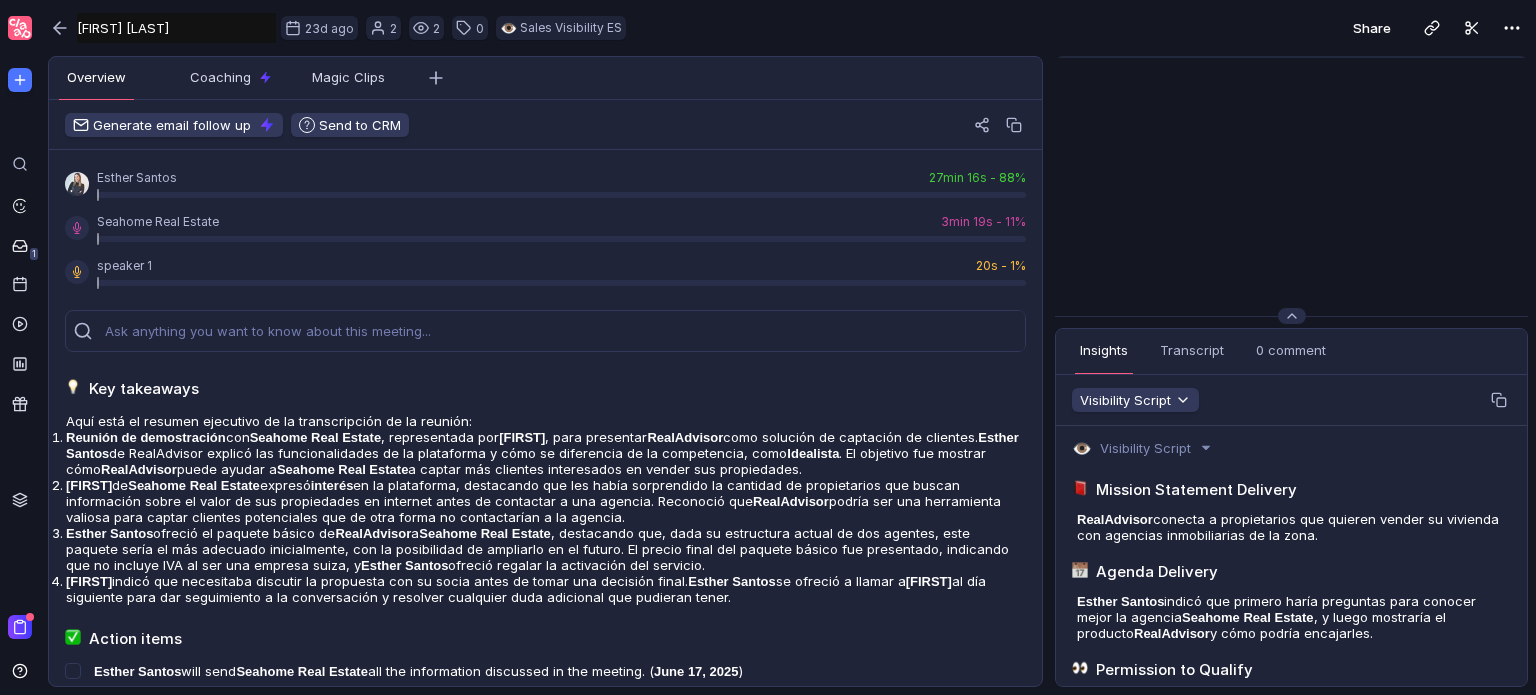 scroll, scrollTop: 0, scrollLeft: 0, axis: both 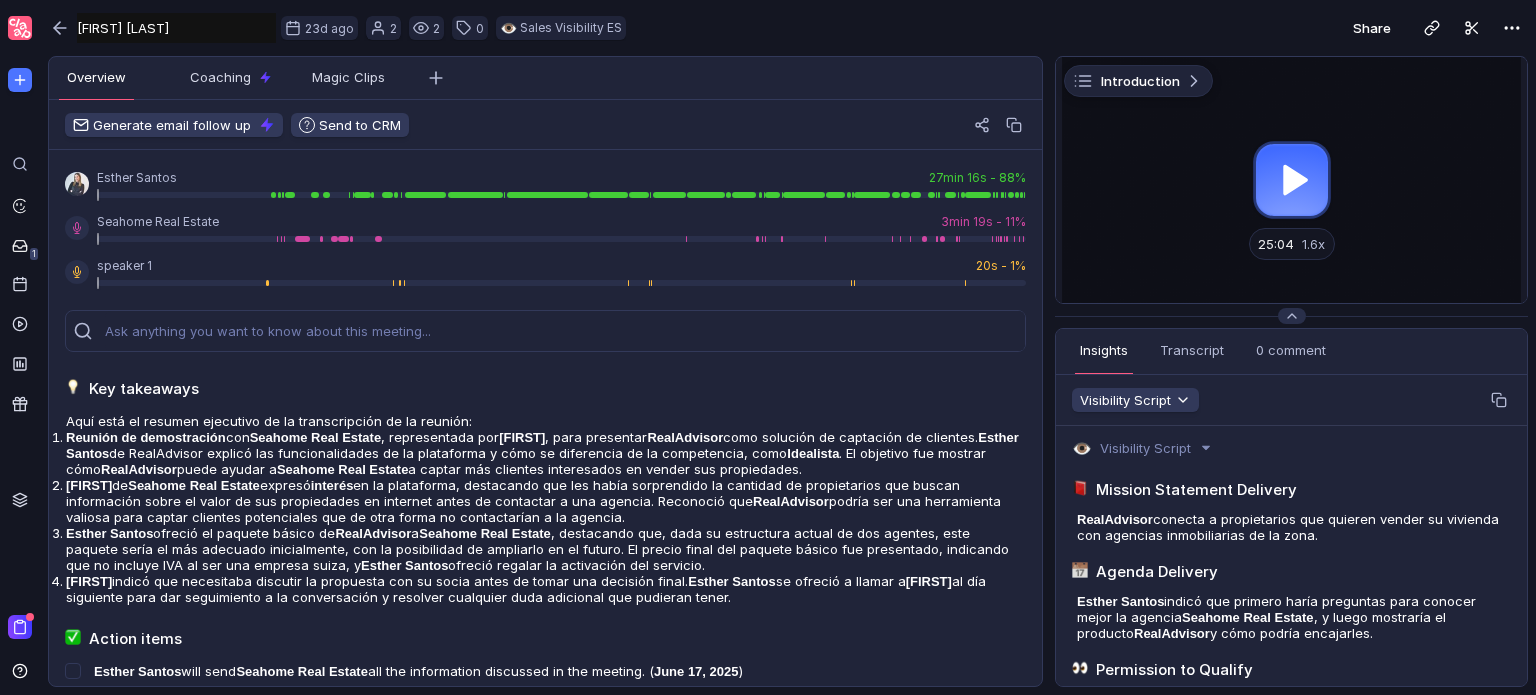click at bounding box center [1291, 180] 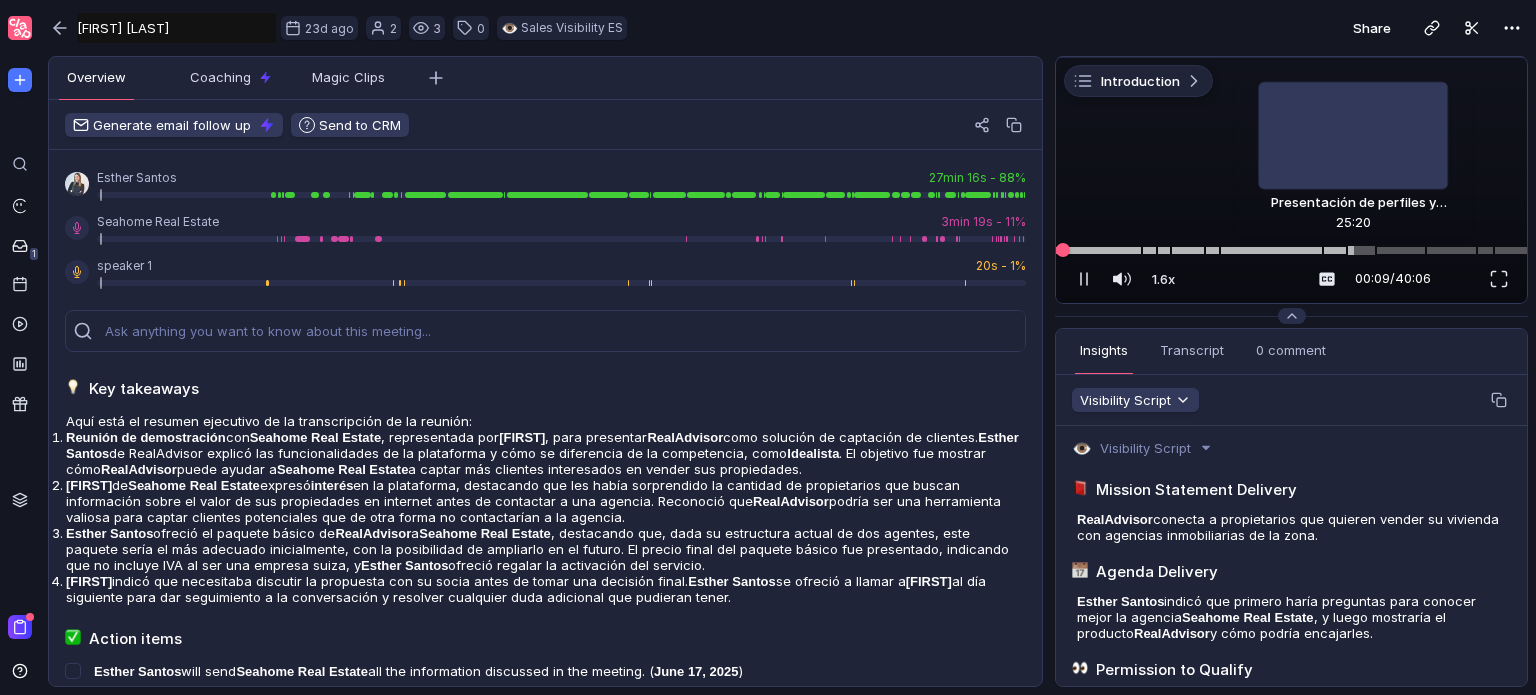 click at bounding box center [1291, 250] 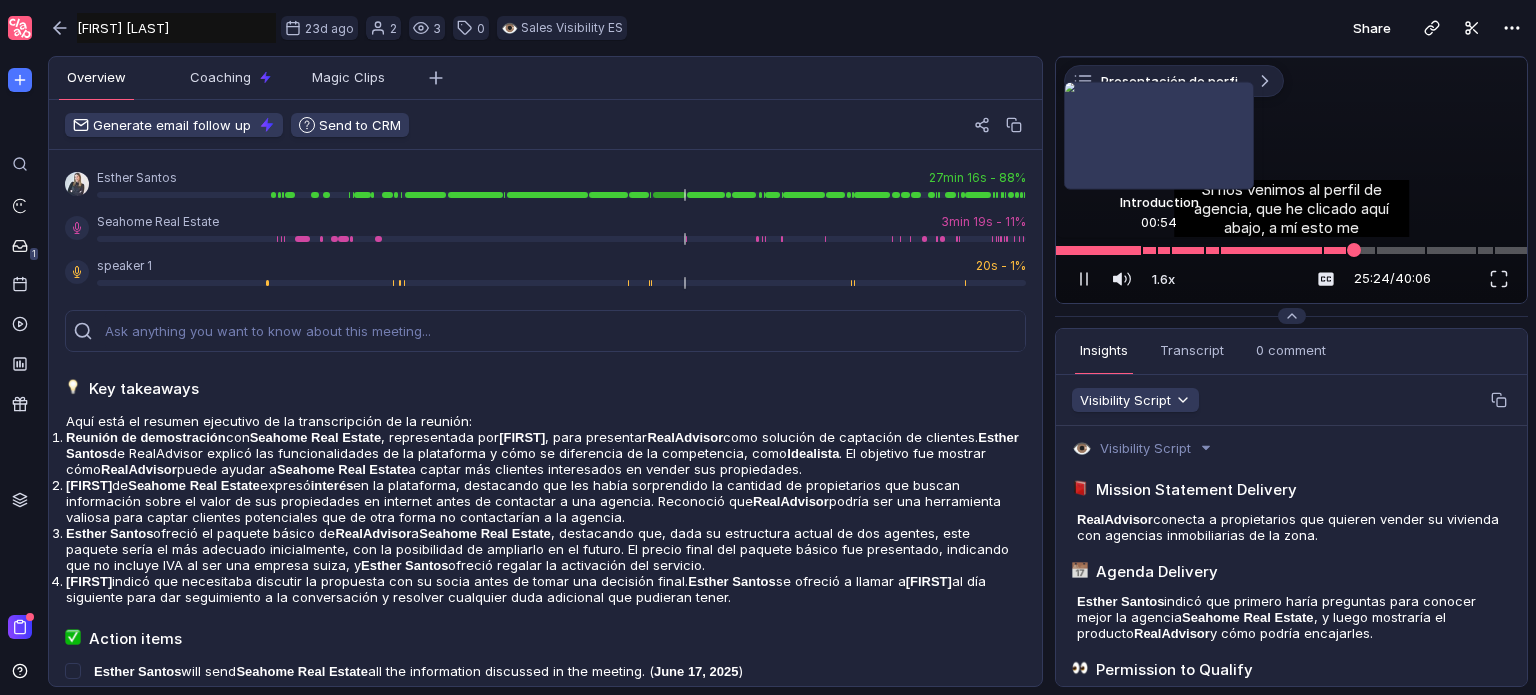 click at bounding box center [1291, 250] 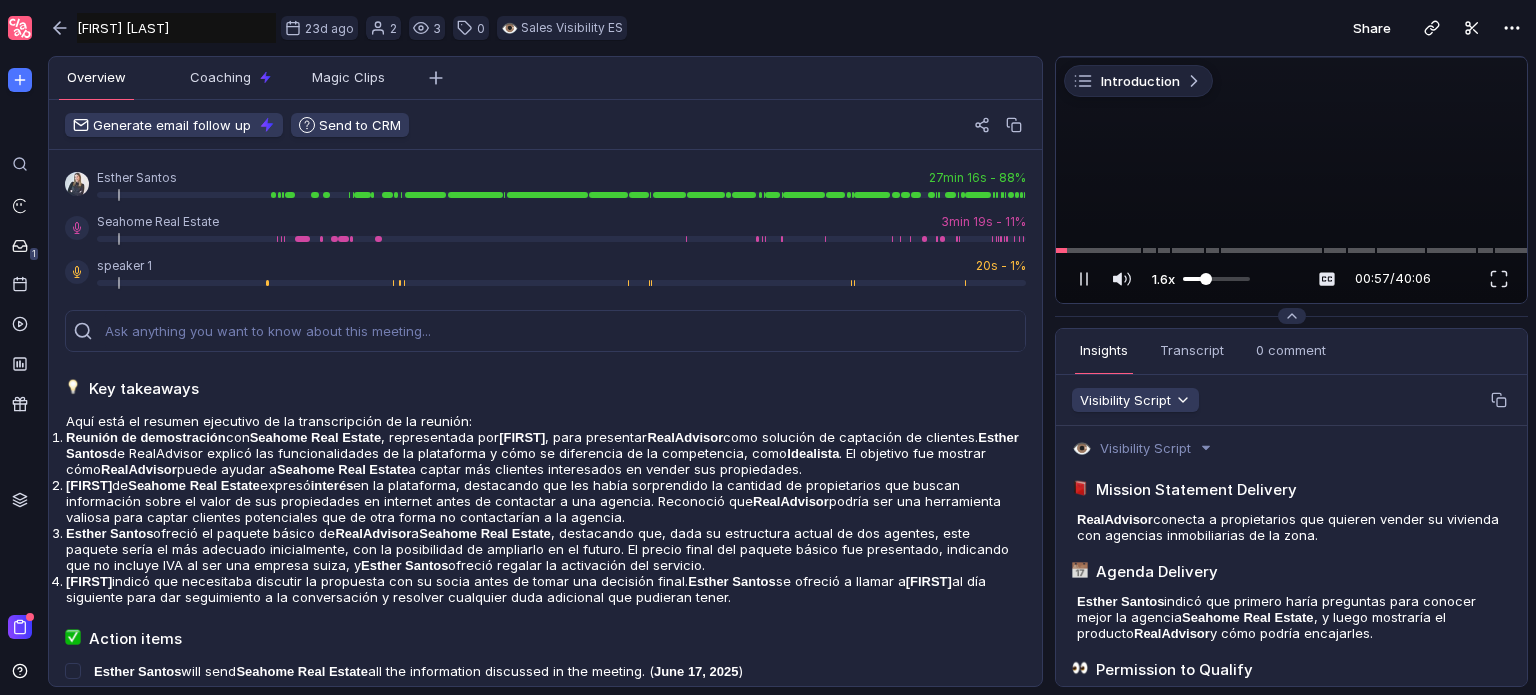 click at bounding box center [1220, 279] 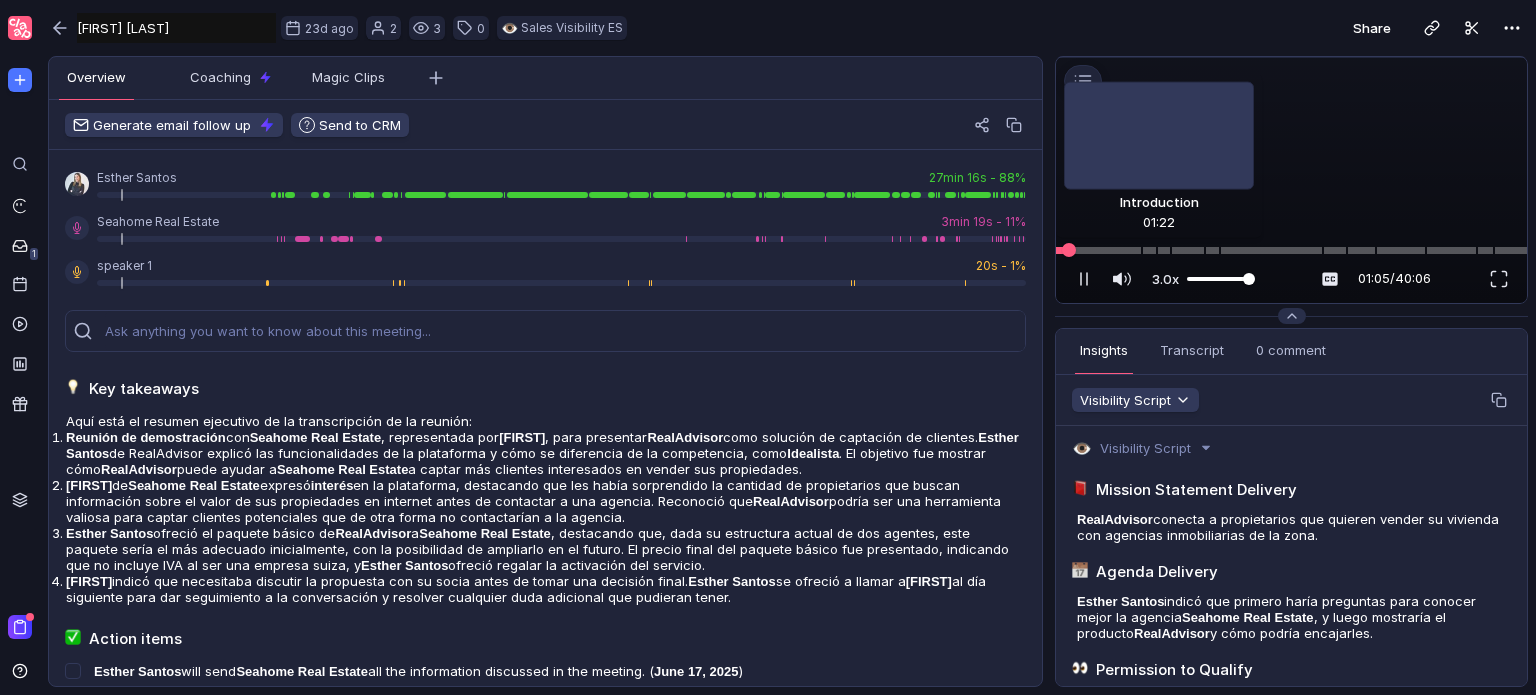 click at bounding box center (1069, 250) 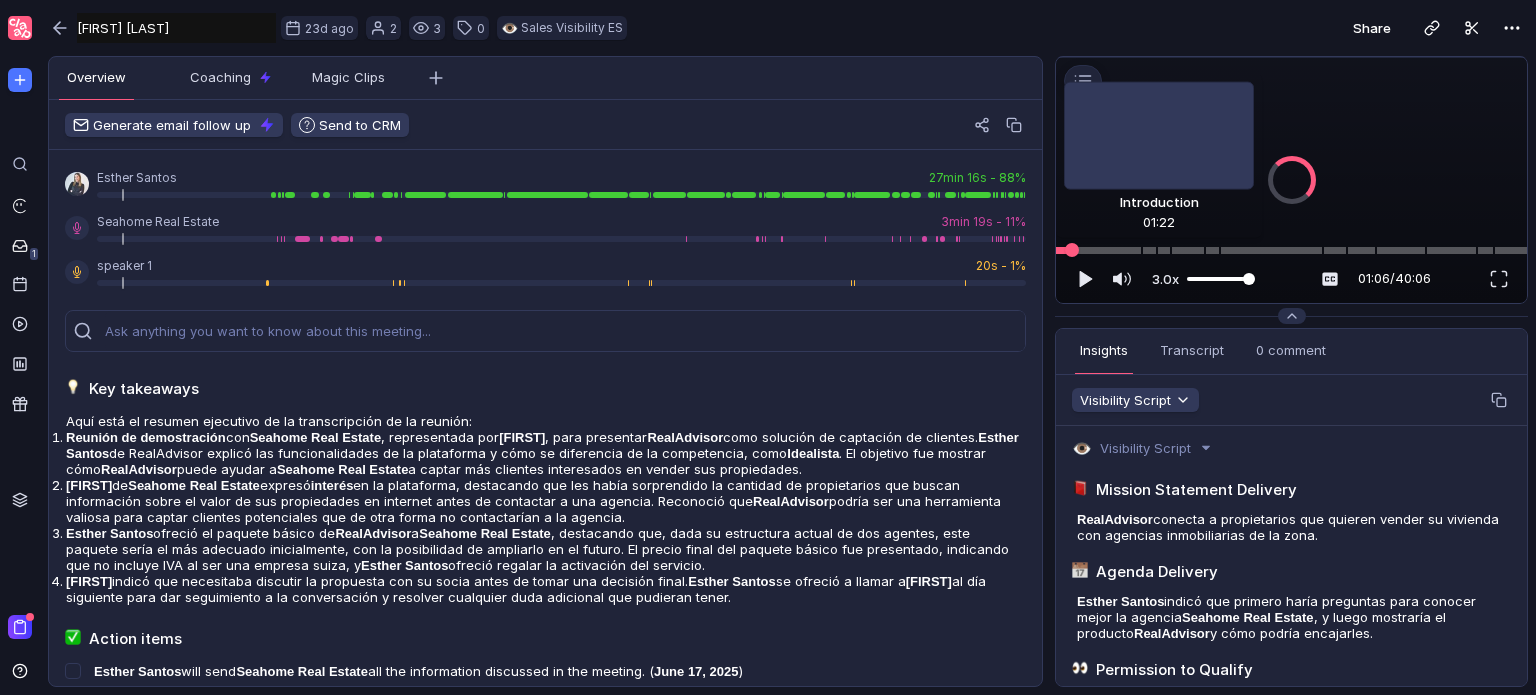 click at bounding box center [1072, 250] 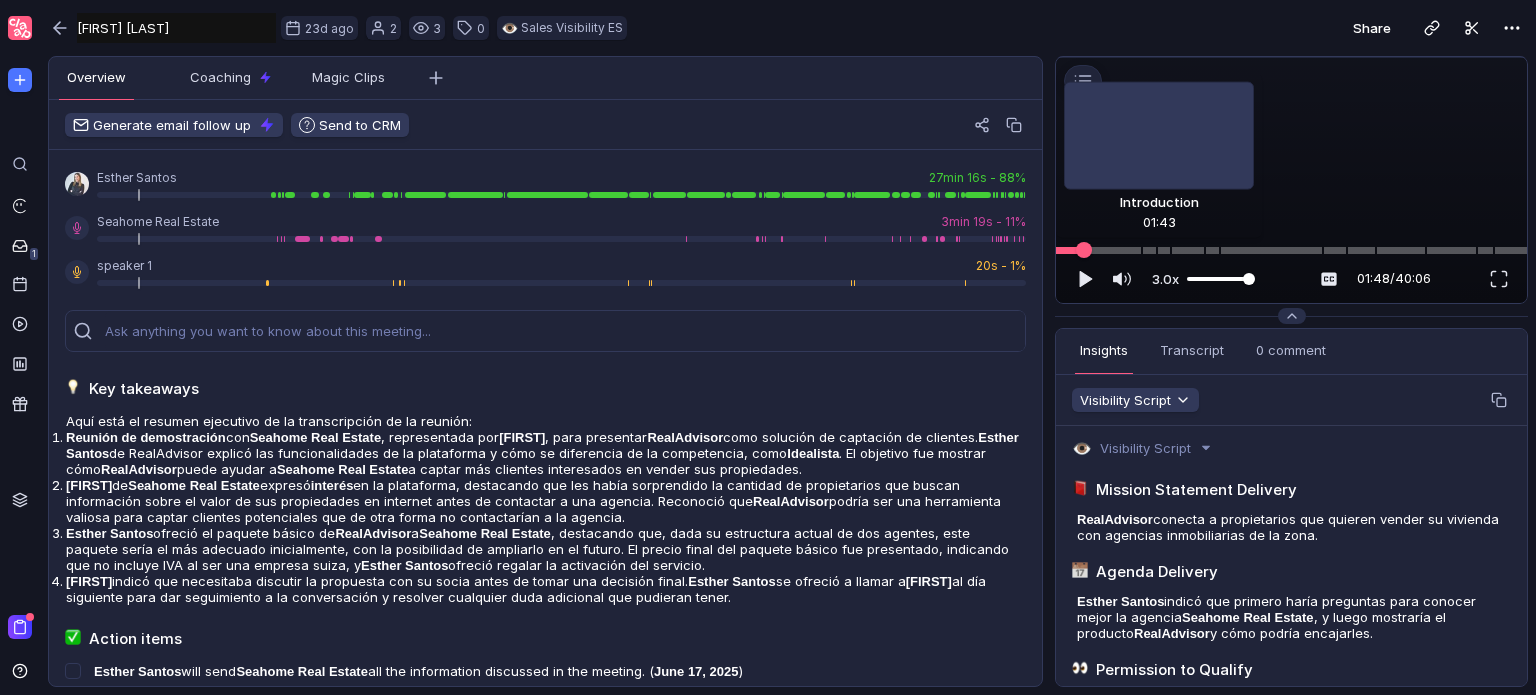 click at bounding box center (1084, 250) 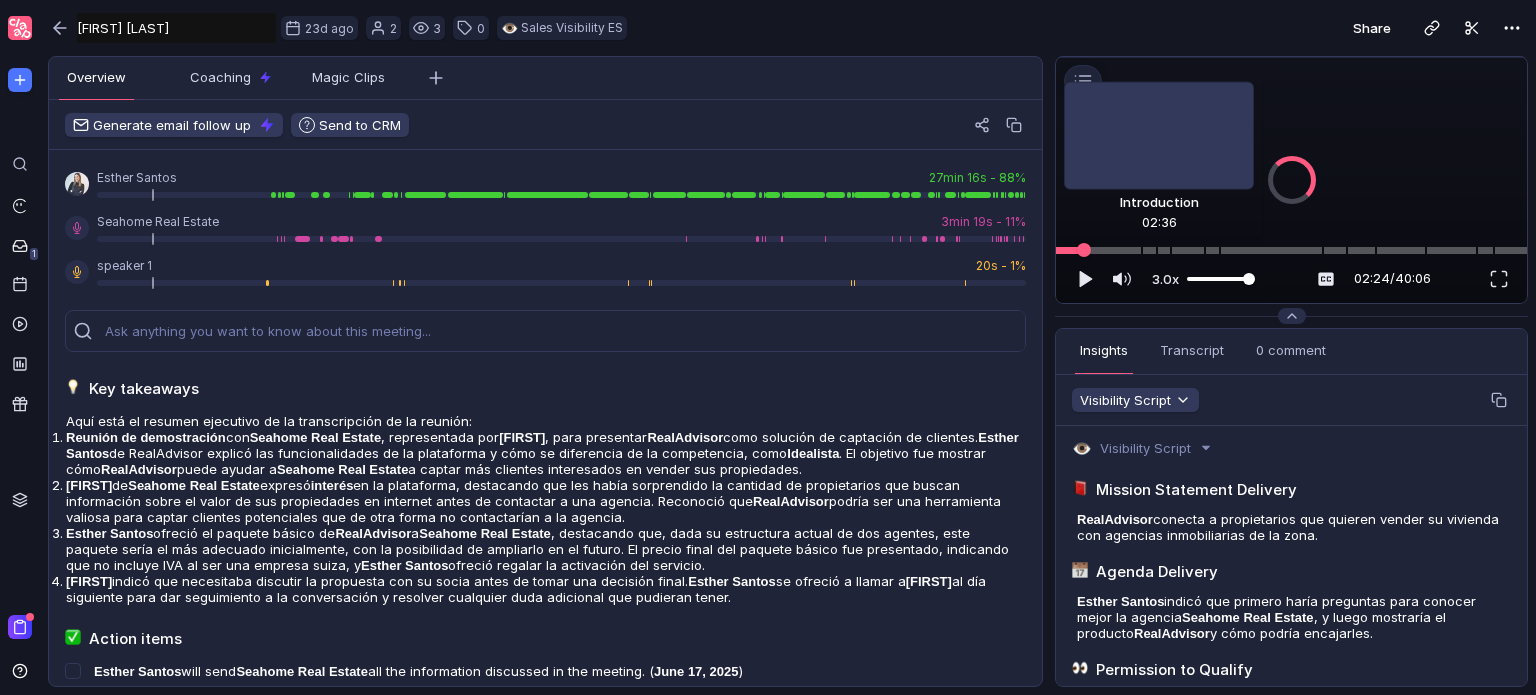 click at bounding box center [1084, 250] 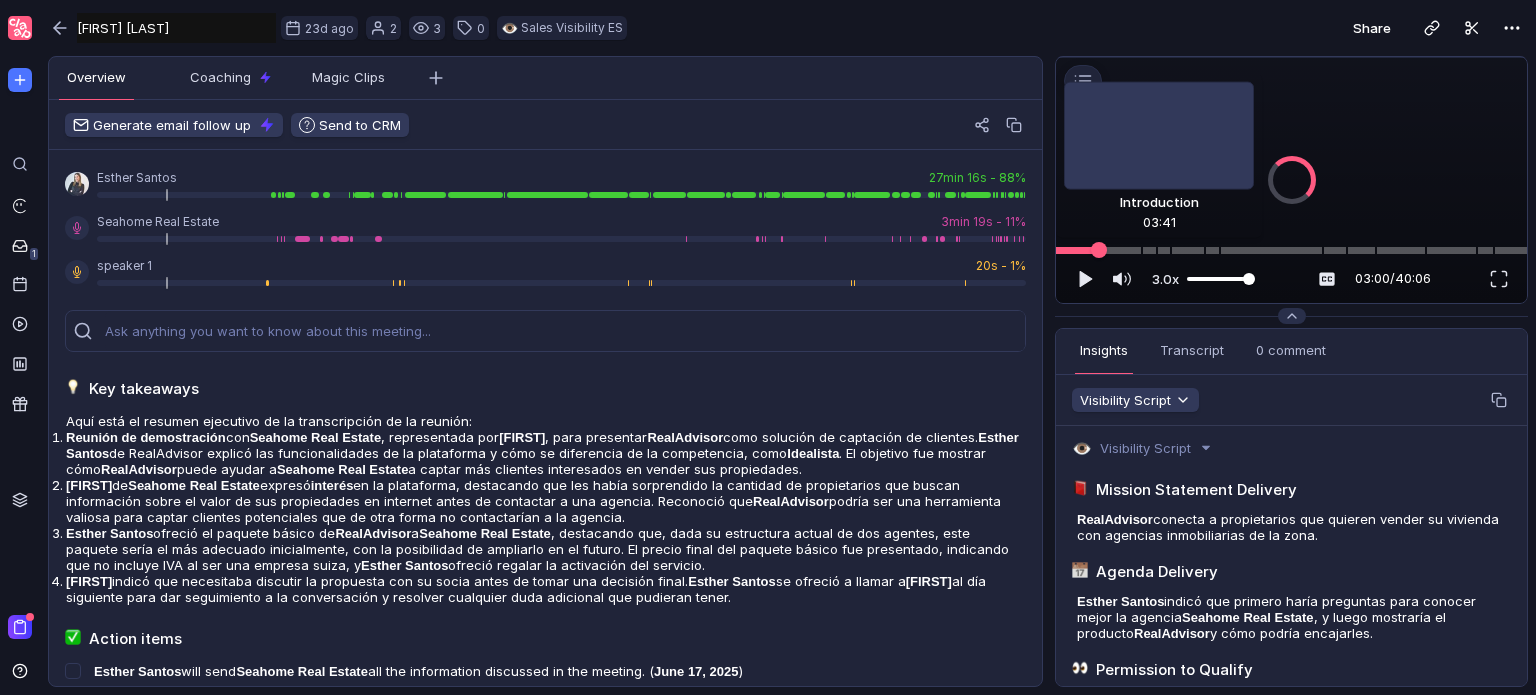 click at bounding box center [1291, 250] 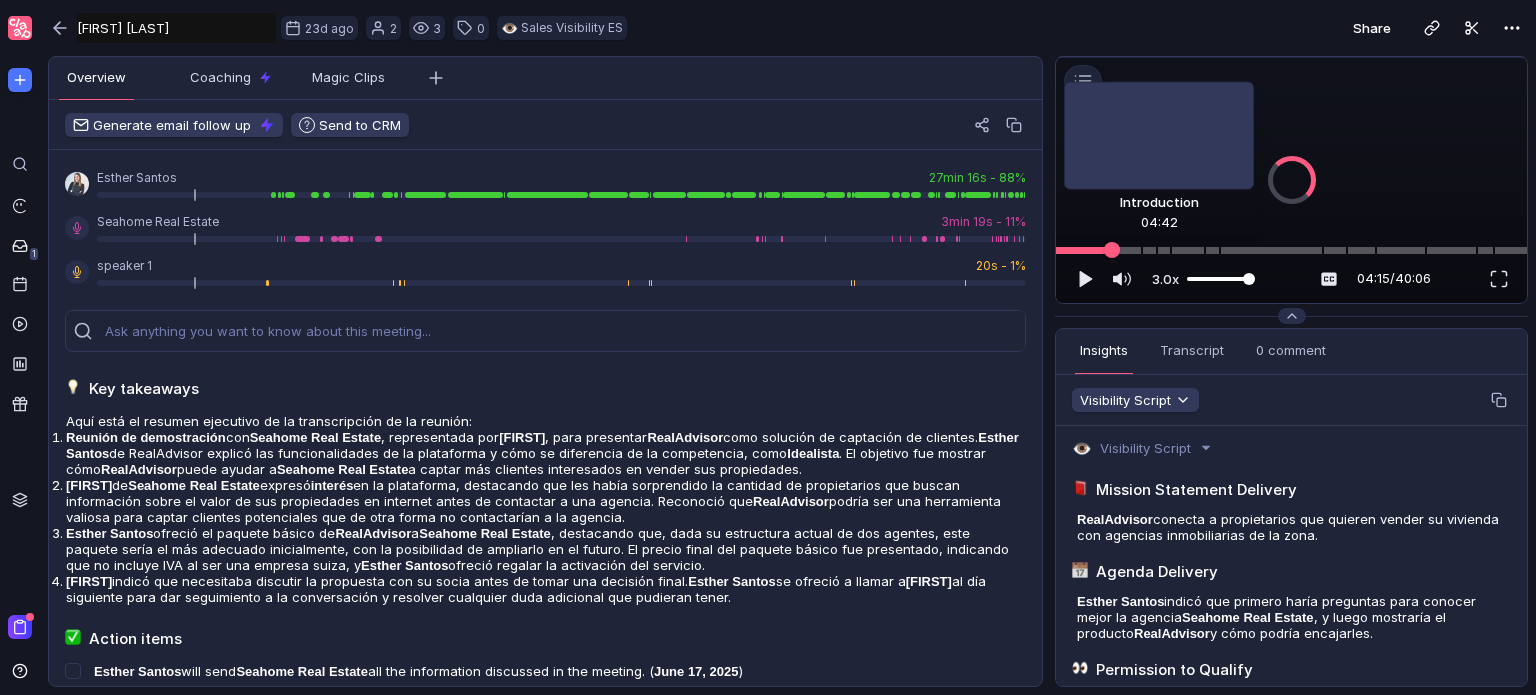 click at bounding box center [1112, 250] 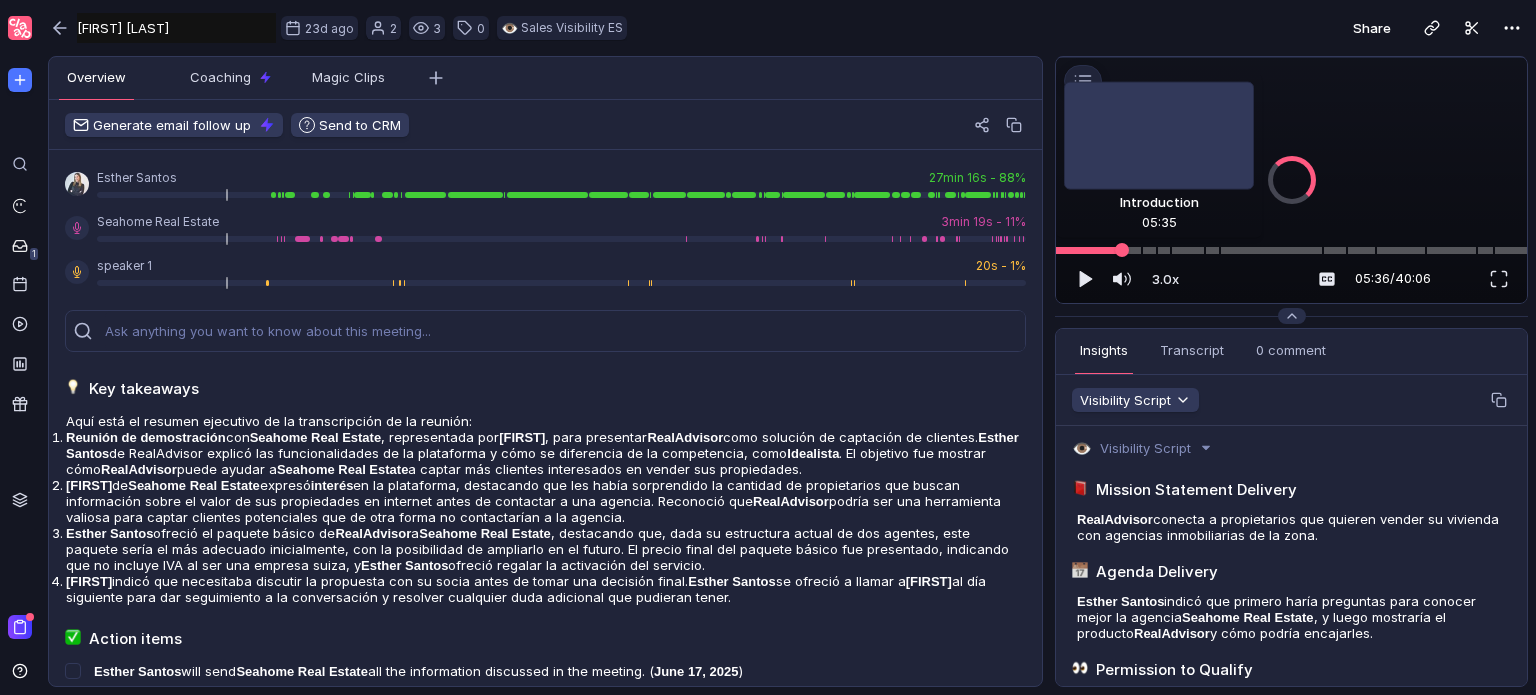 click at bounding box center [1122, 250] 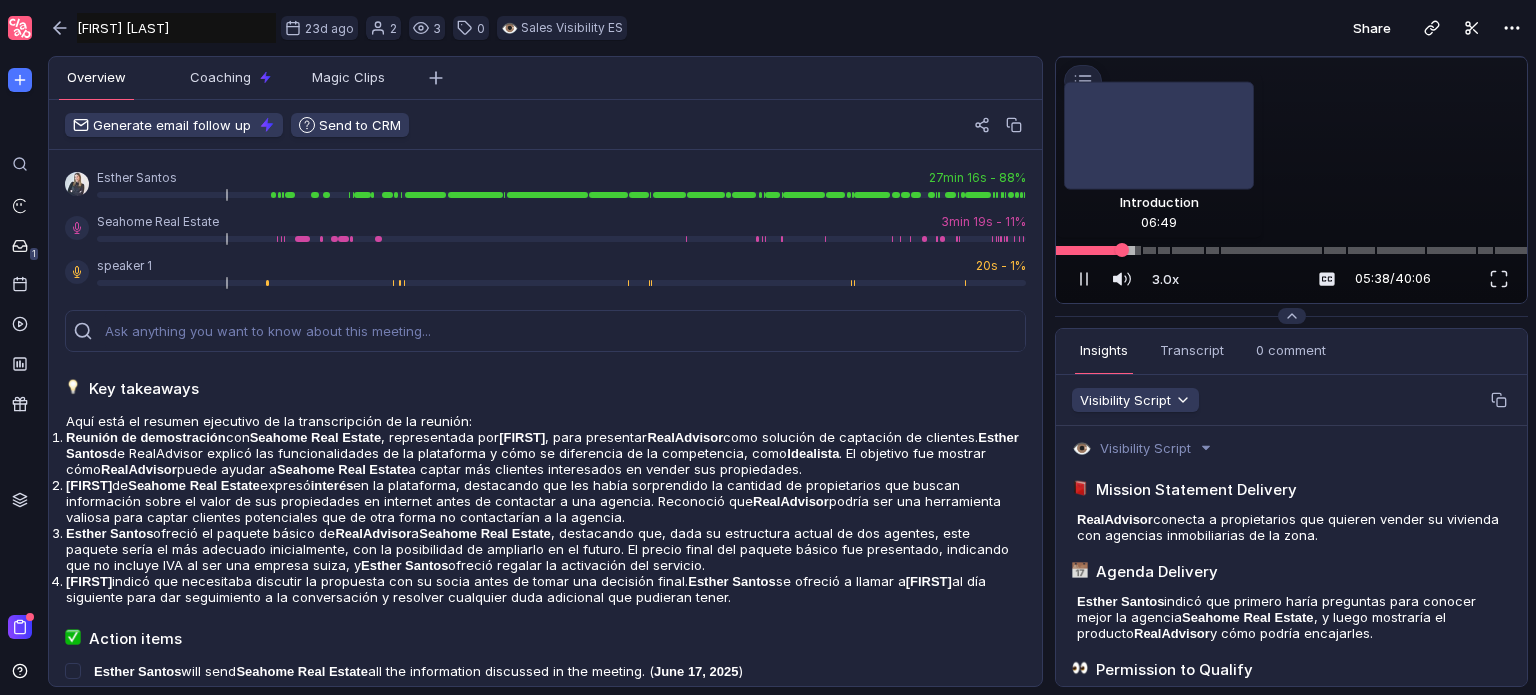 click at bounding box center [1291, 250] 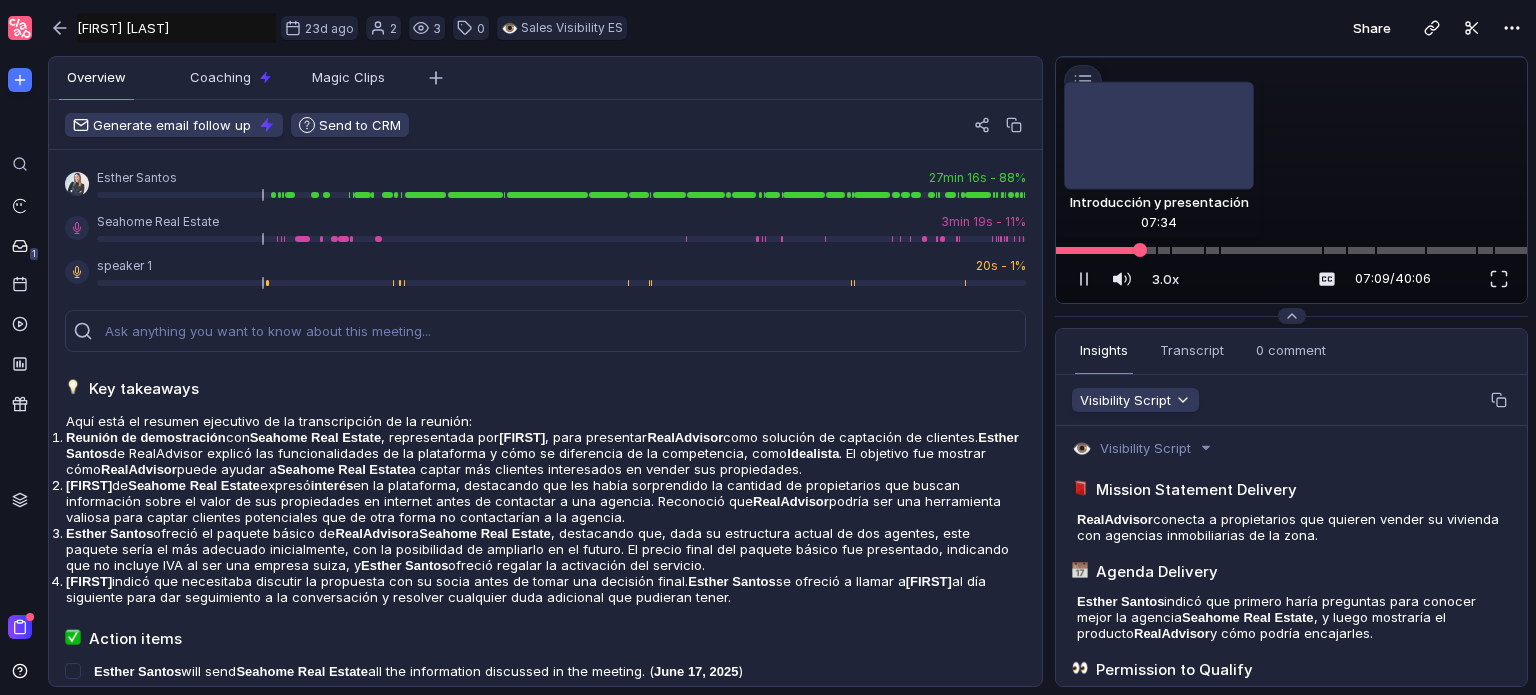 click at bounding box center (1140, 250) 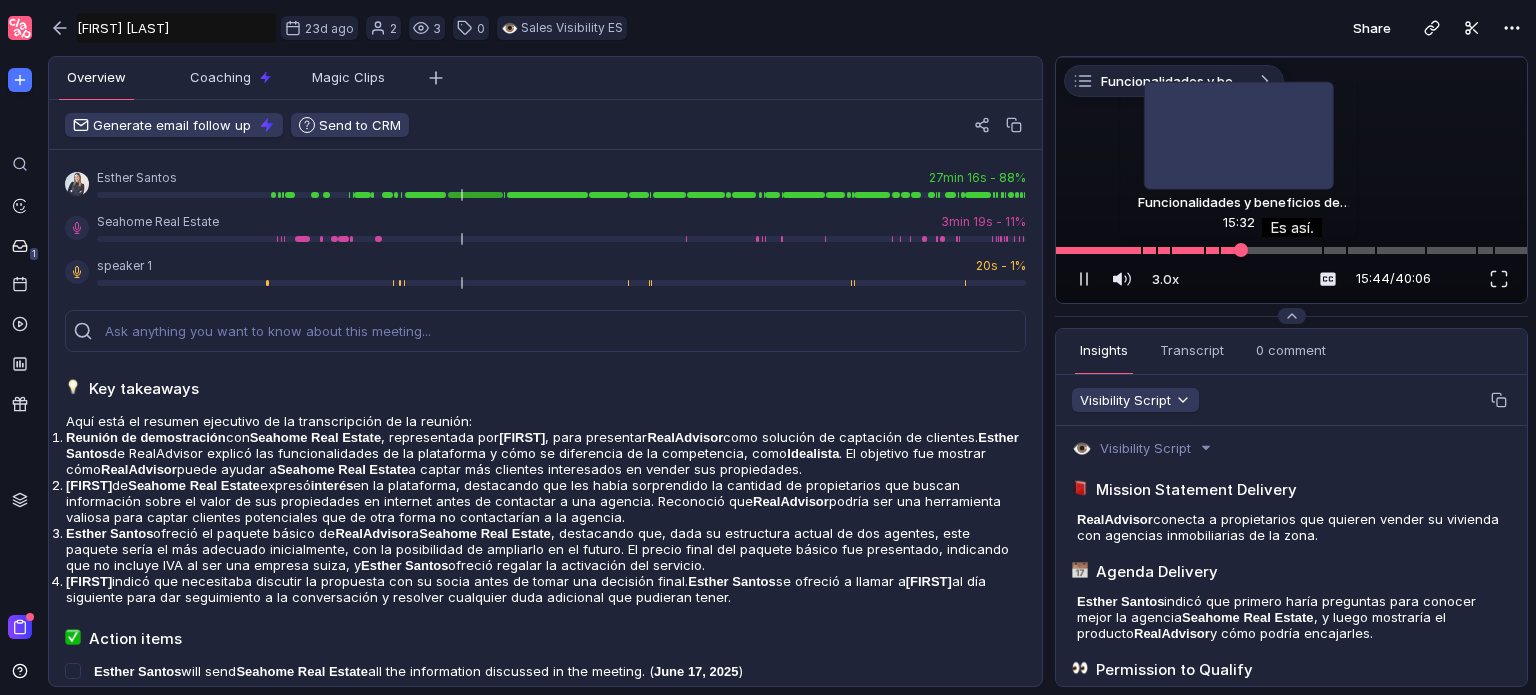 click at bounding box center (1241, 250) 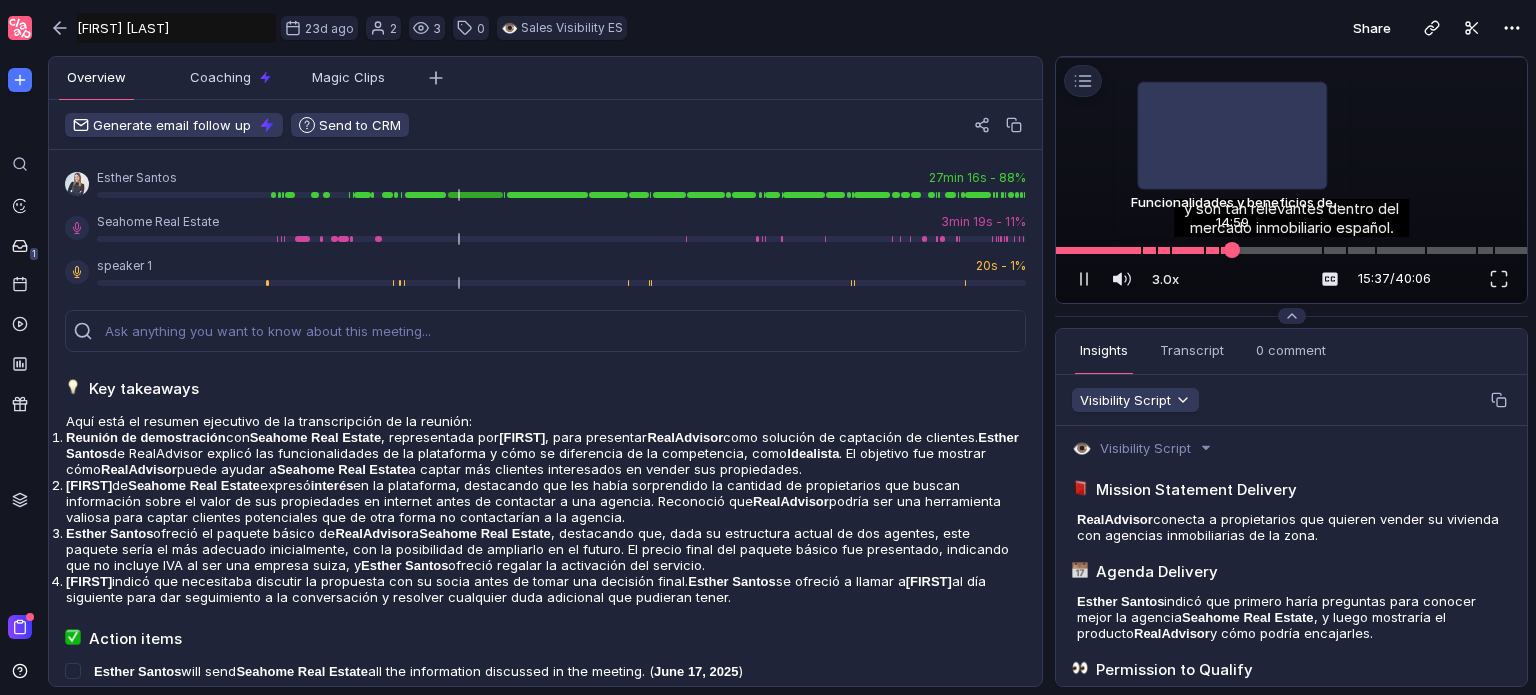 click at bounding box center [1232, 250] 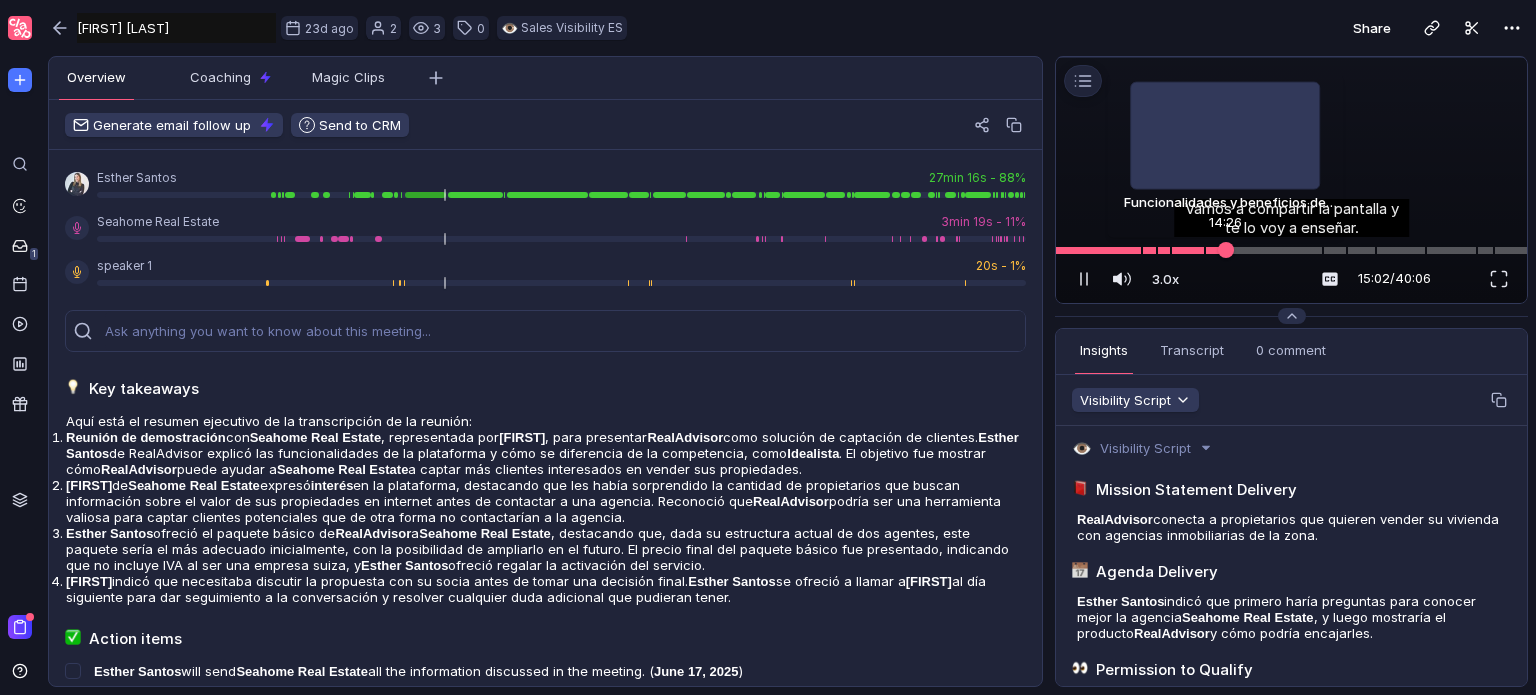 click at bounding box center [1225, 250] 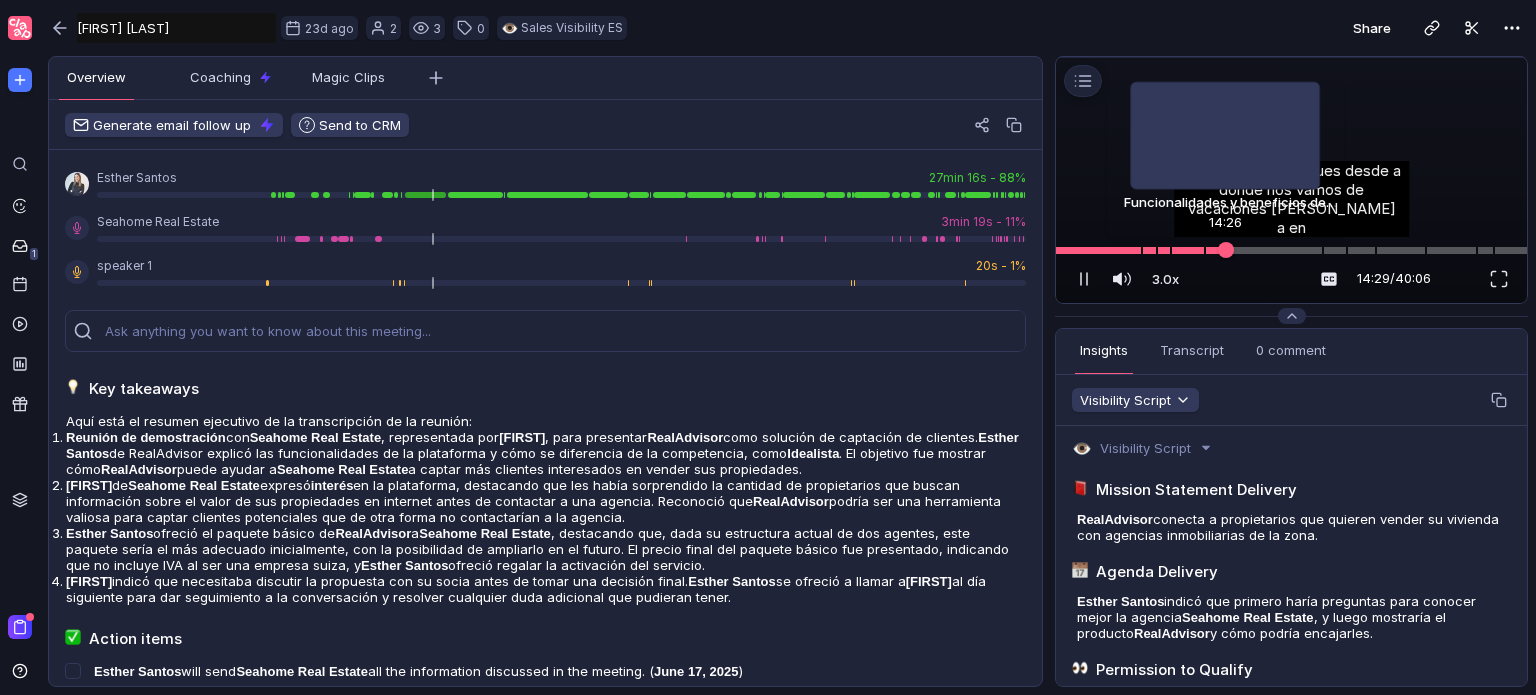 click at bounding box center (1225, 250) 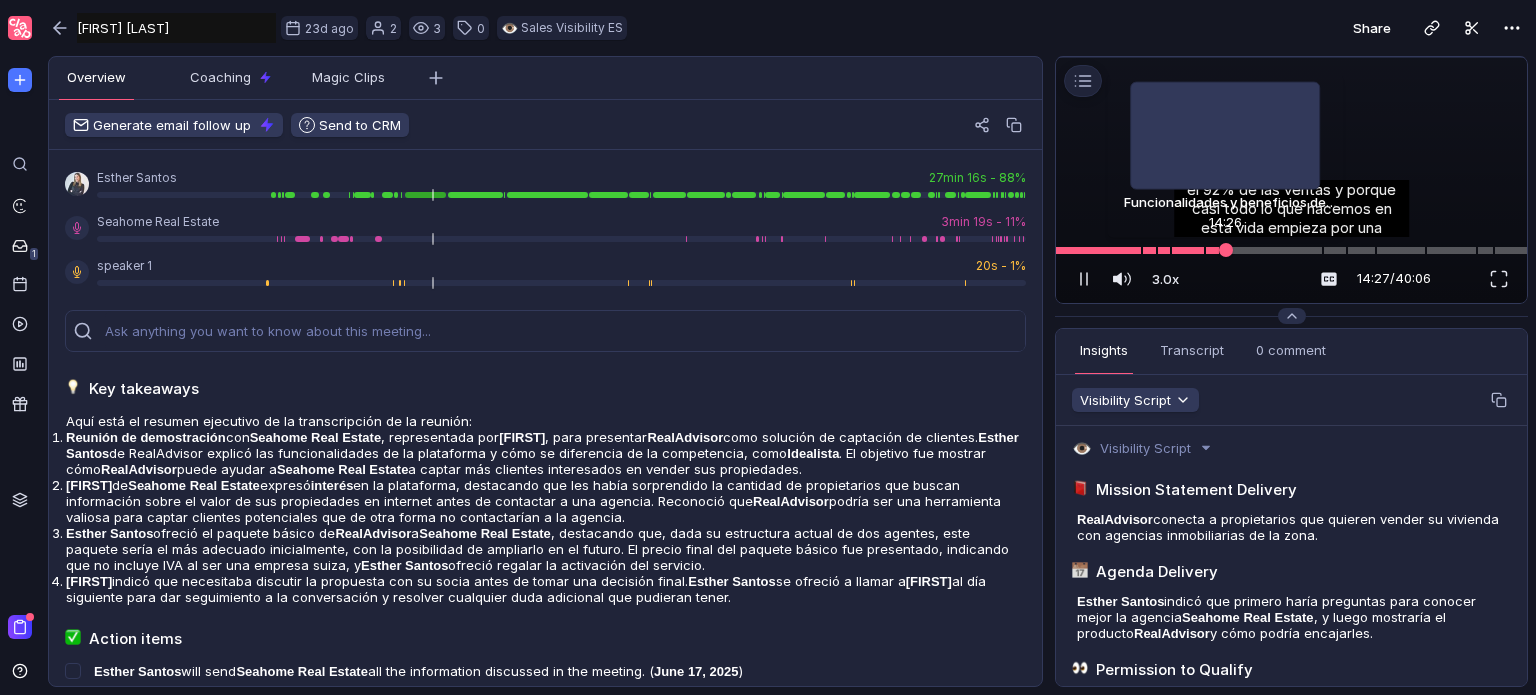 click at bounding box center (1226, 250) 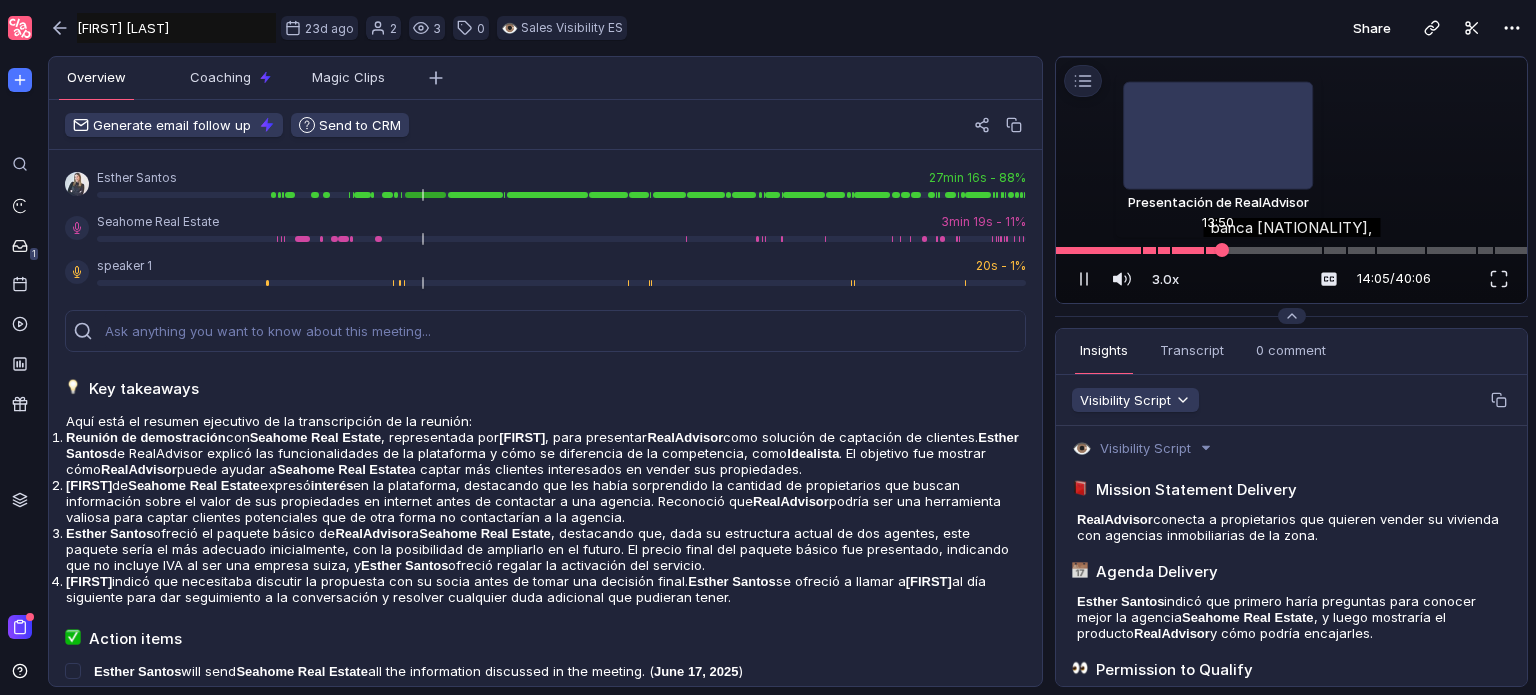 click at bounding box center (1222, 250) 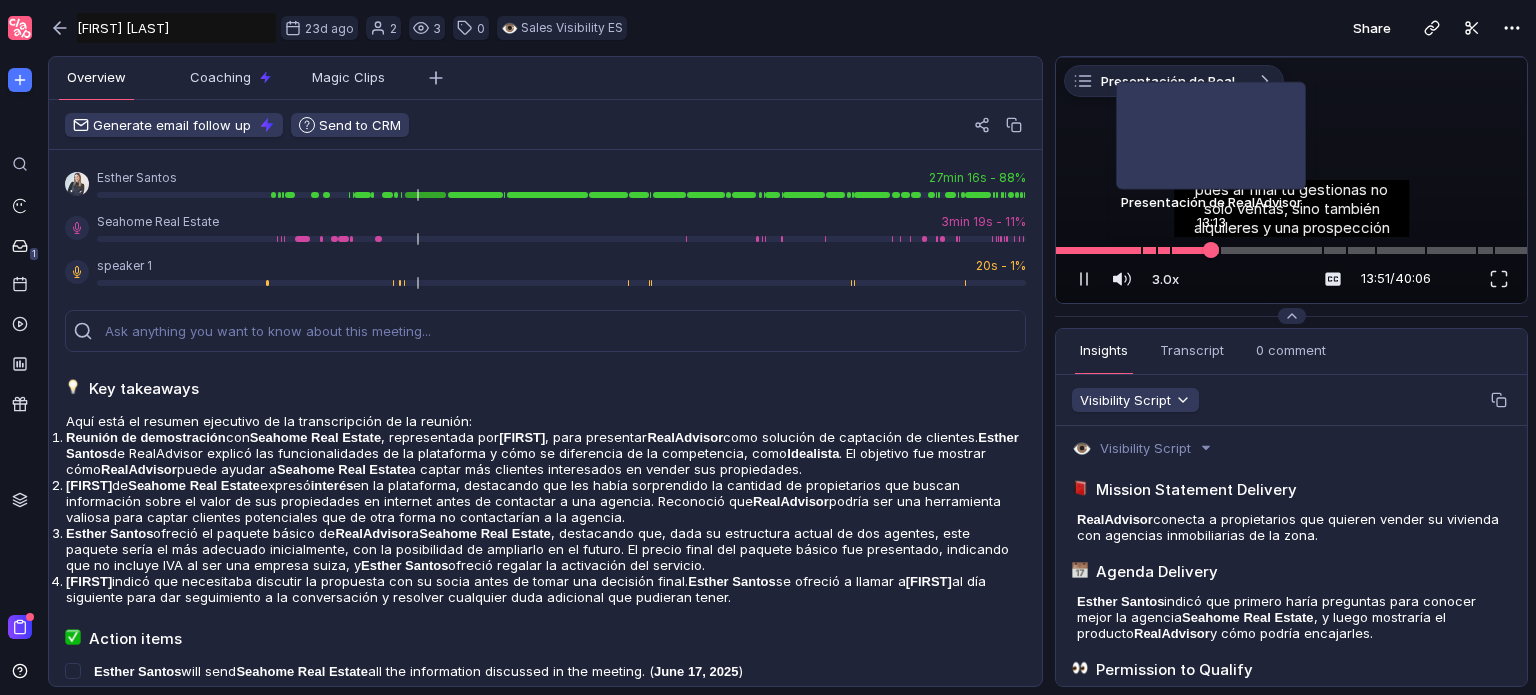 click at bounding box center (1211, 250) 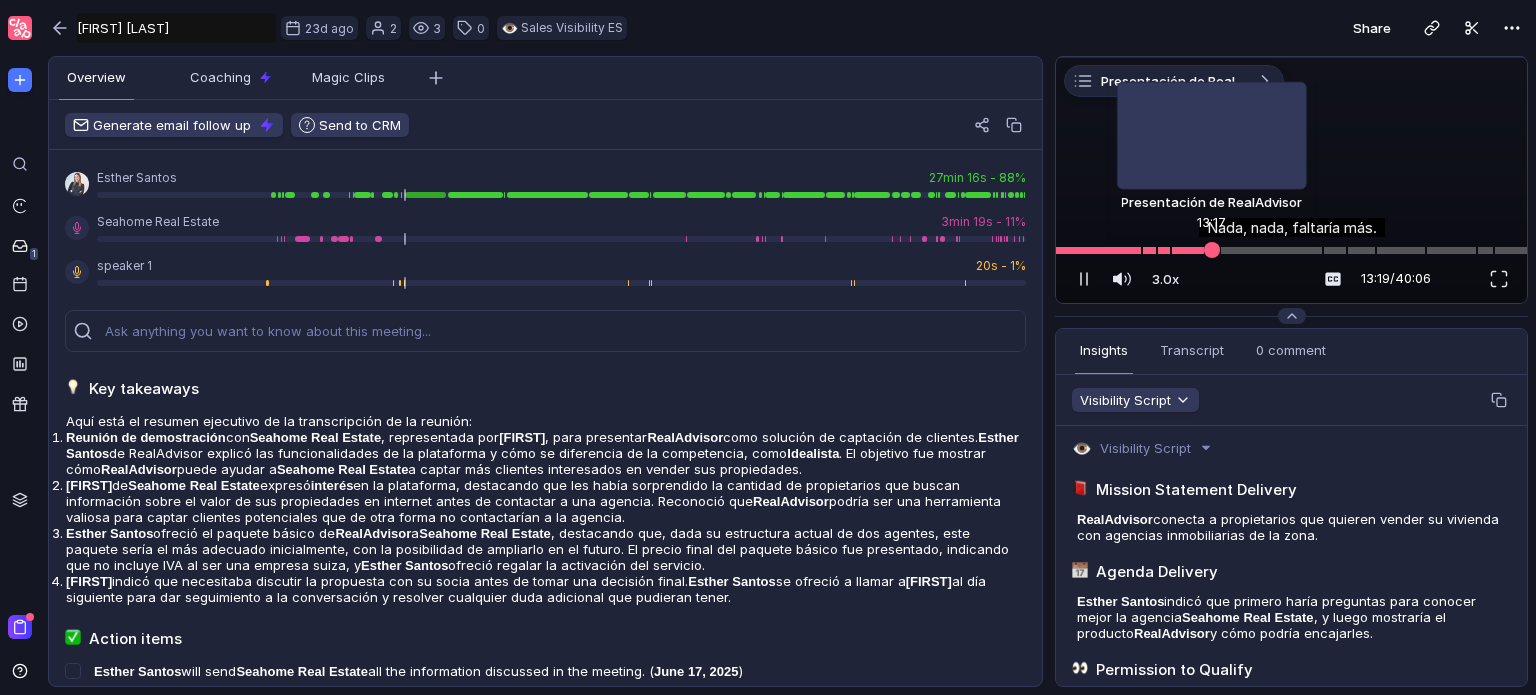 click at bounding box center (1212, 250) 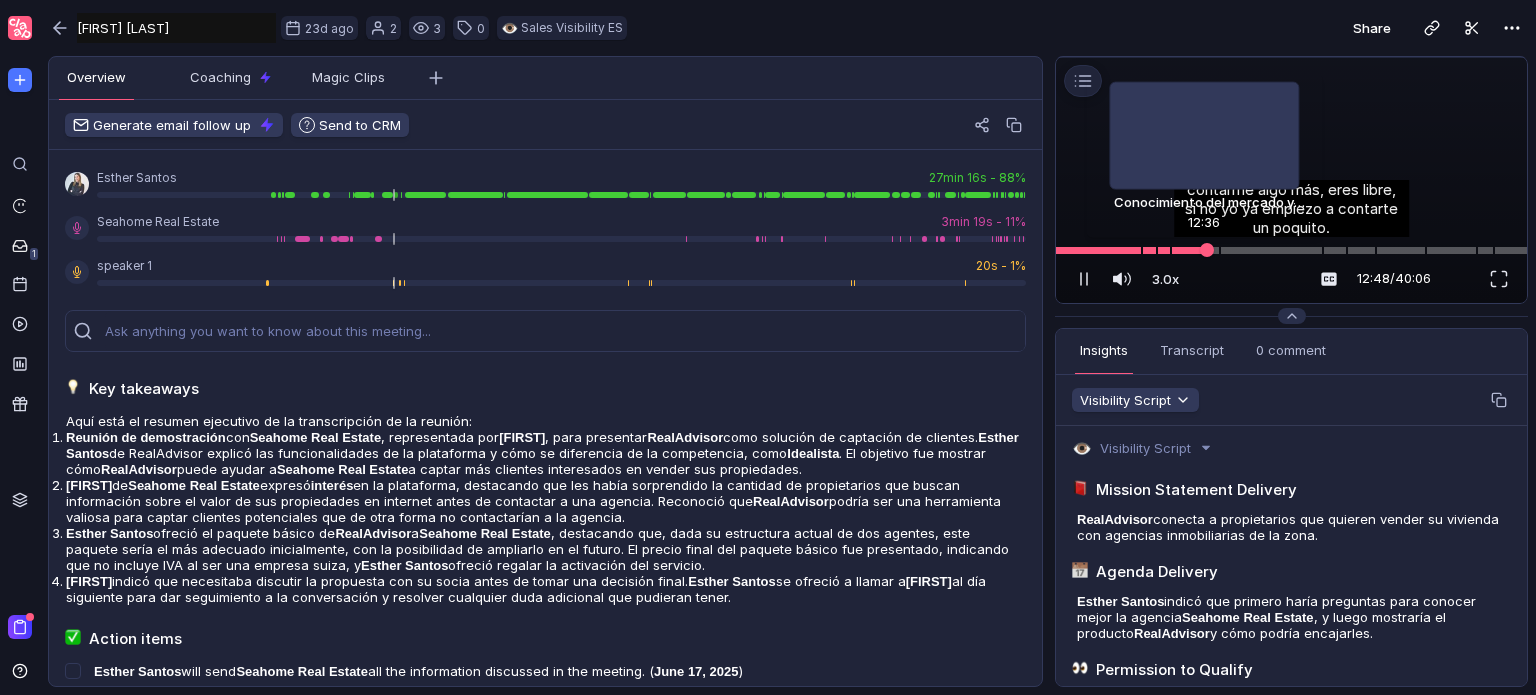 click at bounding box center (1207, 250) 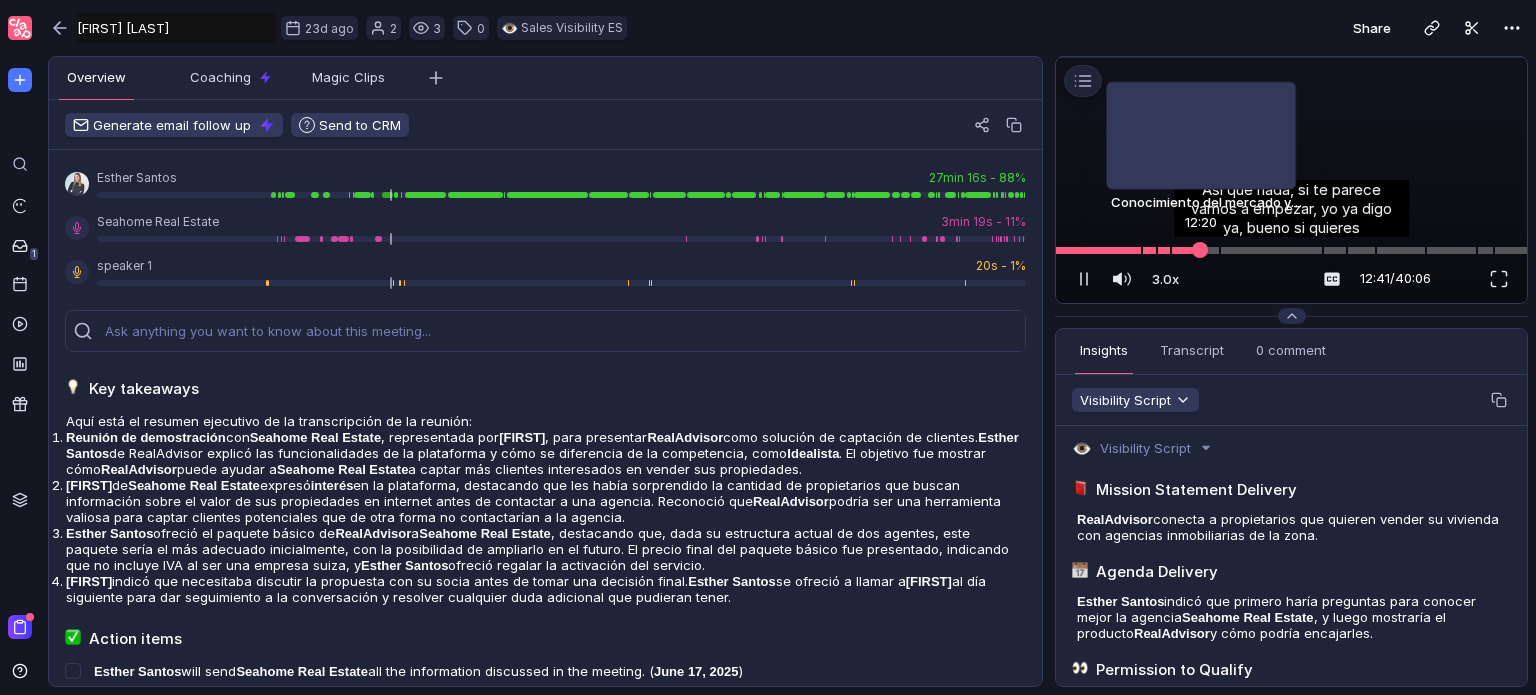click at bounding box center (1200, 250) 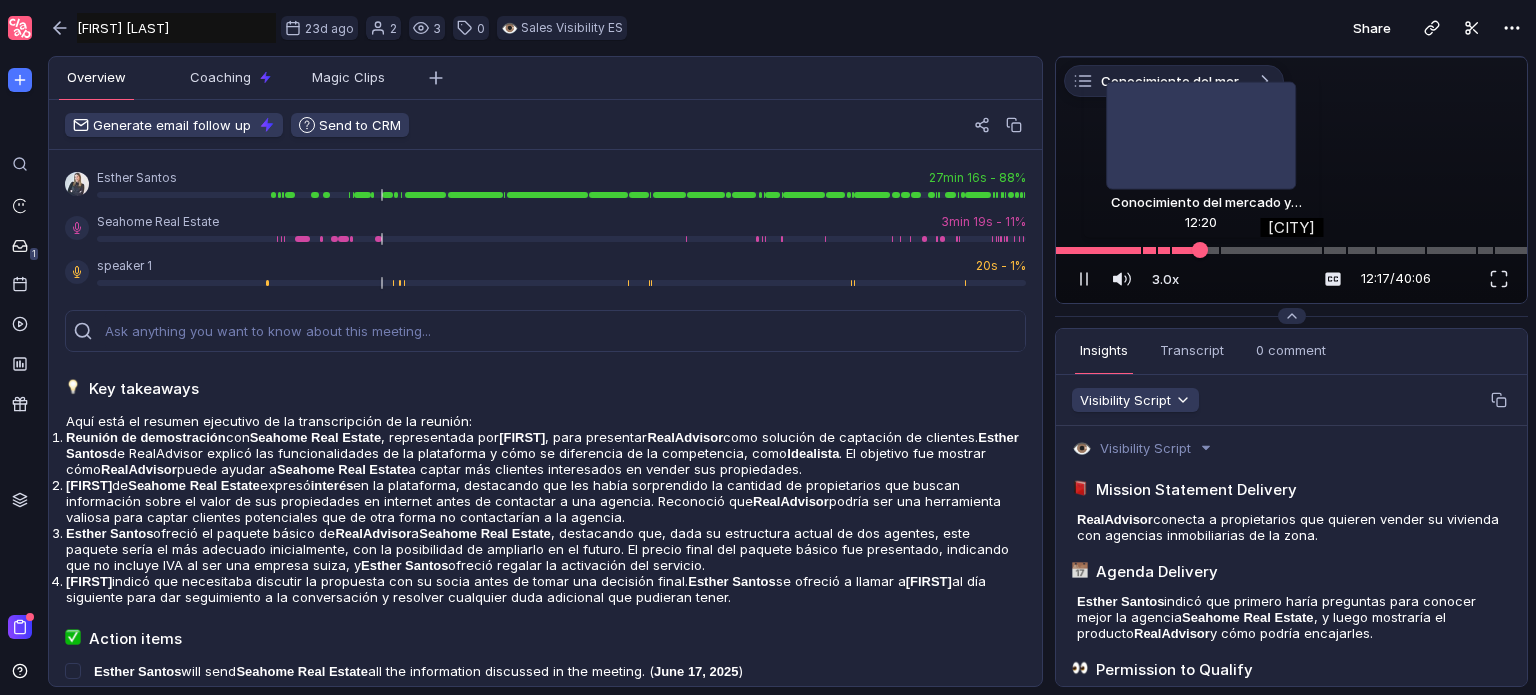 click at bounding box center [1200, 250] 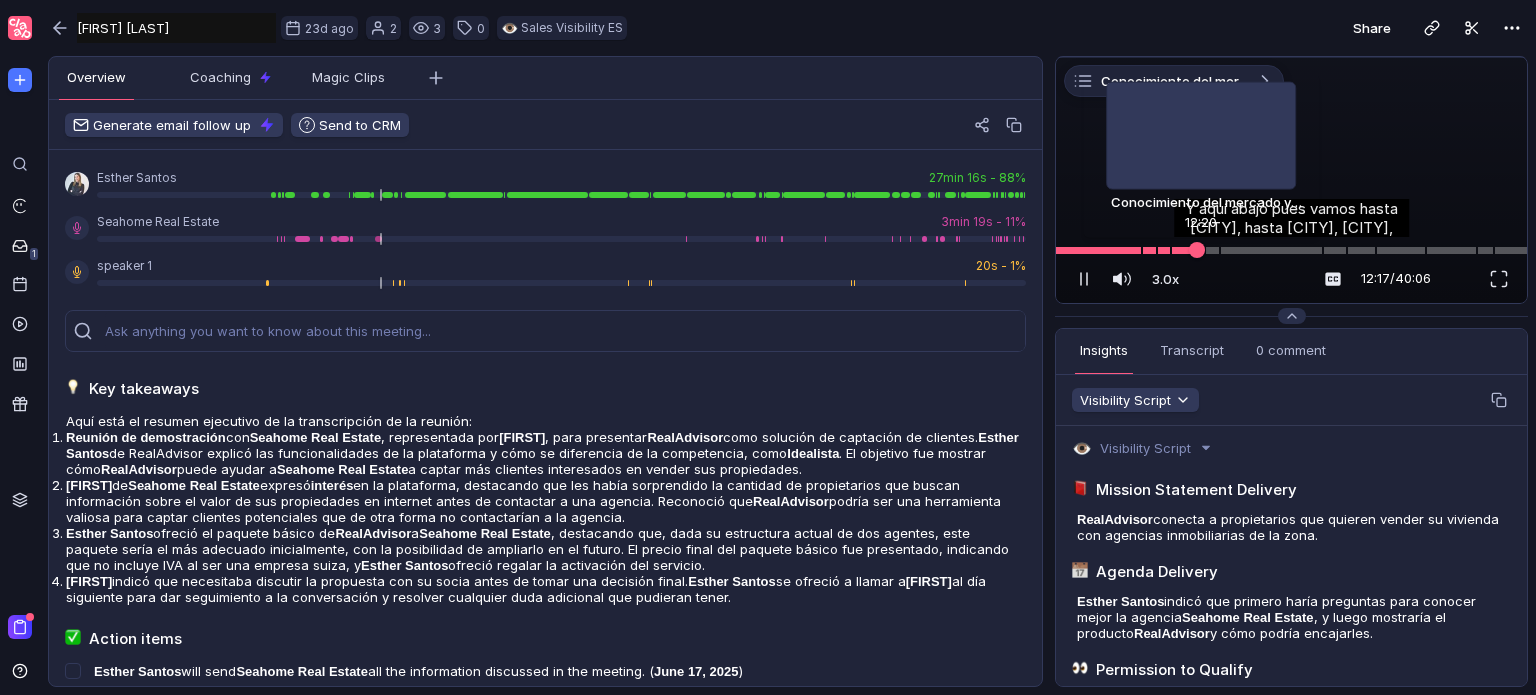 click at bounding box center (1197, 250) 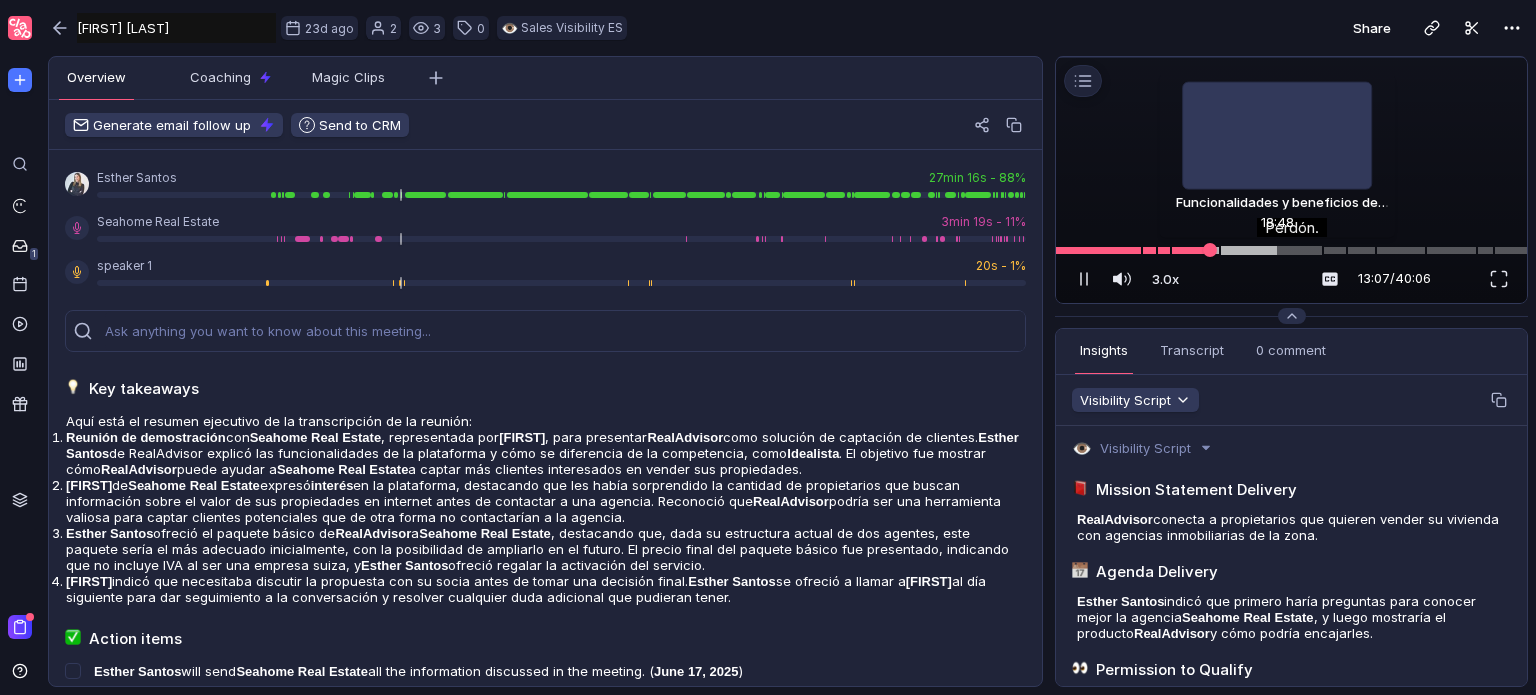 click at bounding box center [1291, 250] 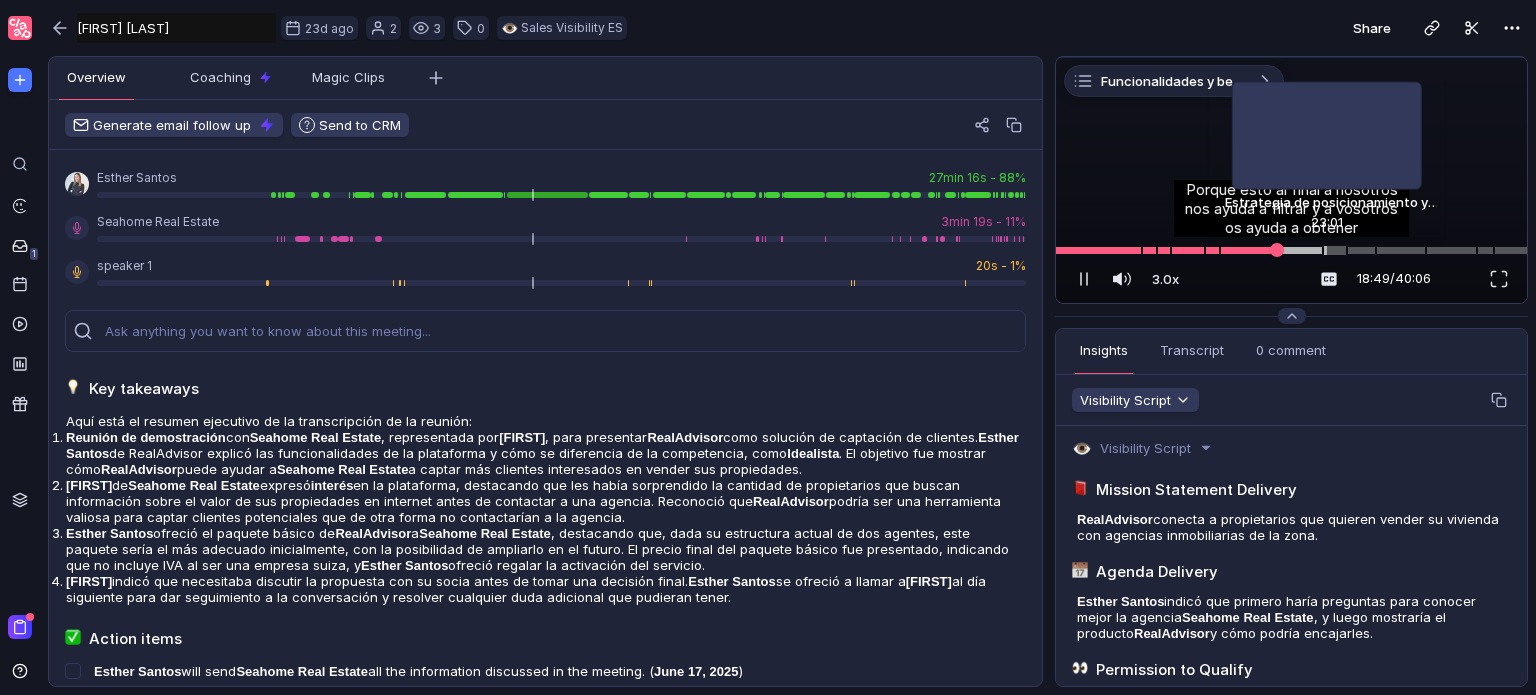 click at bounding box center [1291, 250] 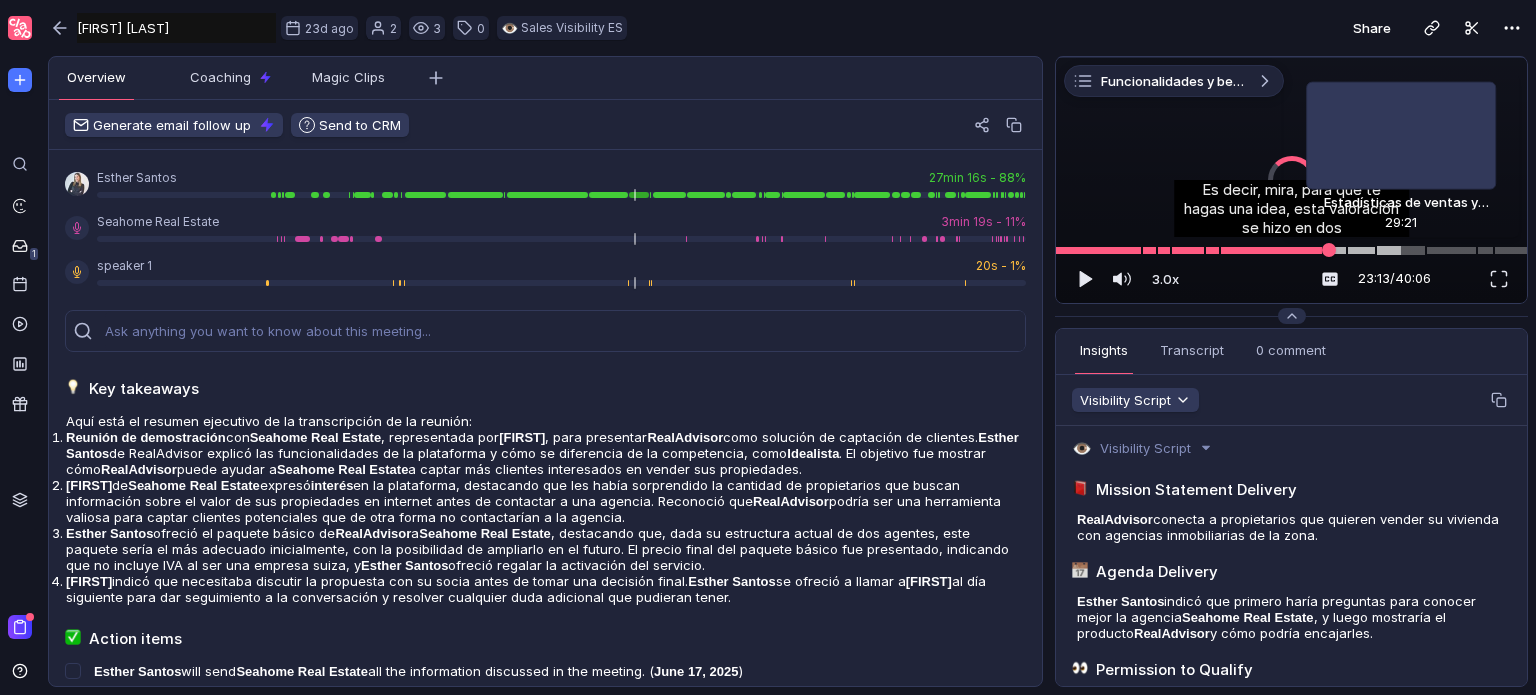 click at bounding box center [1291, 250] 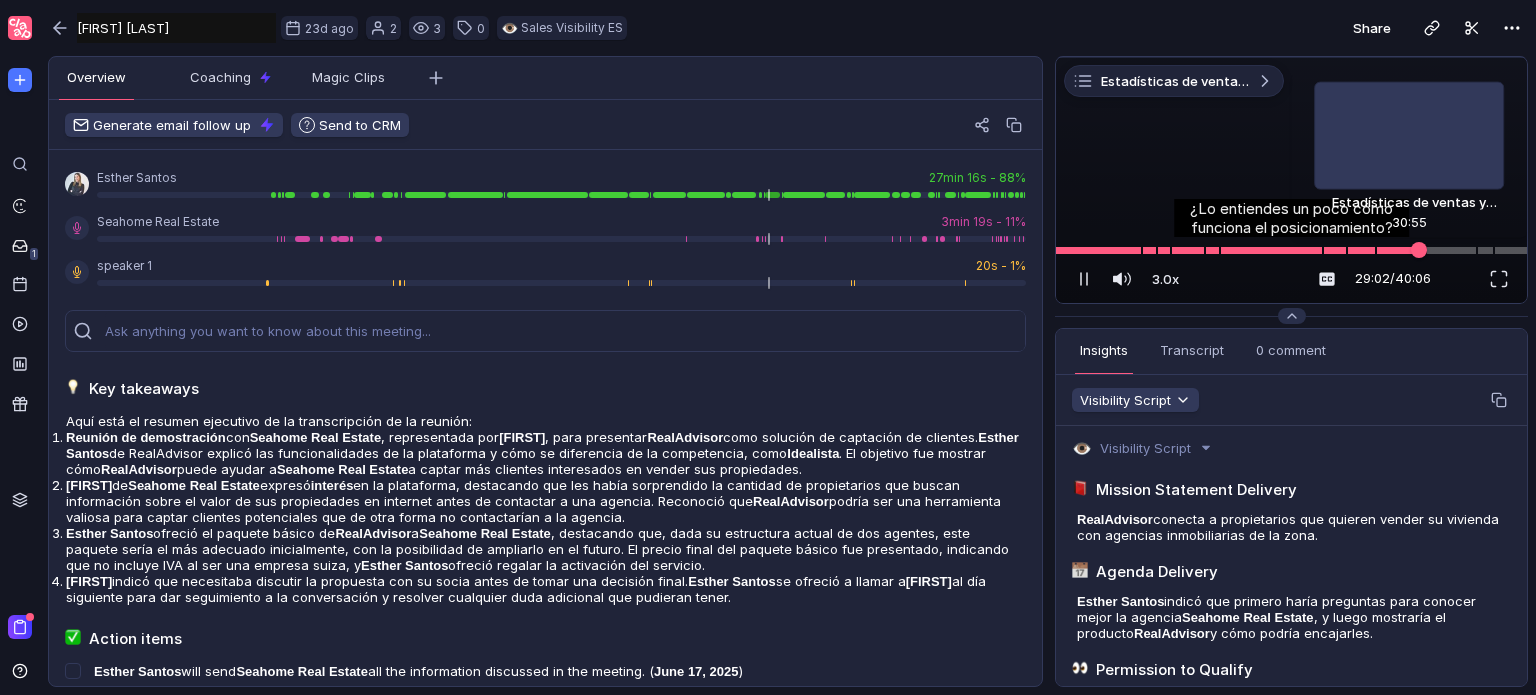click at bounding box center [1291, 250] 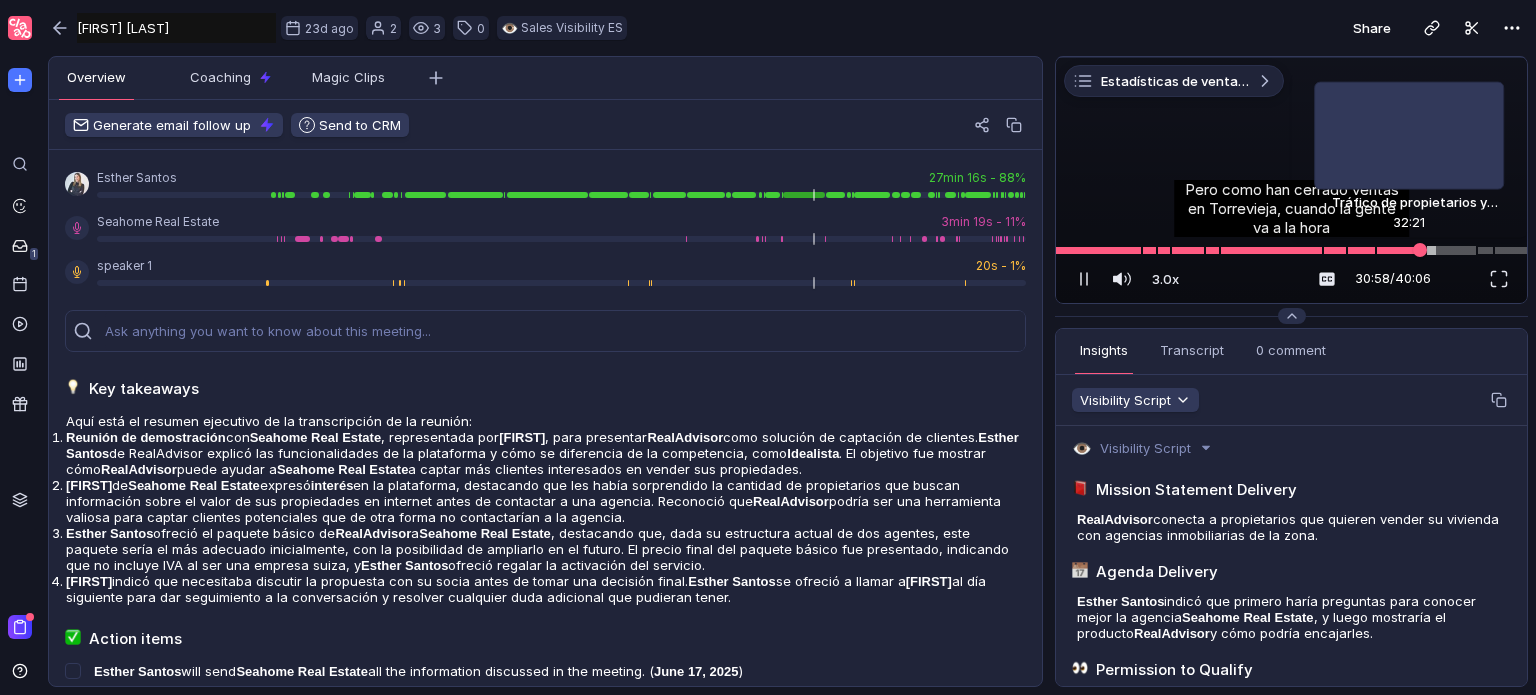 click at bounding box center (1291, 250) 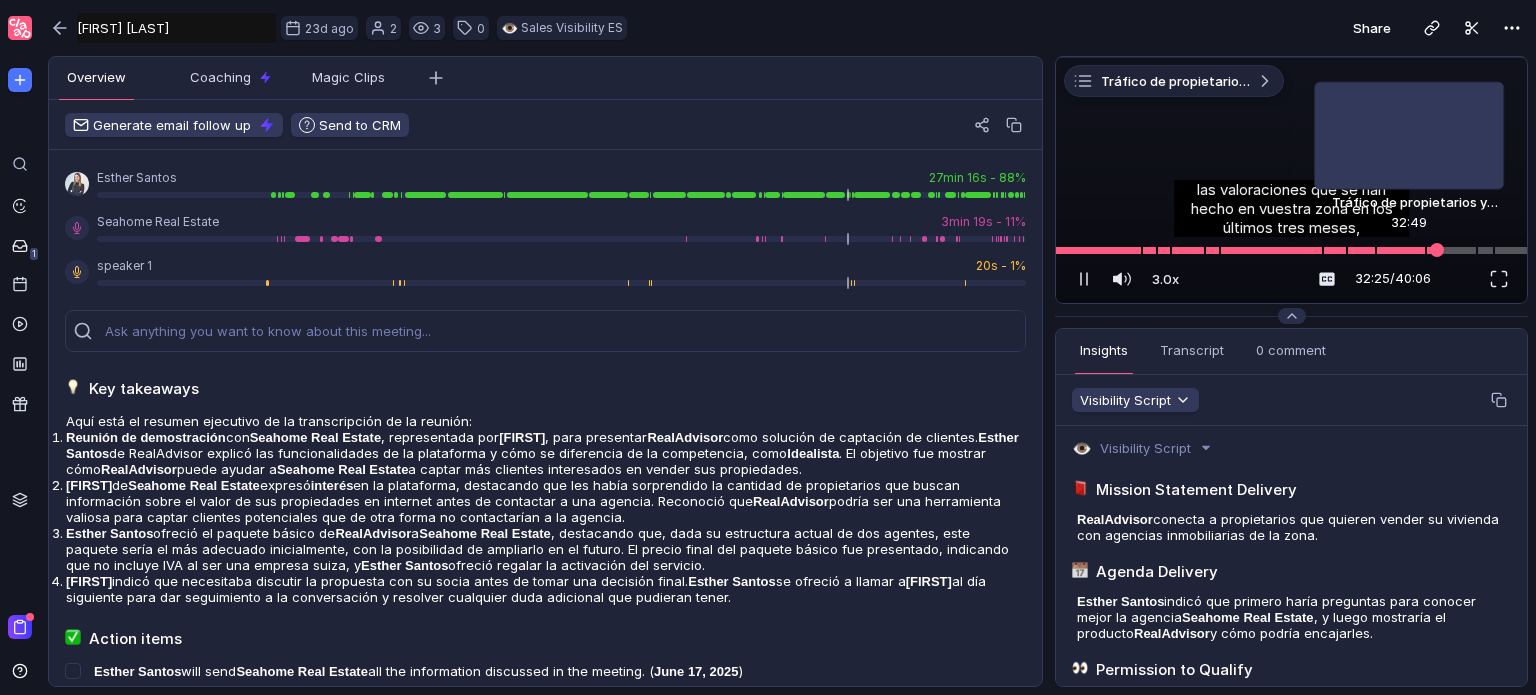 click at bounding box center [1437, 250] 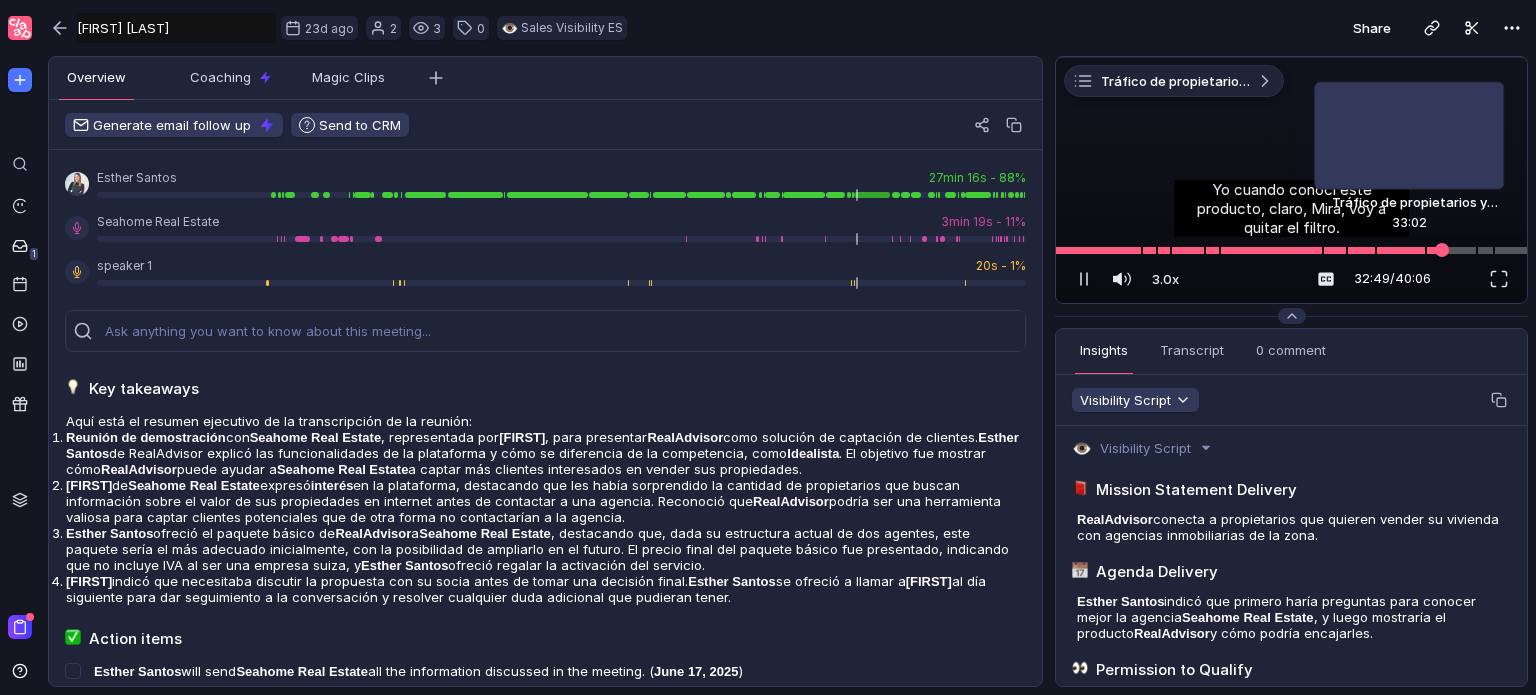 click at bounding box center [1442, 250] 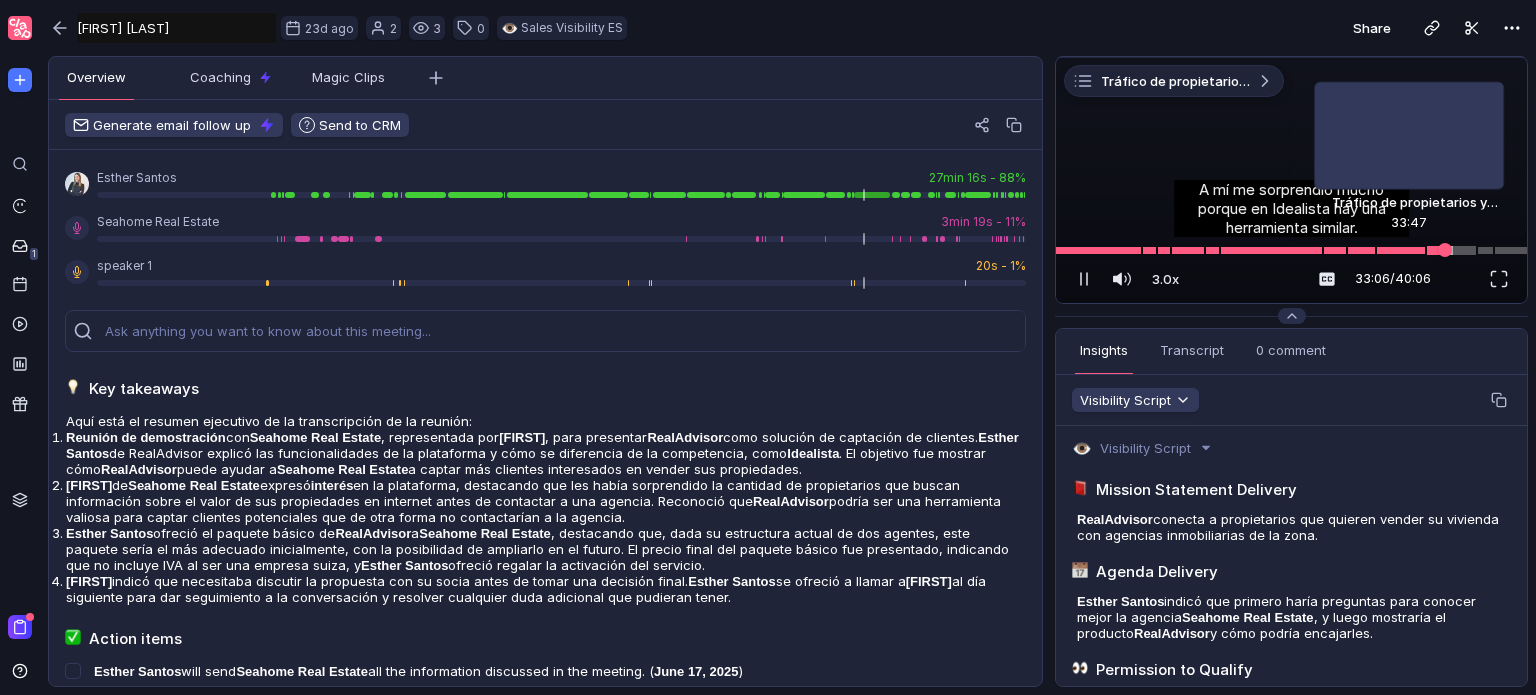 click at bounding box center (1291, 250) 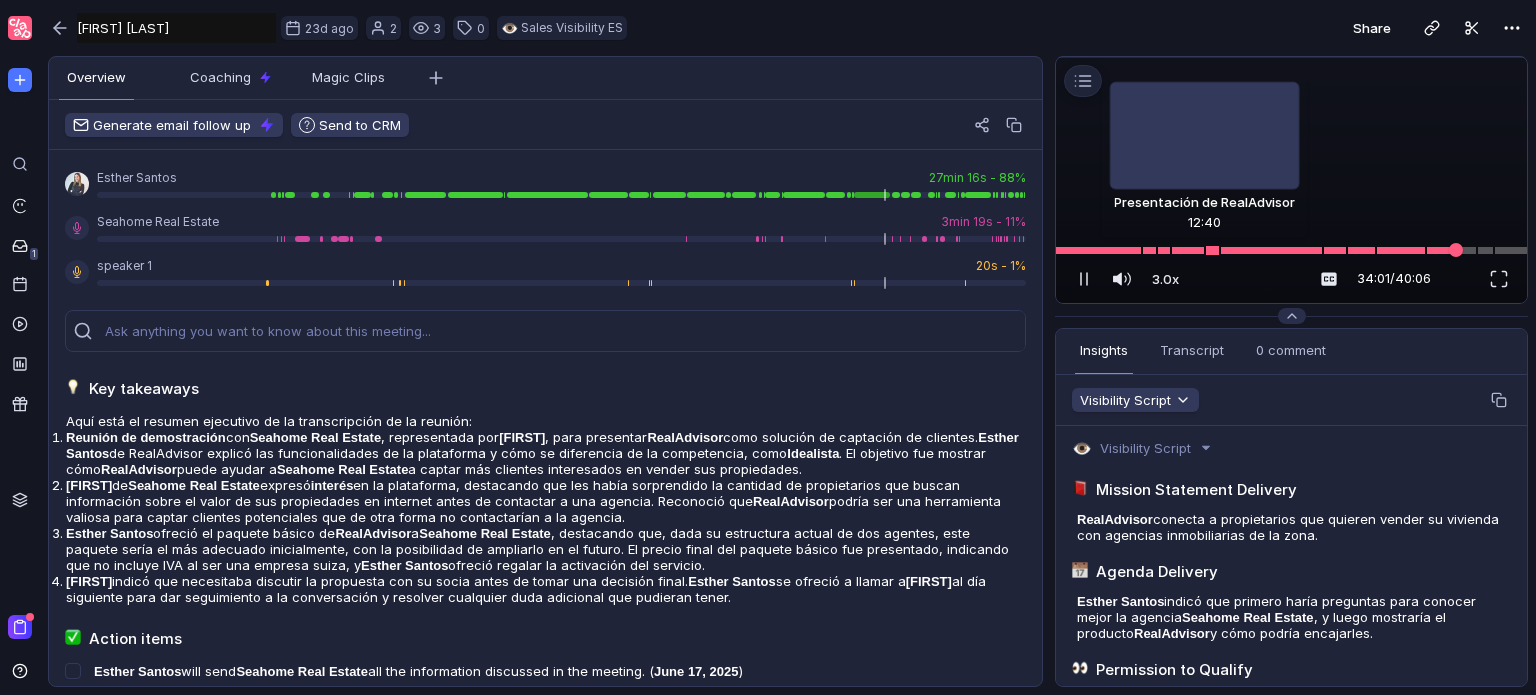 click at bounding box center [1291, 250] 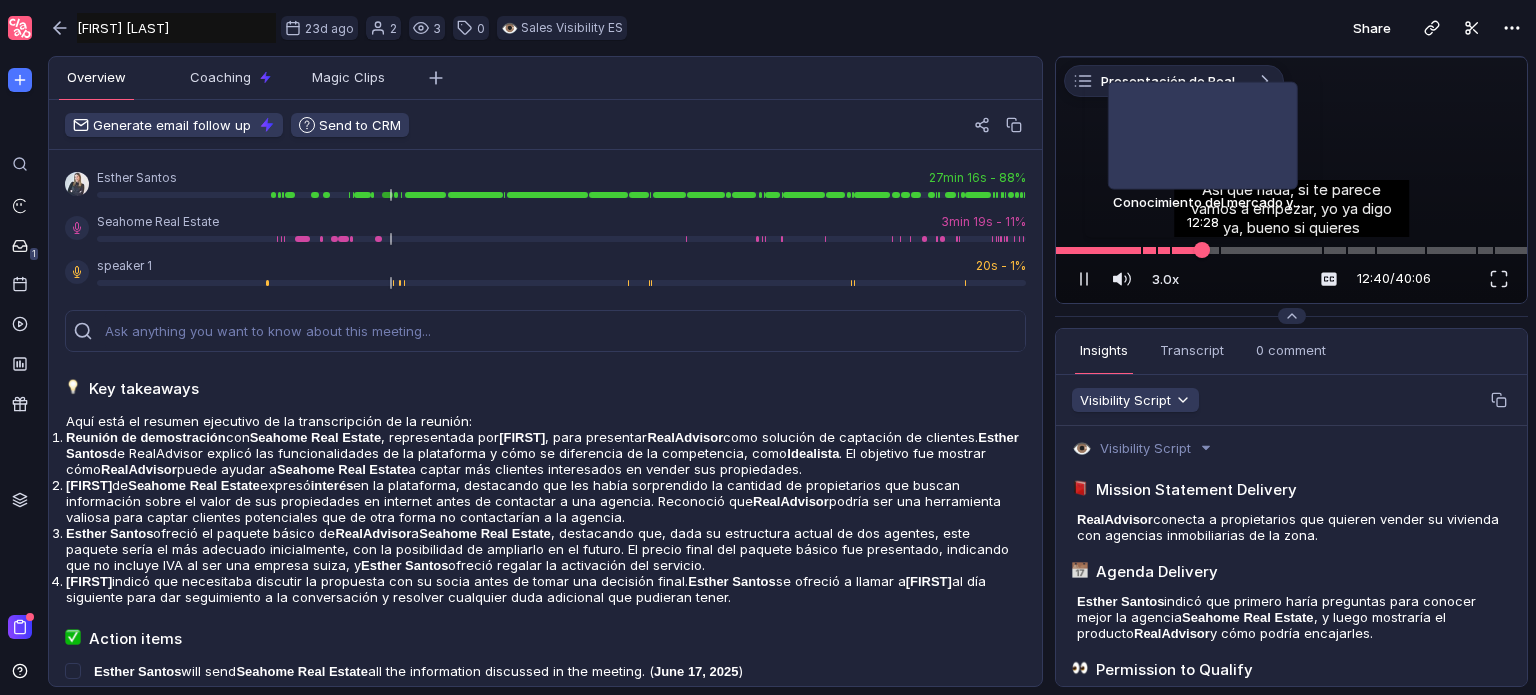 click at bounding box center (1202, 250) 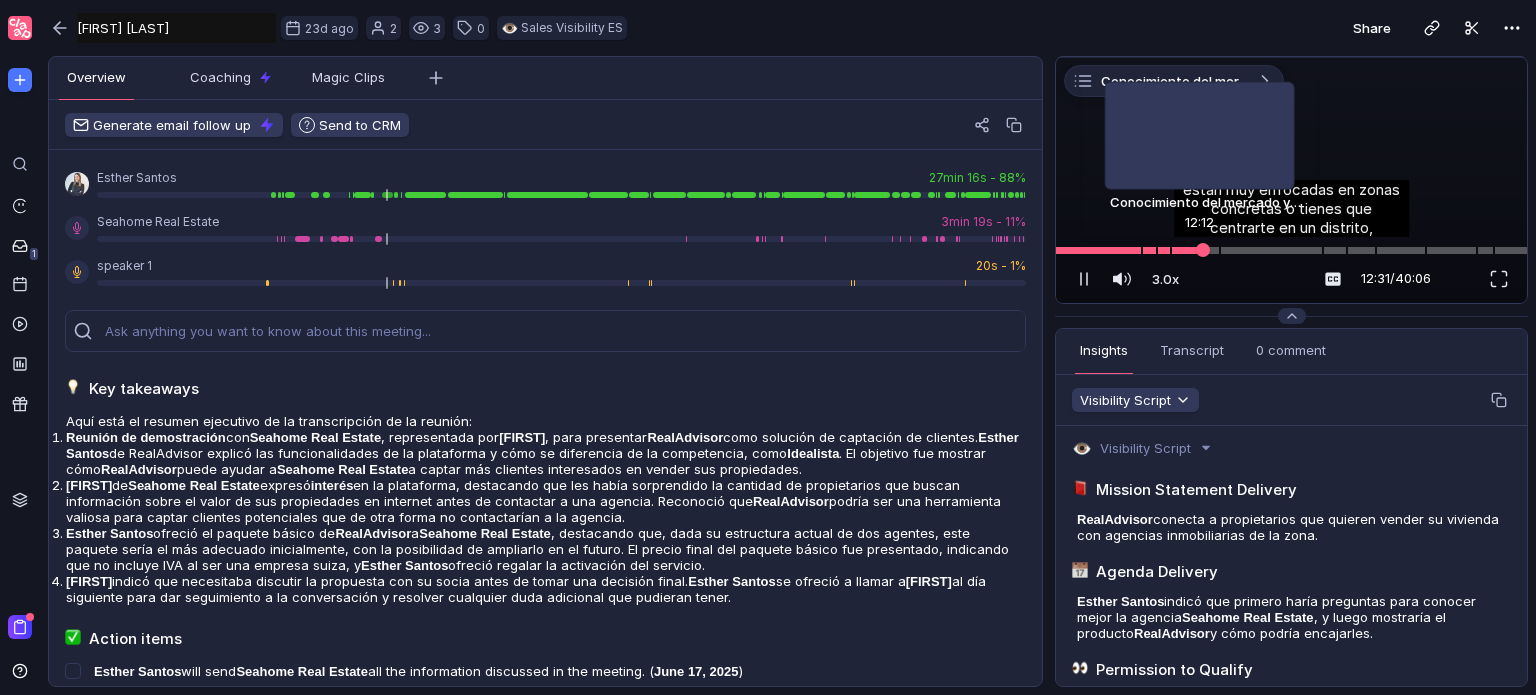 click at bounding box center [1203, 250] 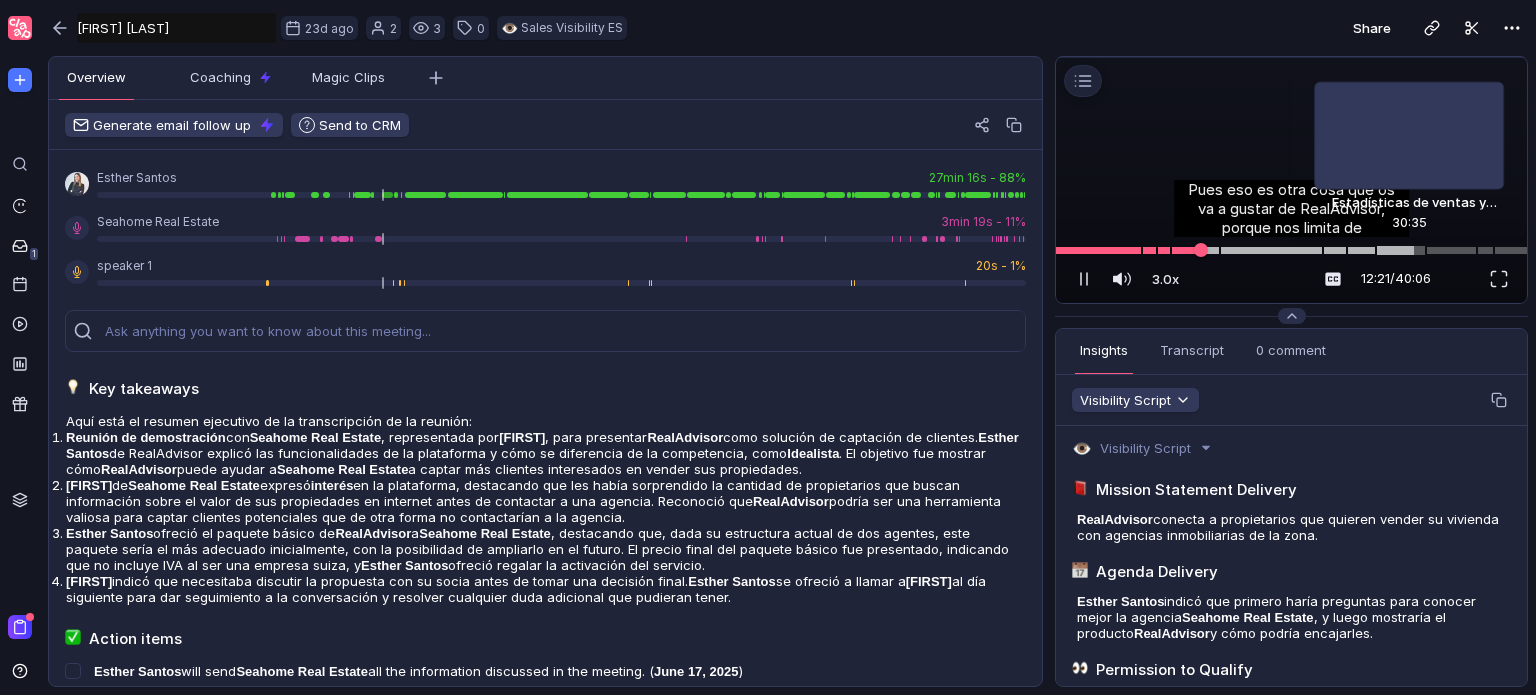 click at bounding box center [1291, 250] 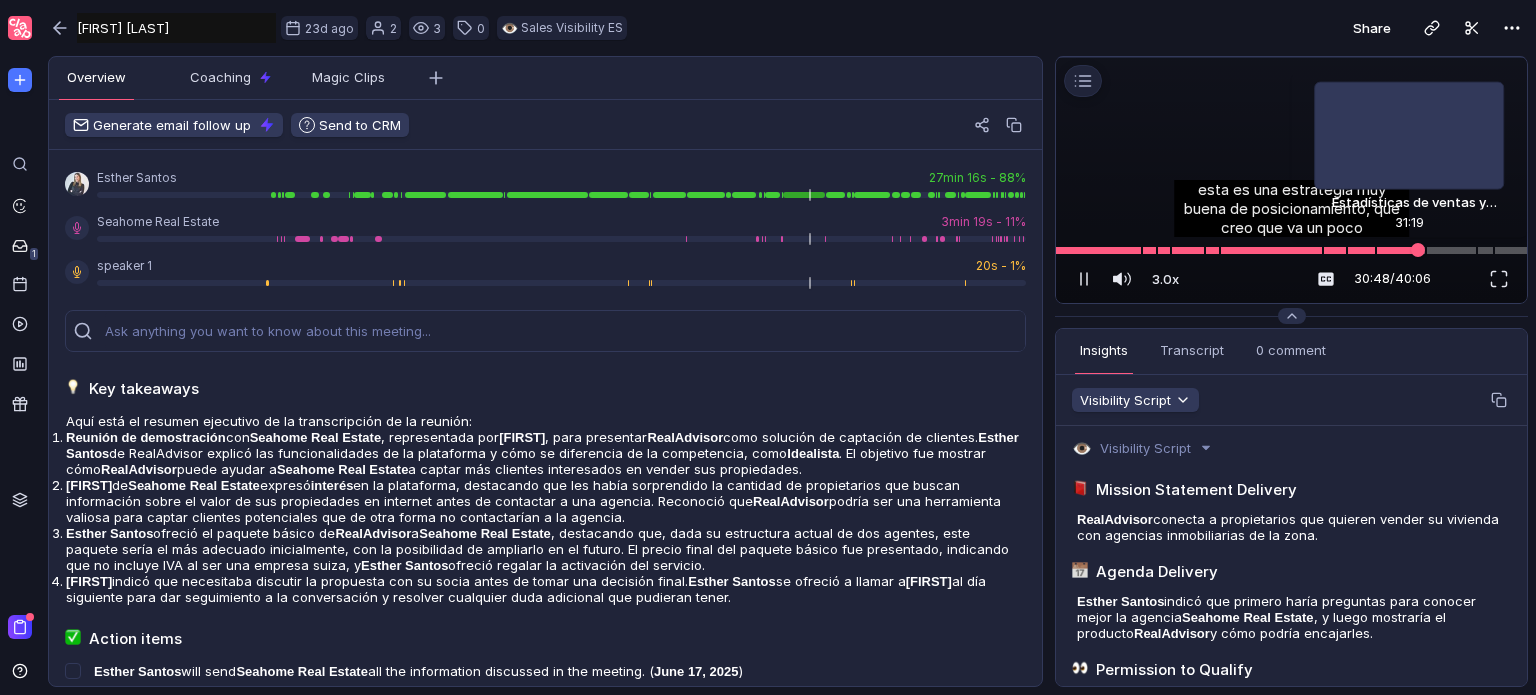 click at bounding box center [1418, 250] 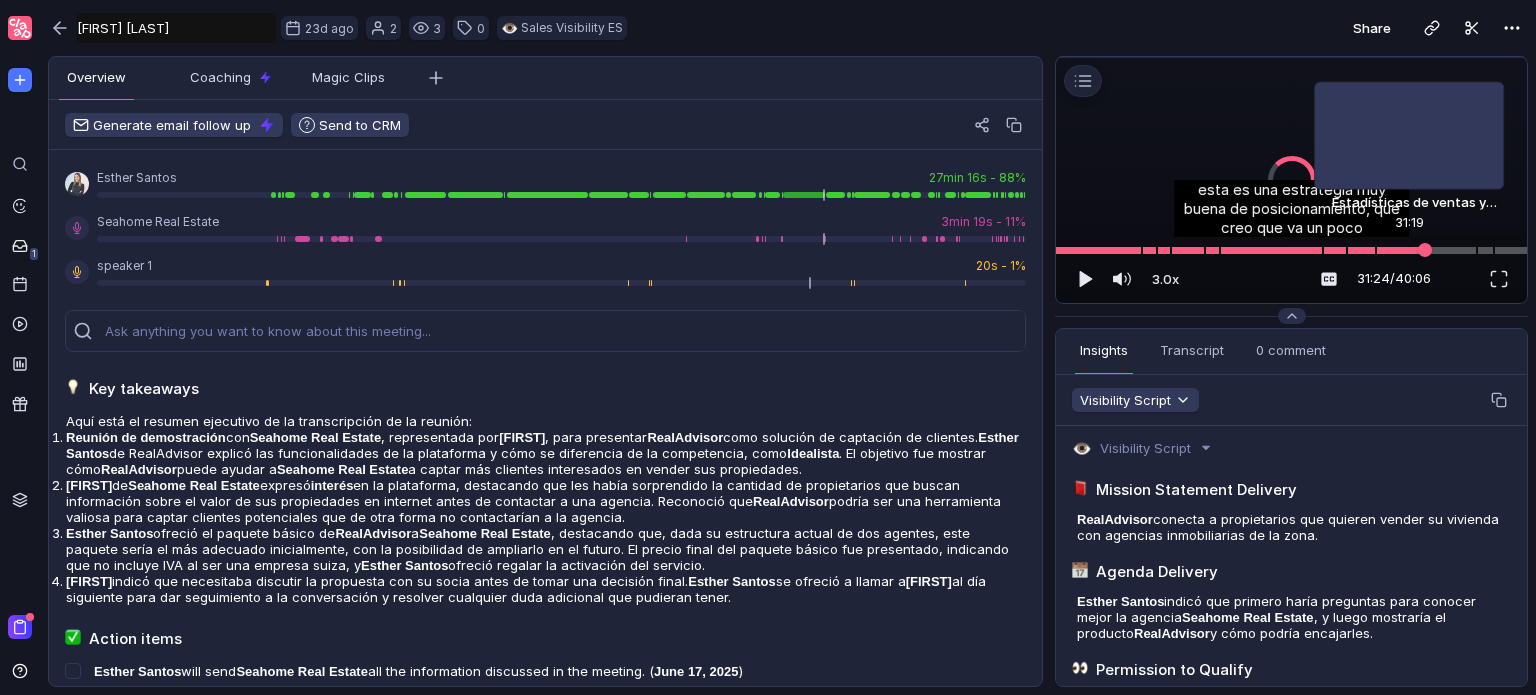 click at bounding box center (1425, 250) 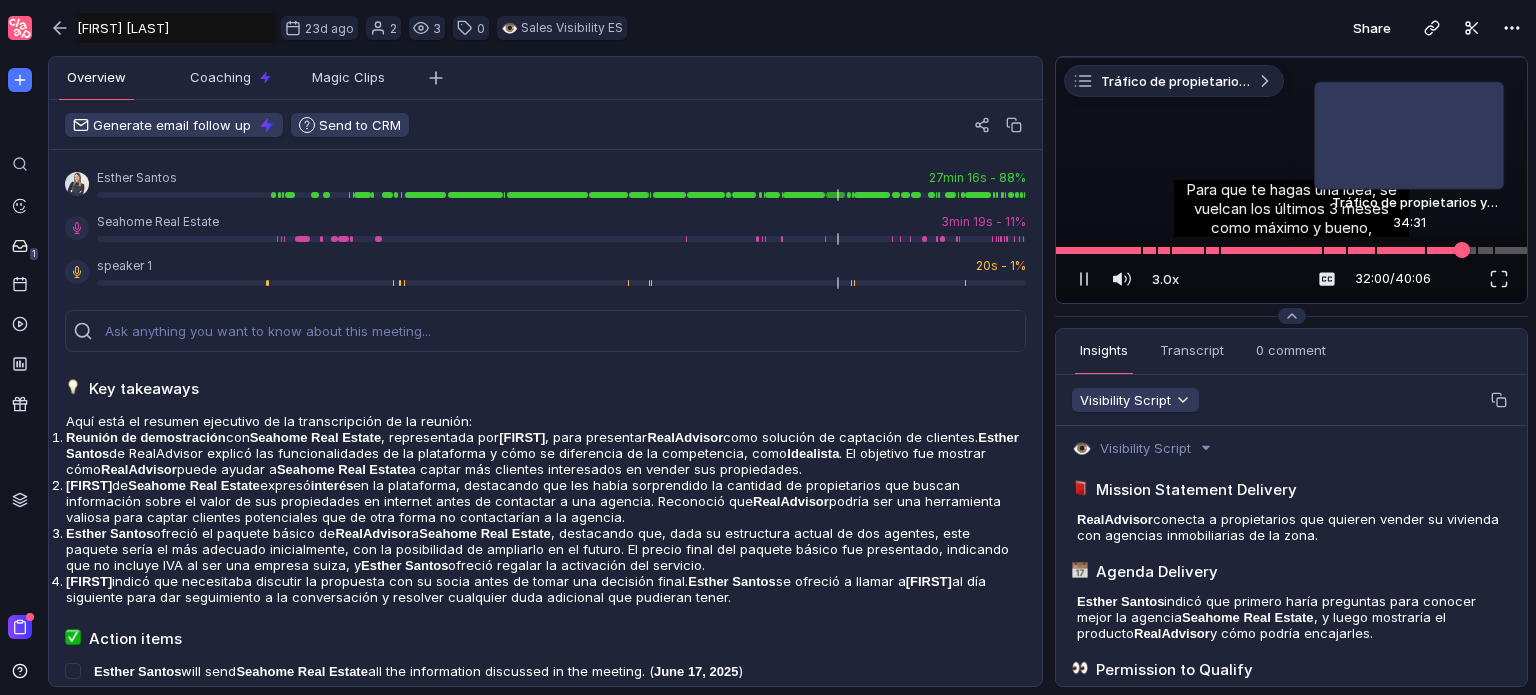 click at bounding box center (1291, 250) 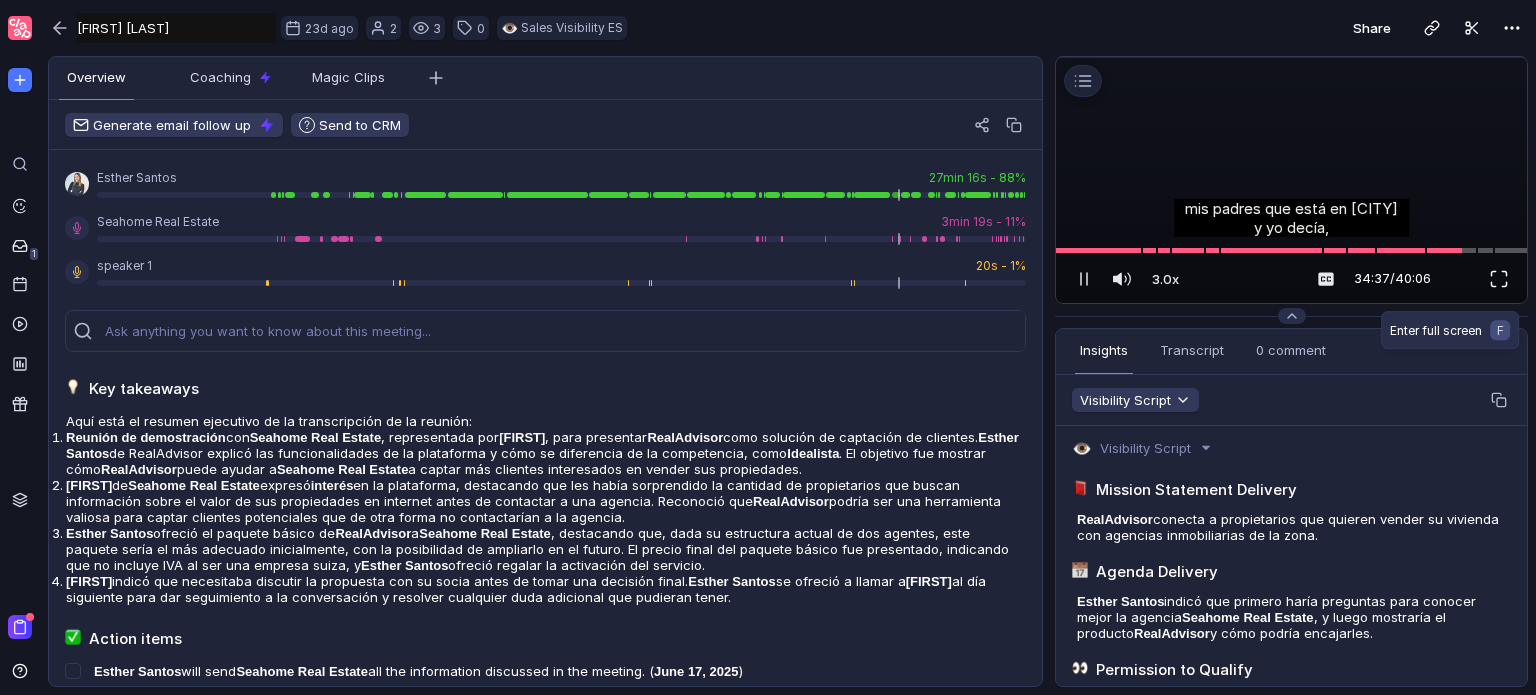 click at bounding box center (1499, 279) 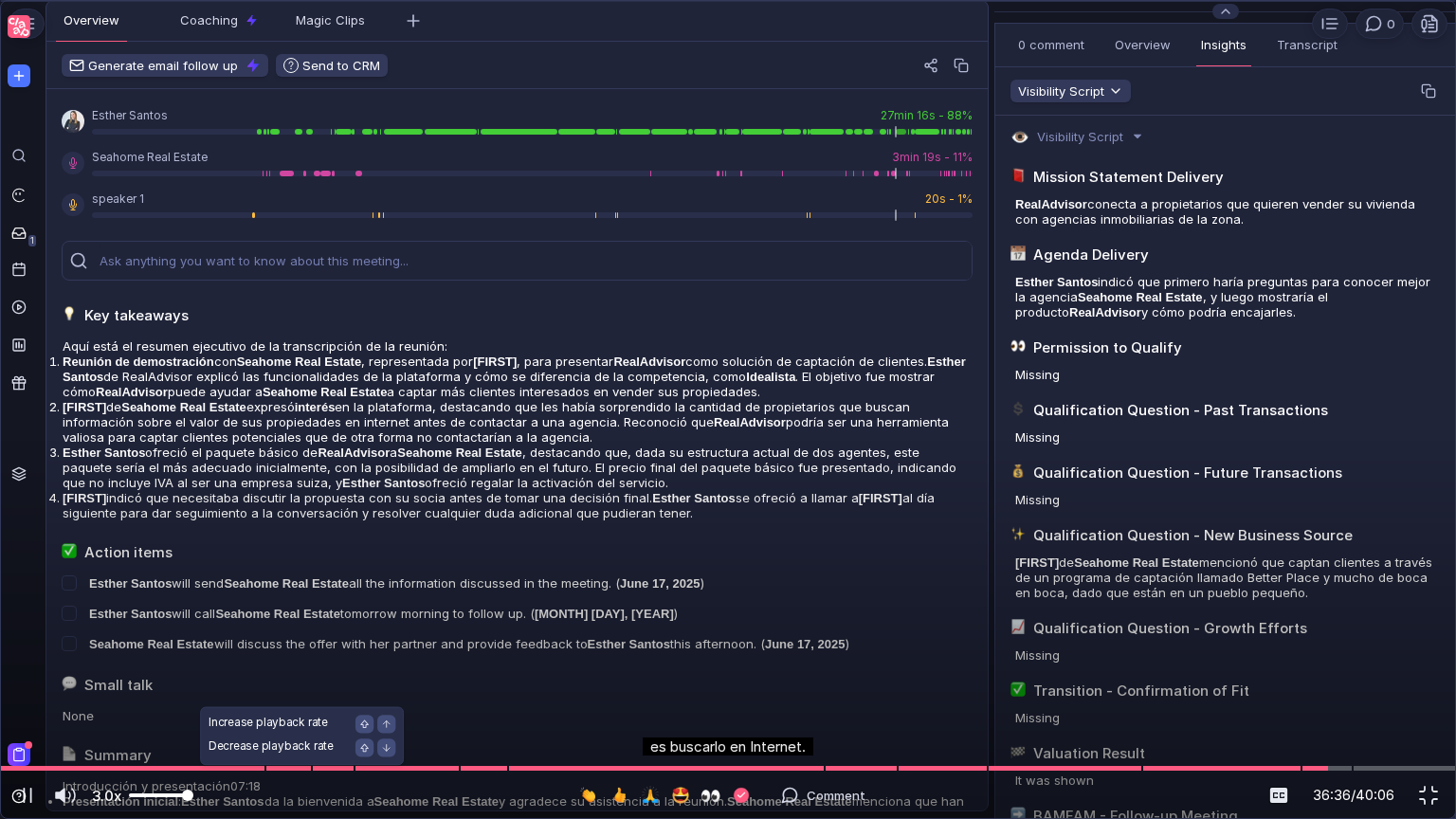 click at bounding box center [160, 795] 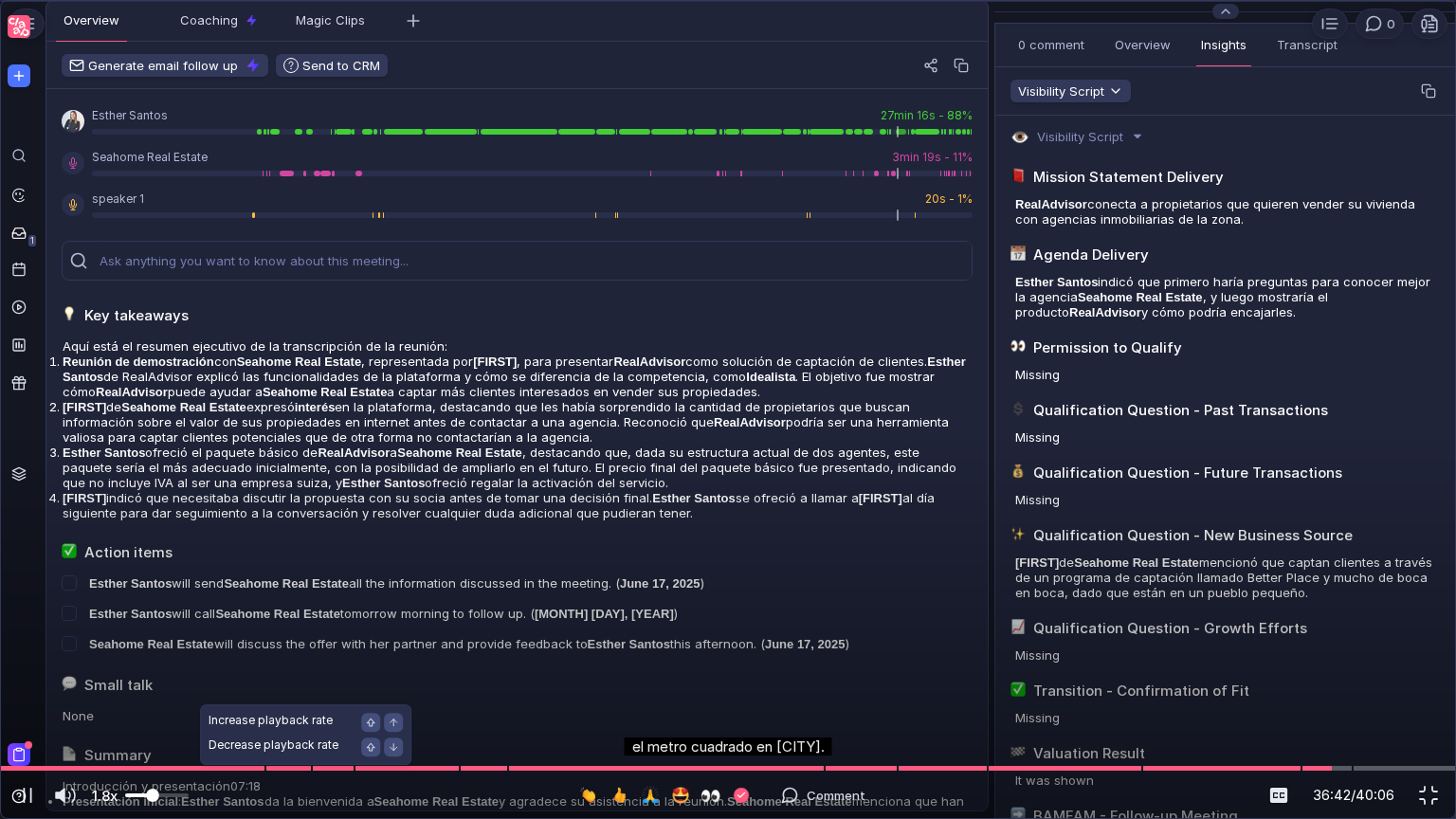 click at bounding box center (137, 795) 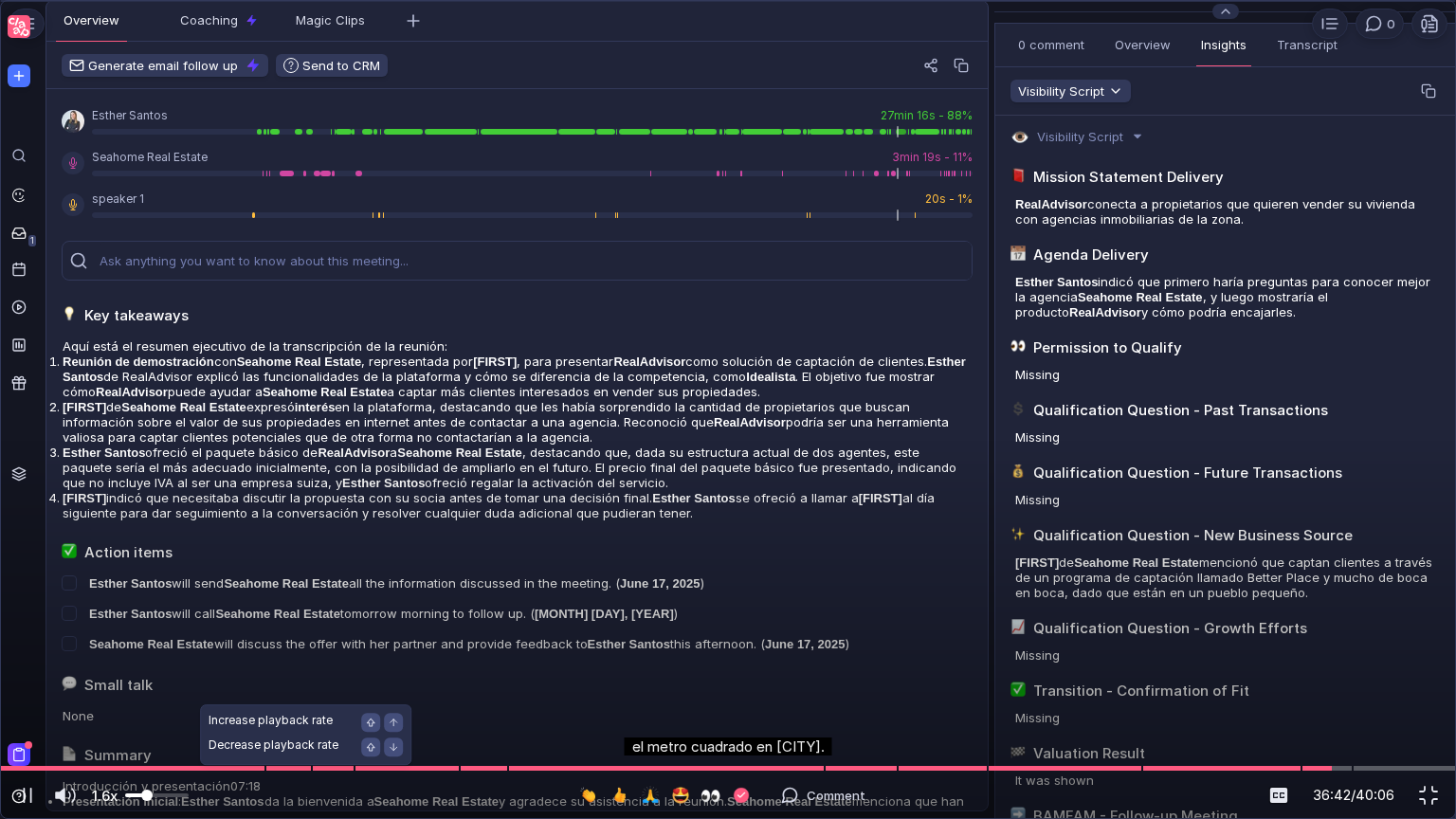 click at bounding box center [156, 795] 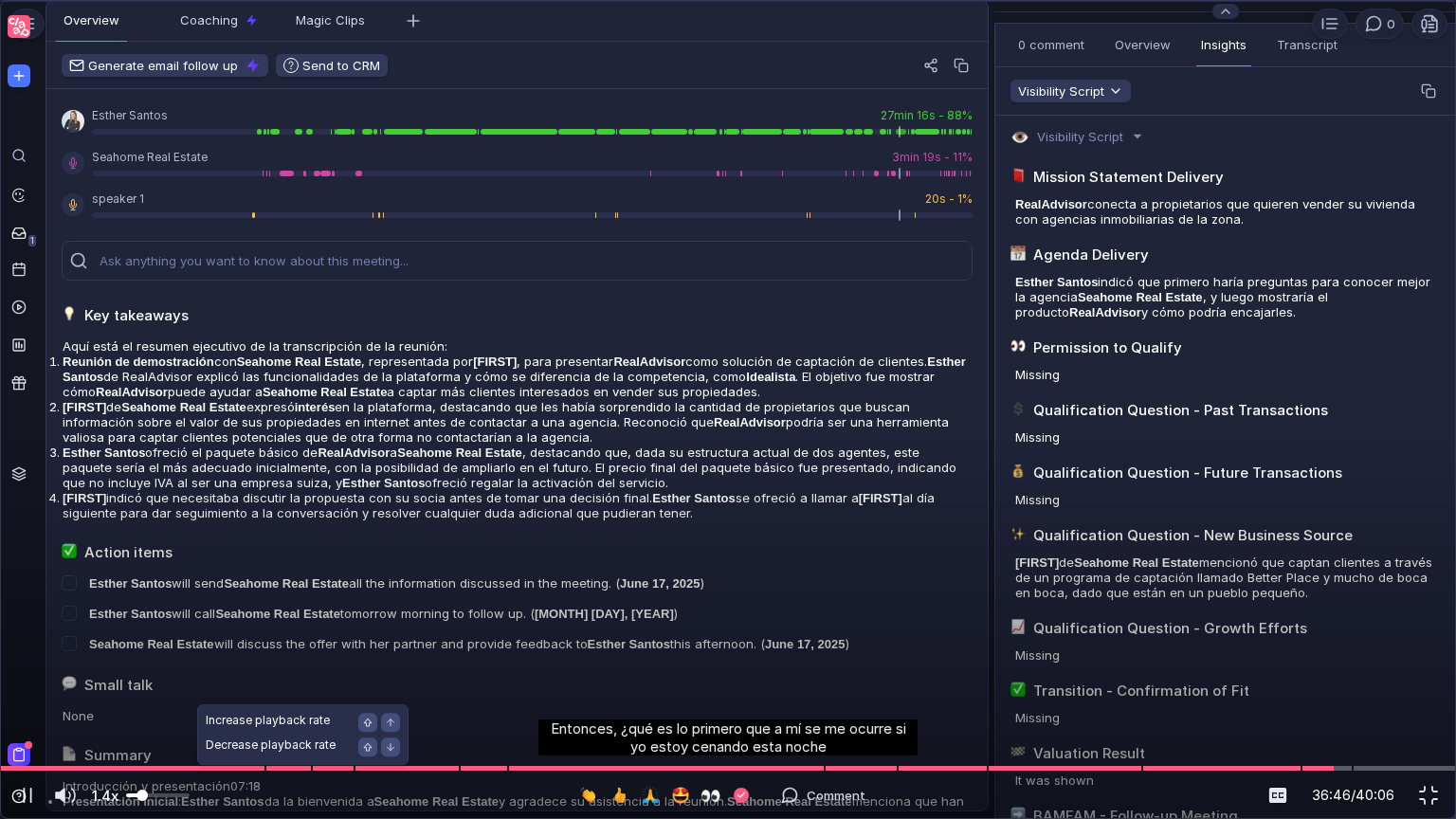 click at bounding box center [157, 795] 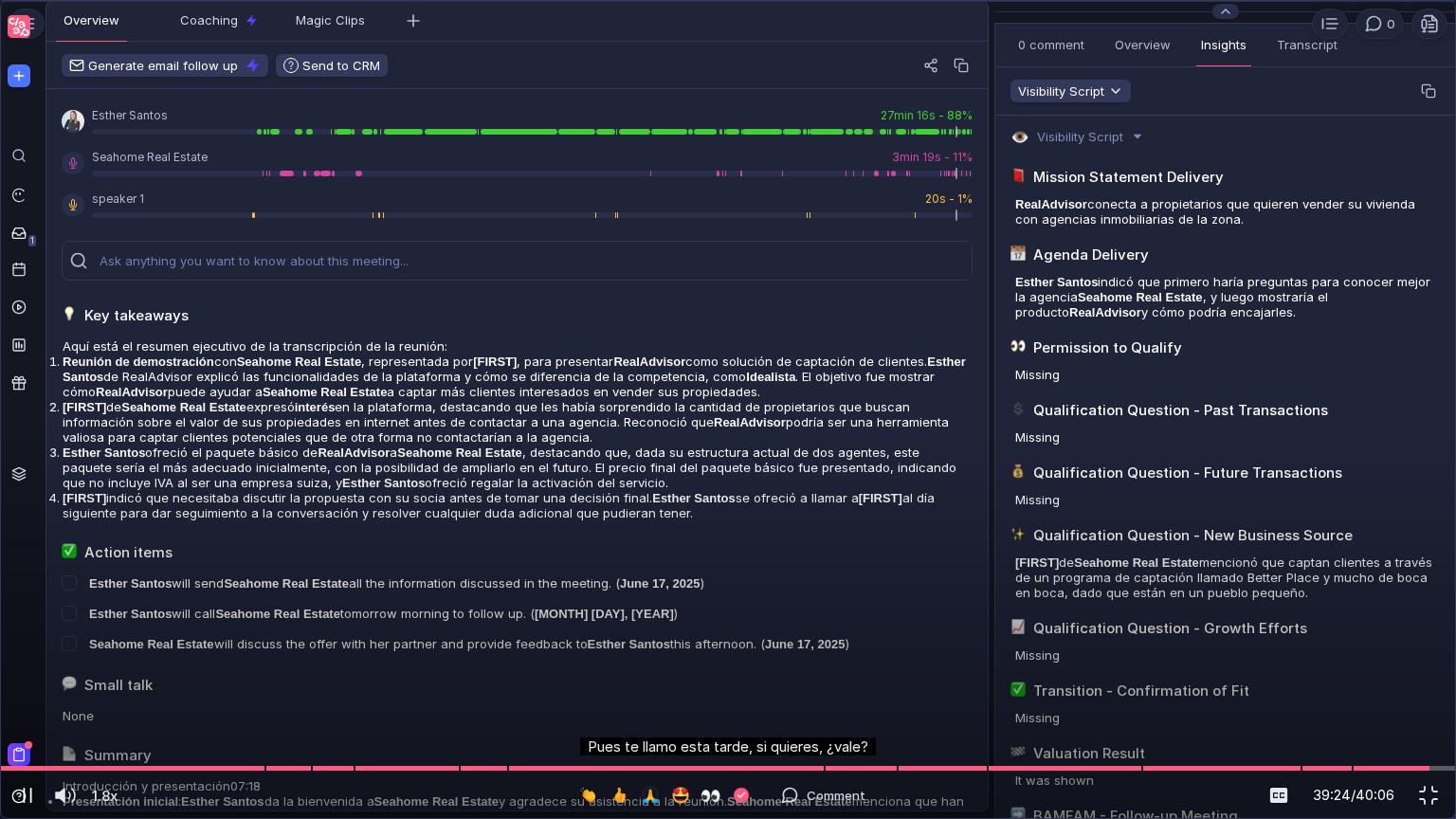 click at bounding box center [27, 795] 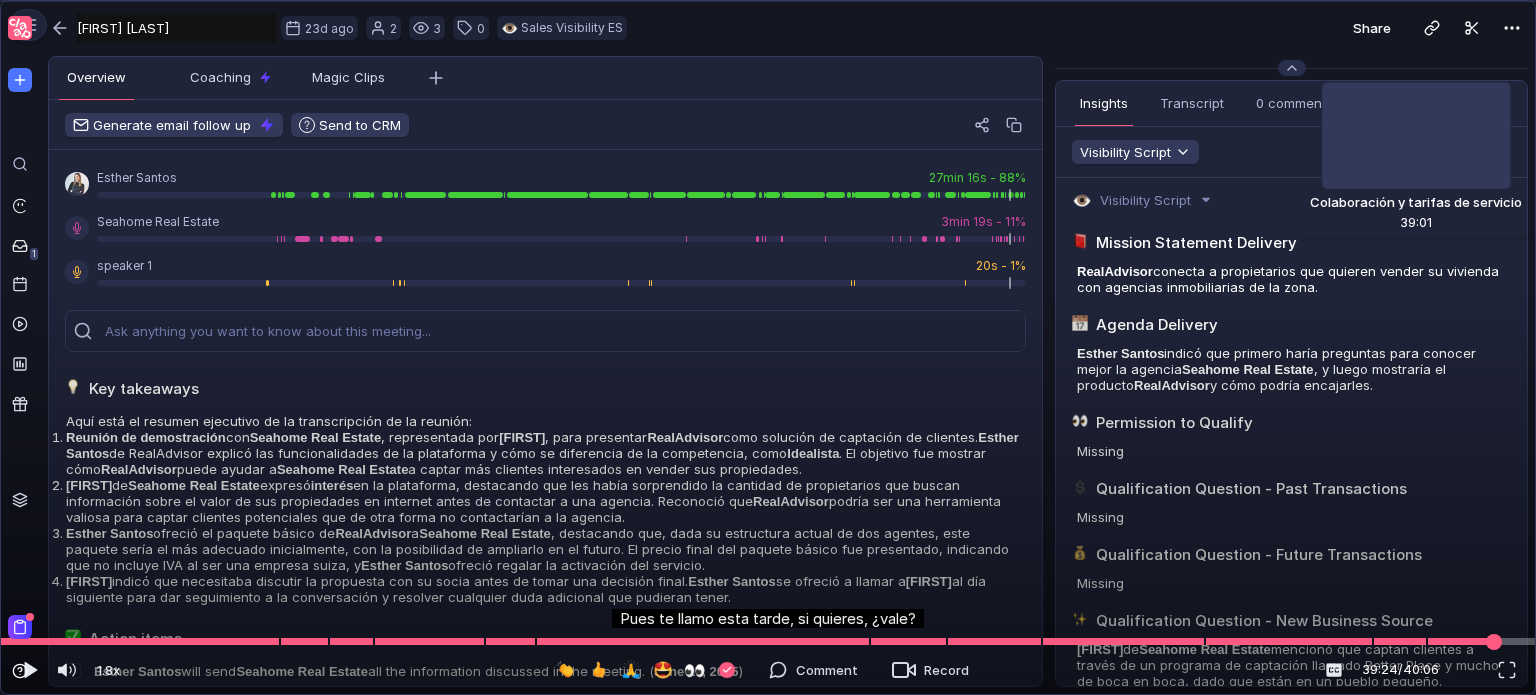 click at bounding box center [1494, 641] 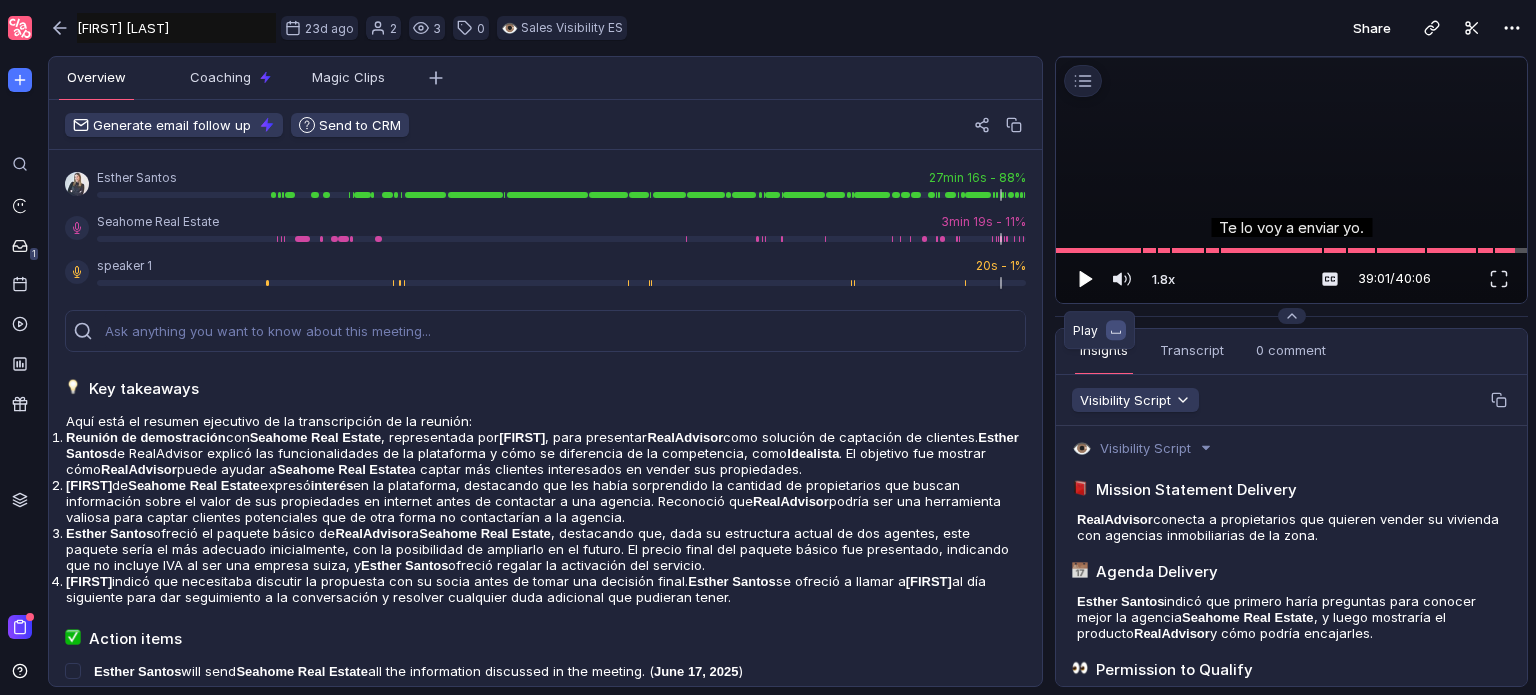 click at bounding box center (1086, 278) 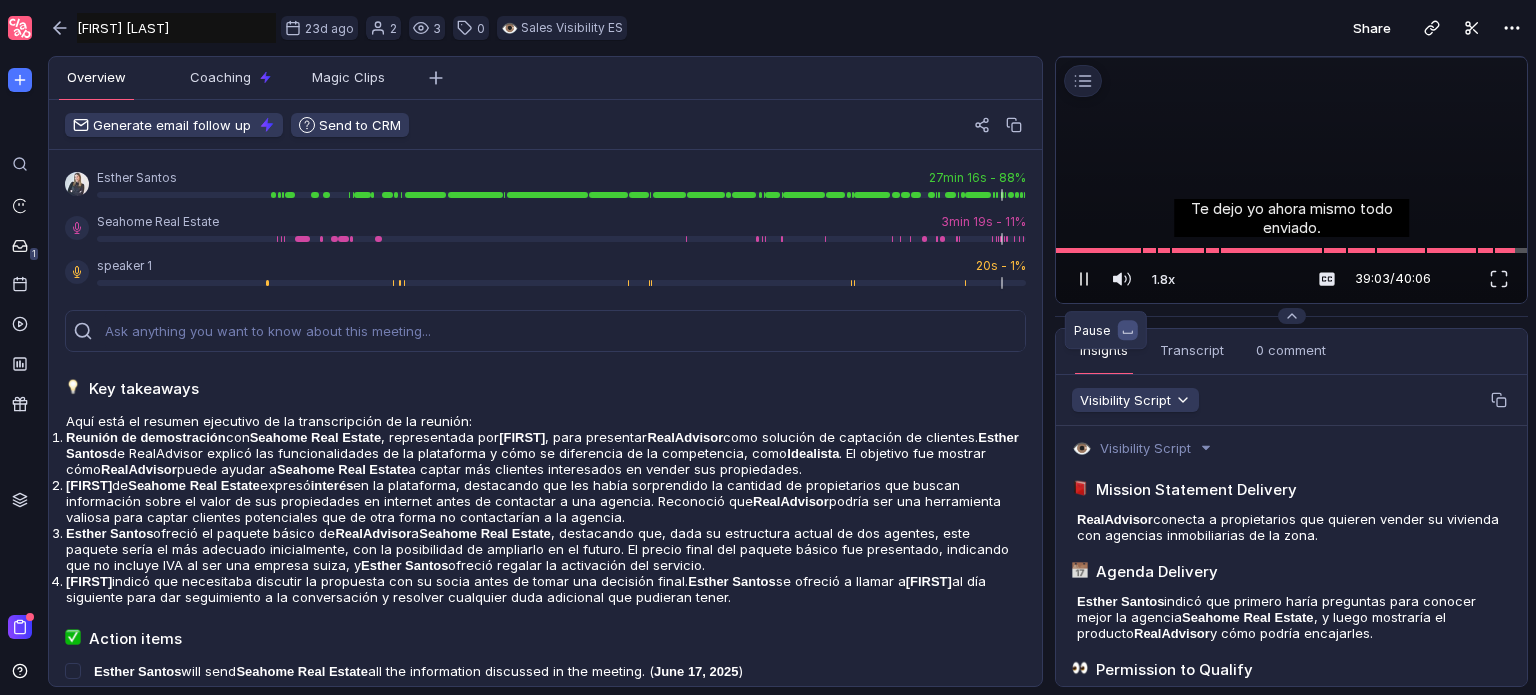 click at bounding box center (1084, 279) 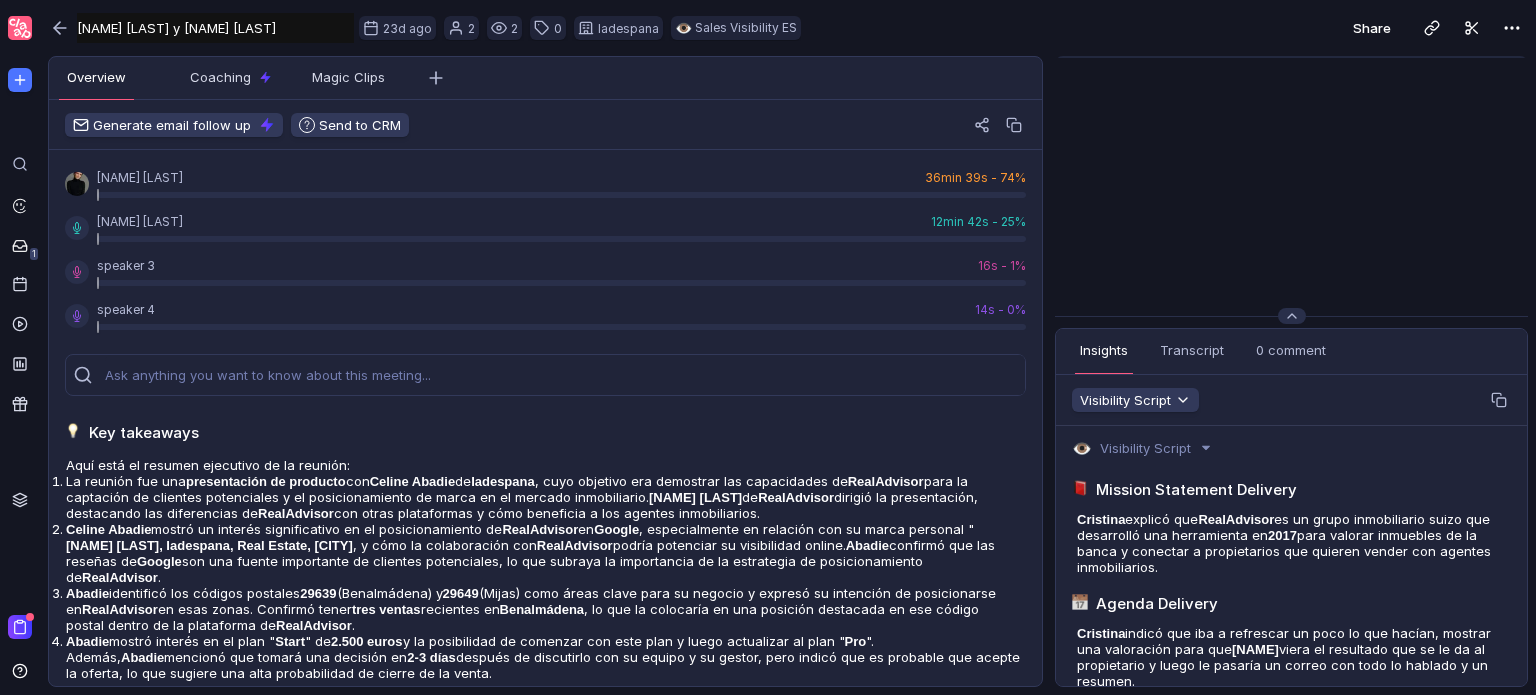 scroll, scrollTop: 0, scrollLeft: 0, axis: both 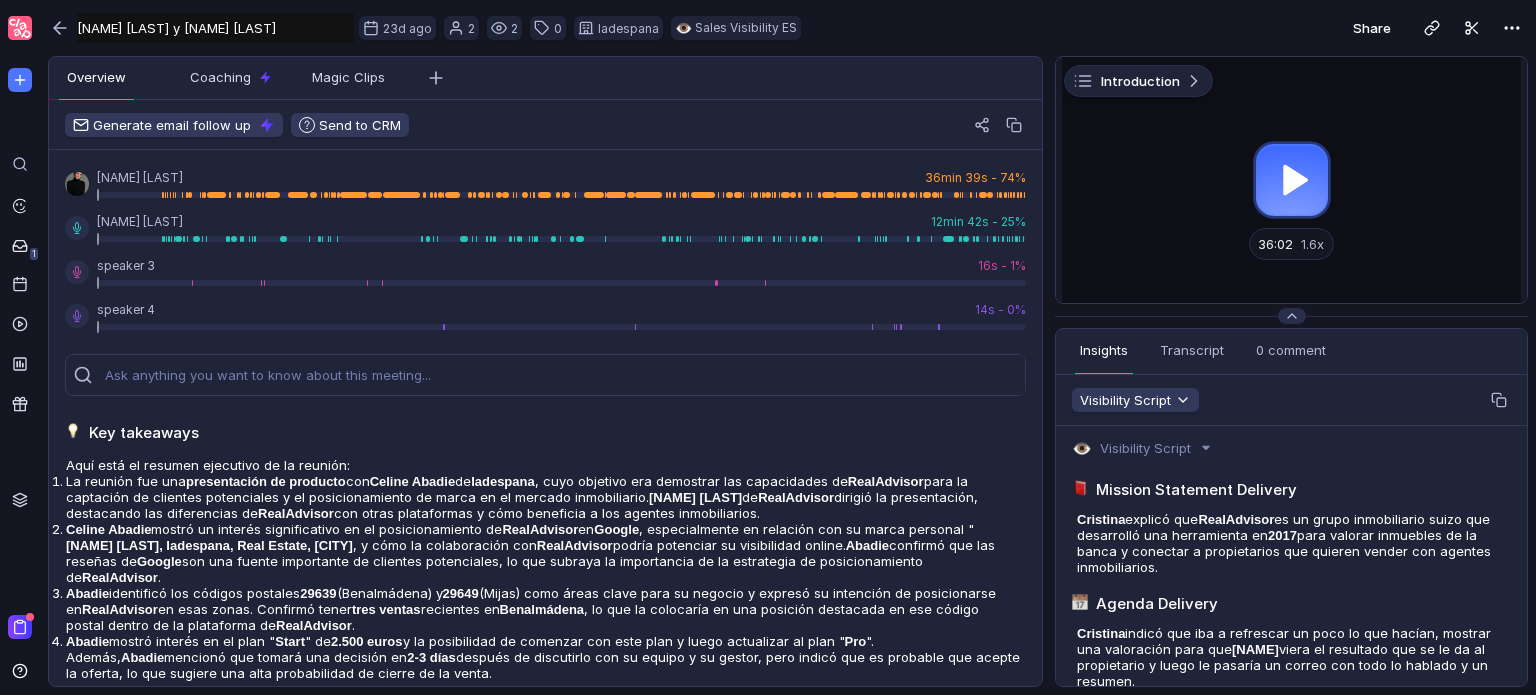 click at bounding box center [1291, 180] 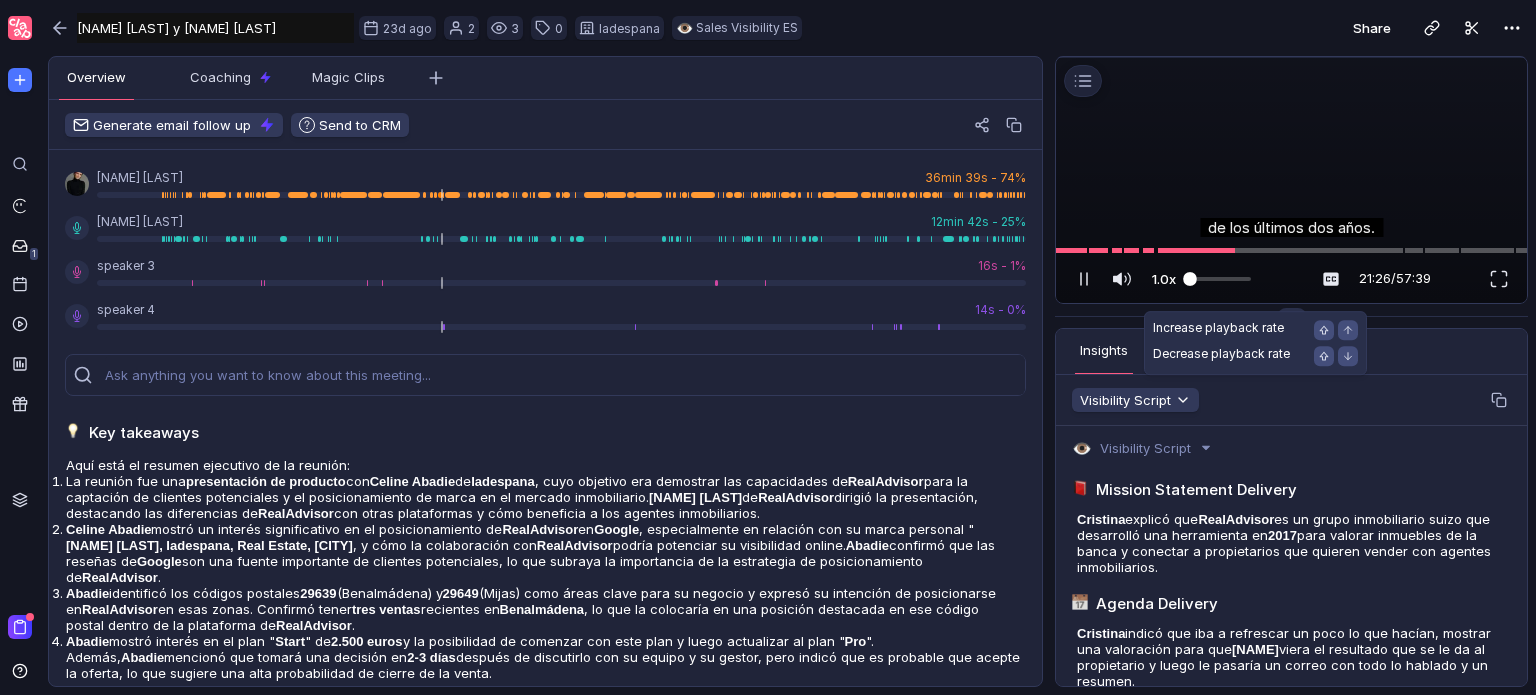 click on "1.0x" at bounding box center (1202, 279) 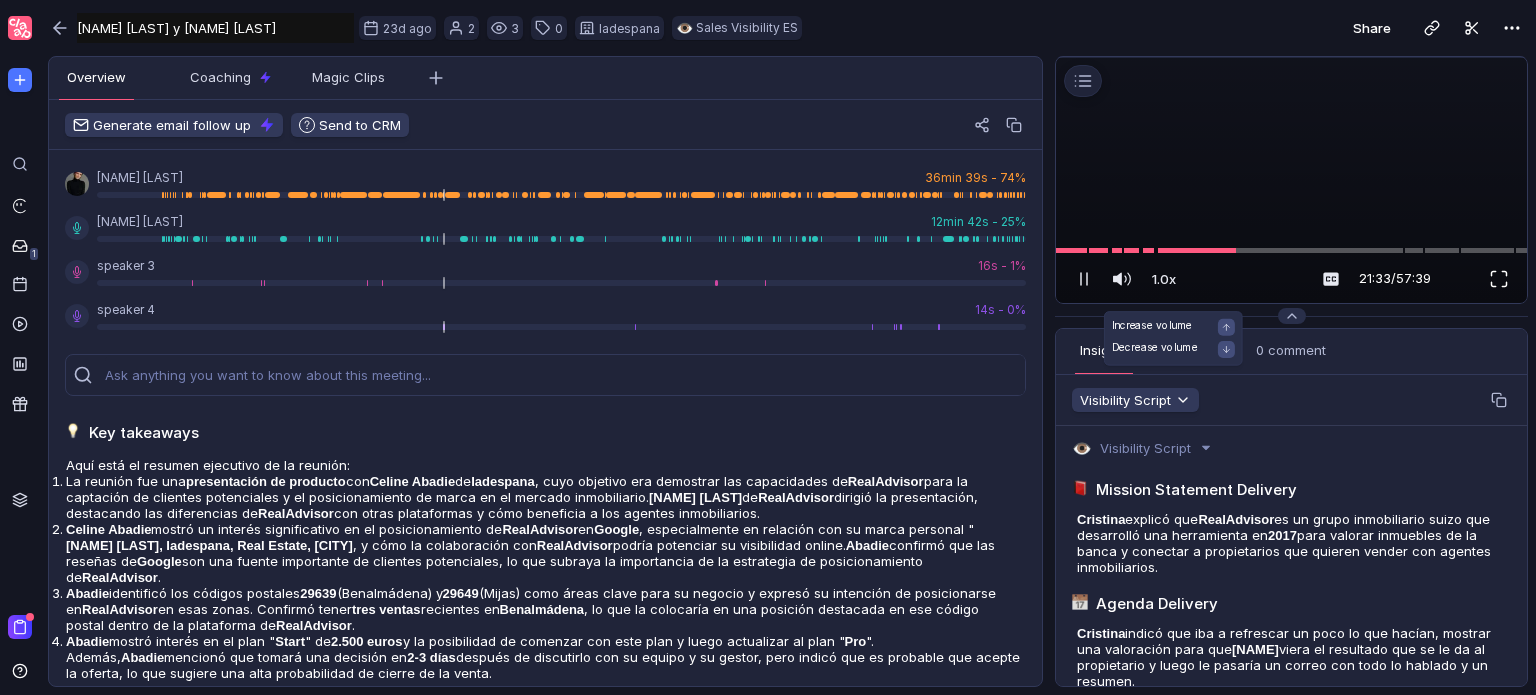 click at bounding box center (1499, 279) 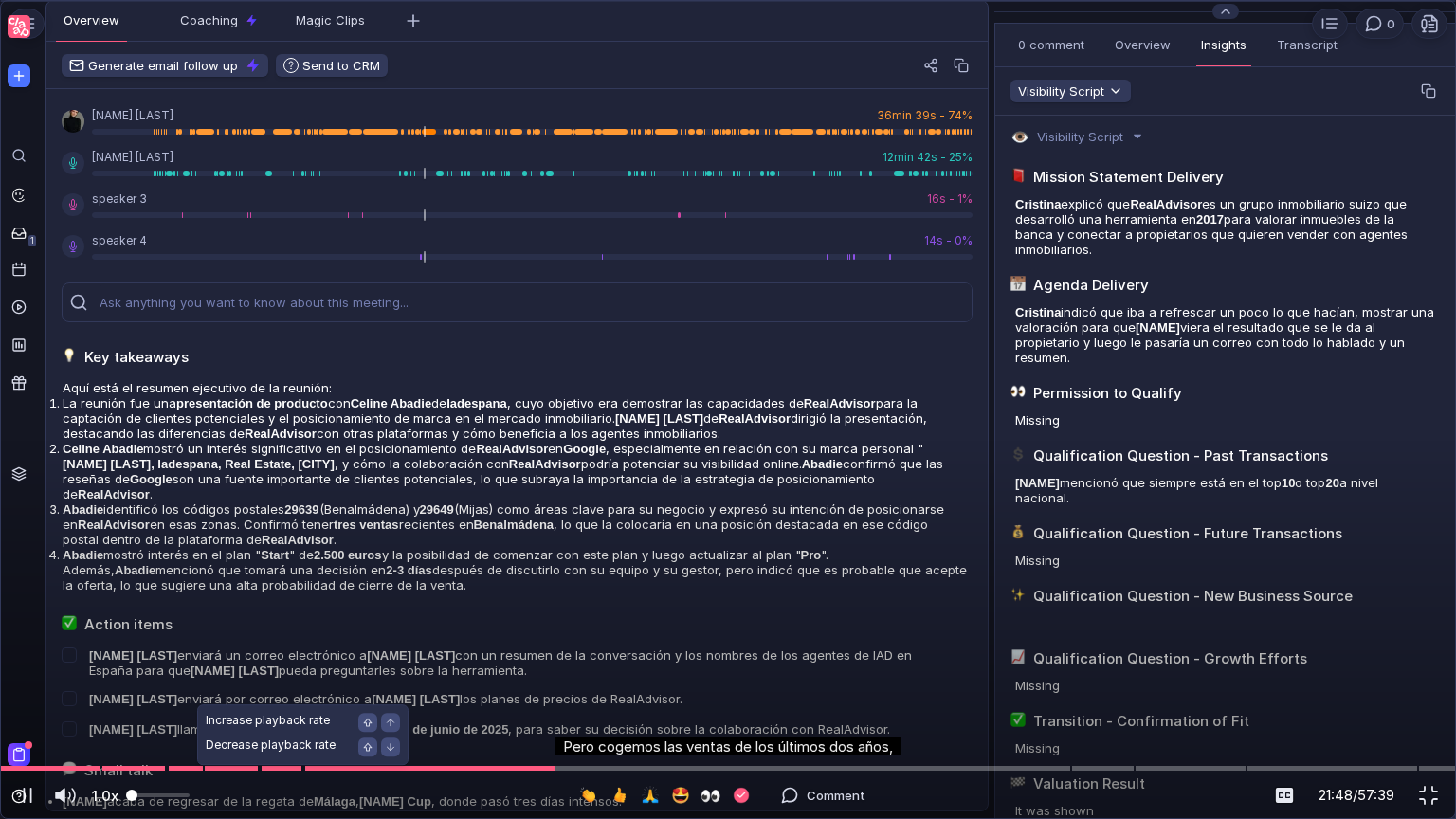 click at bounding box center (157, 795) 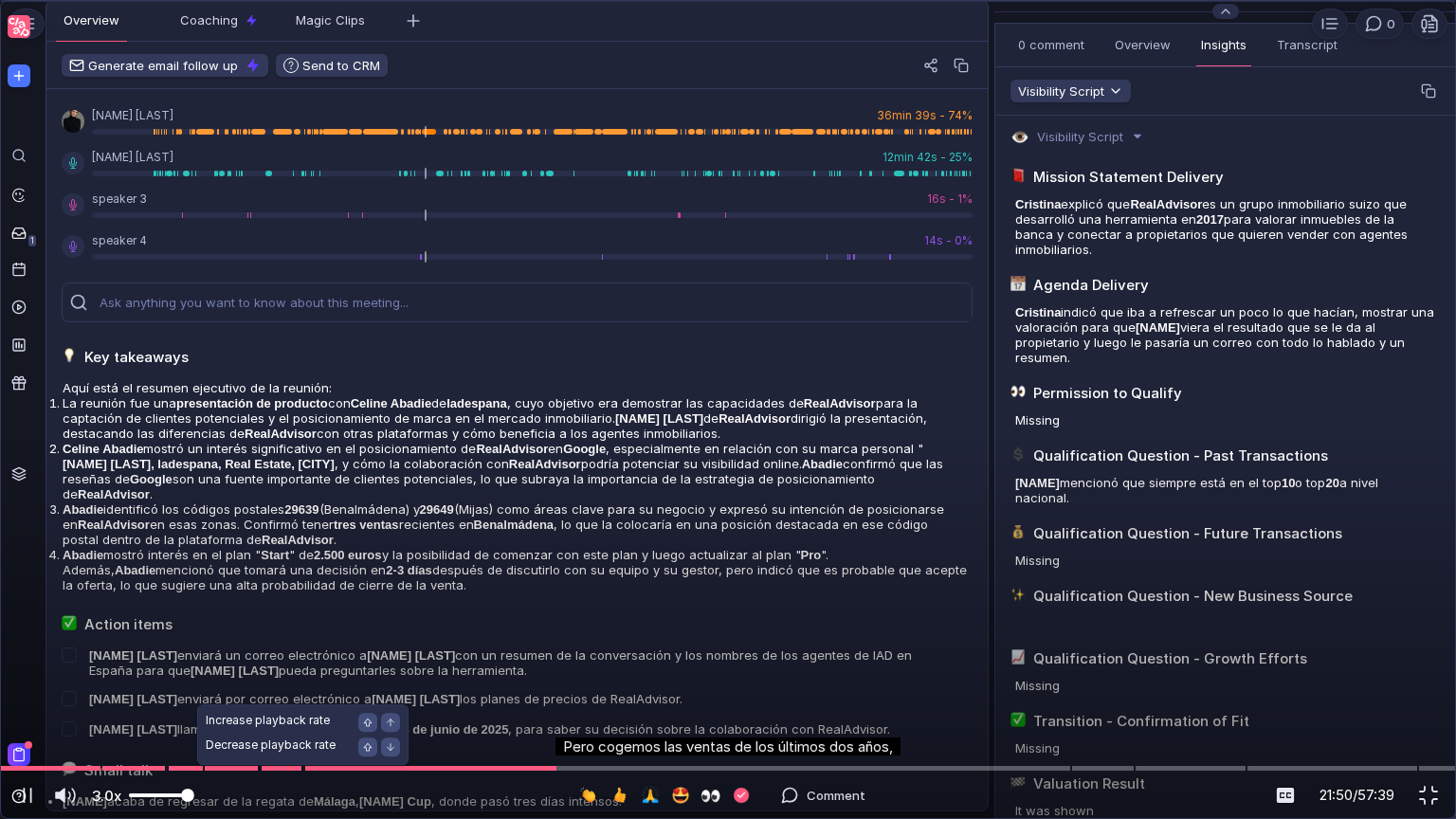 click at bounding box center (164, 795) 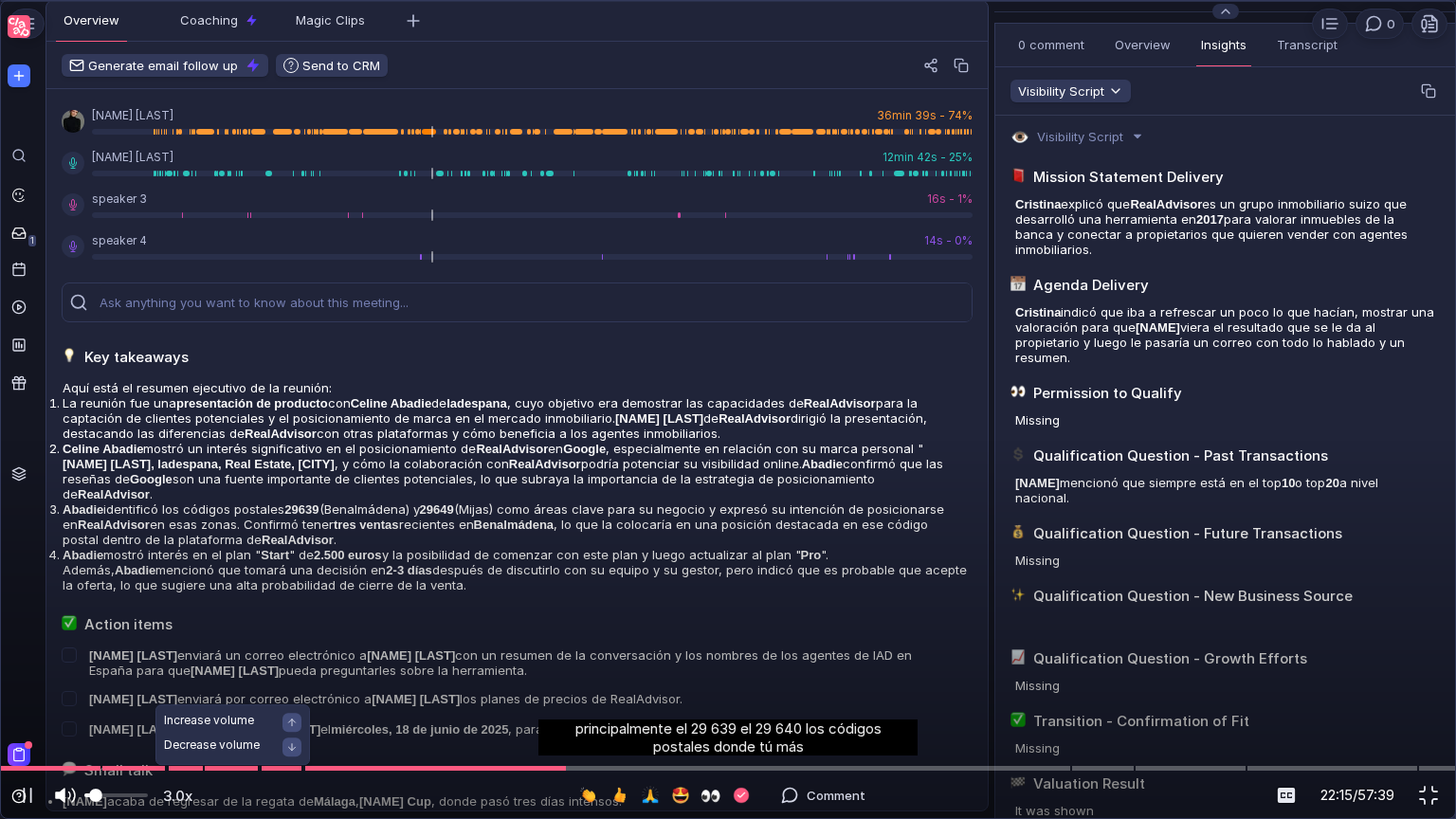 click at bounding box center [96, 795] 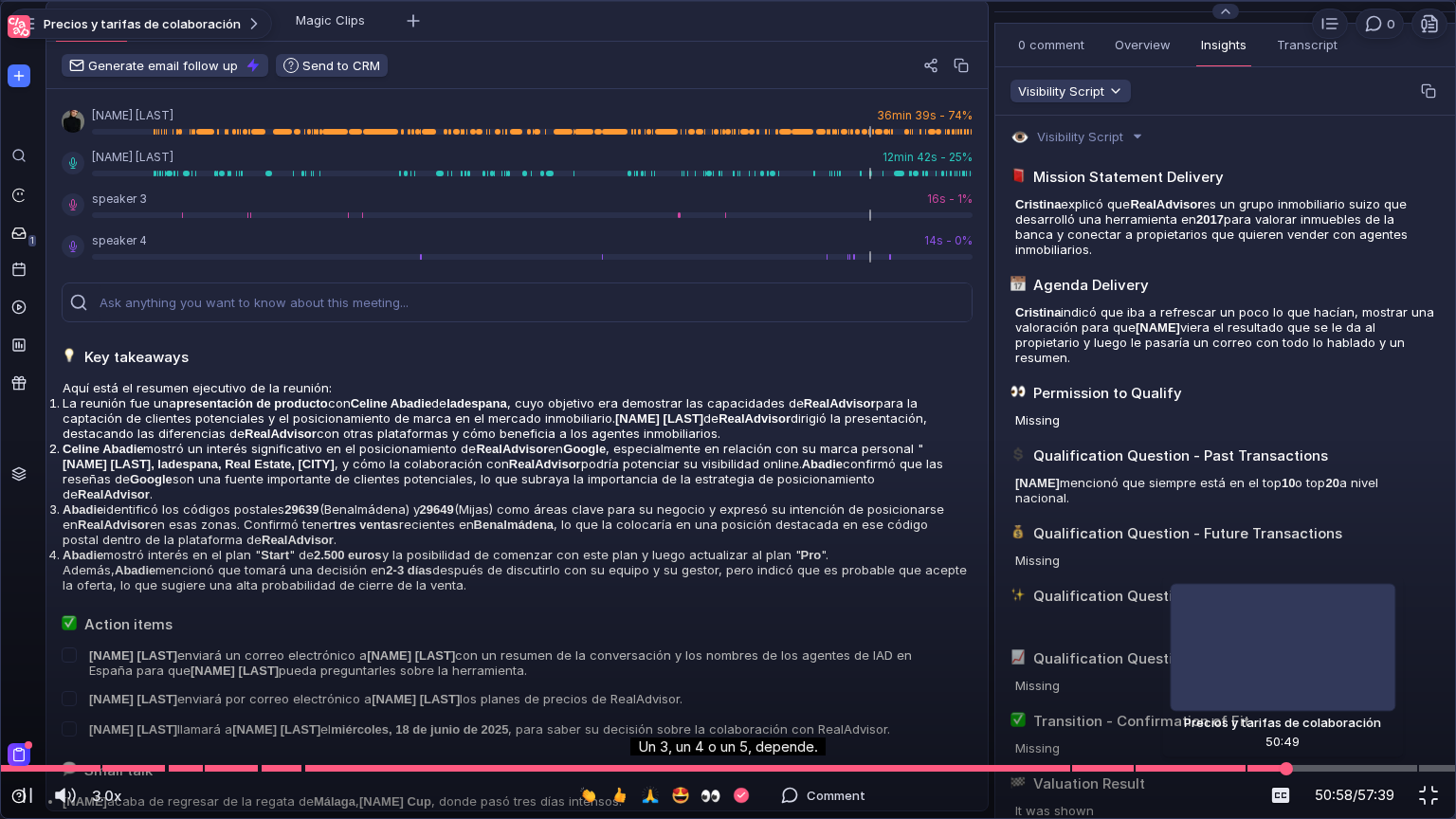 click at bounding box center (728, 768) 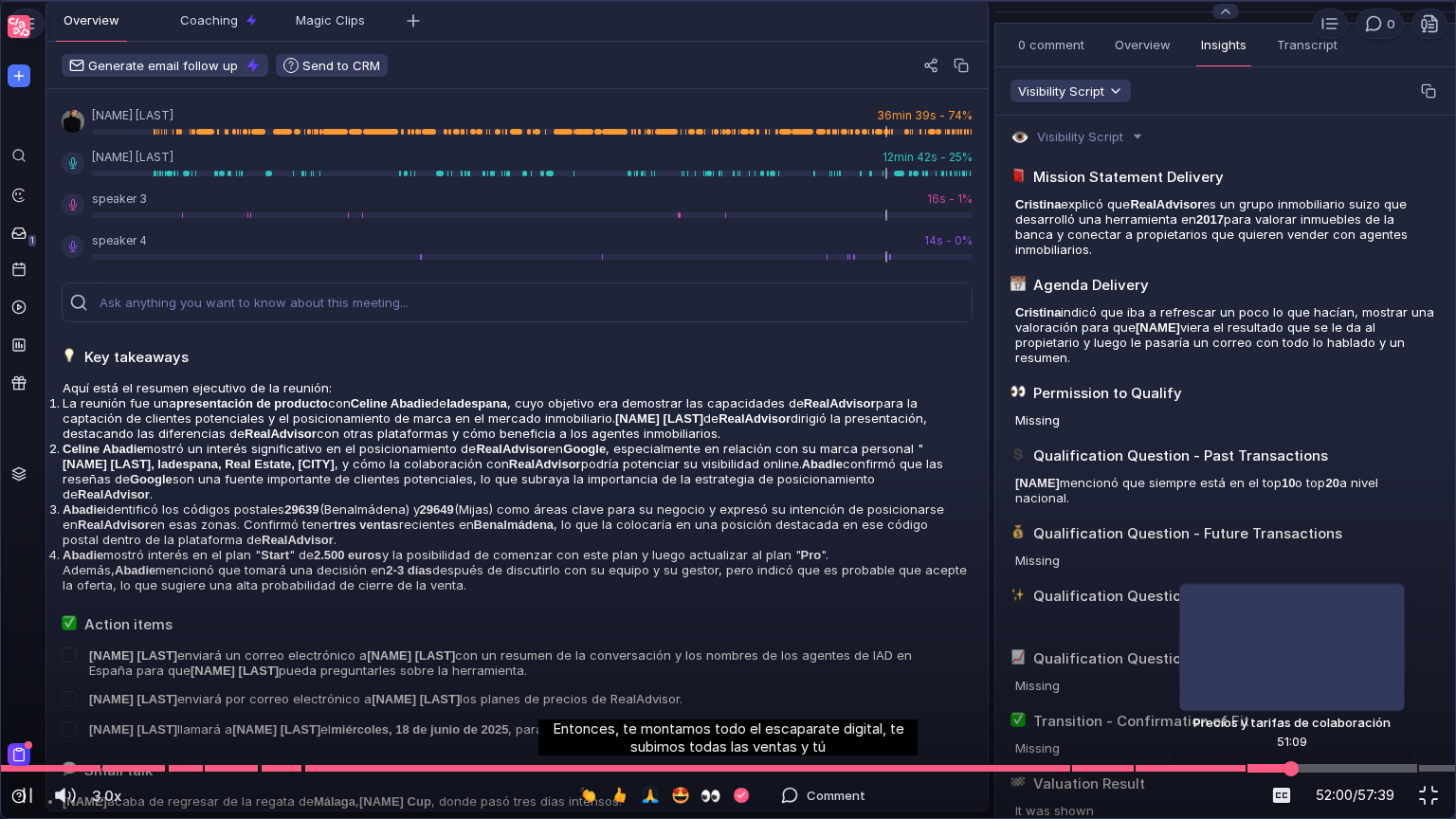 click at bounding box center [728, 768] 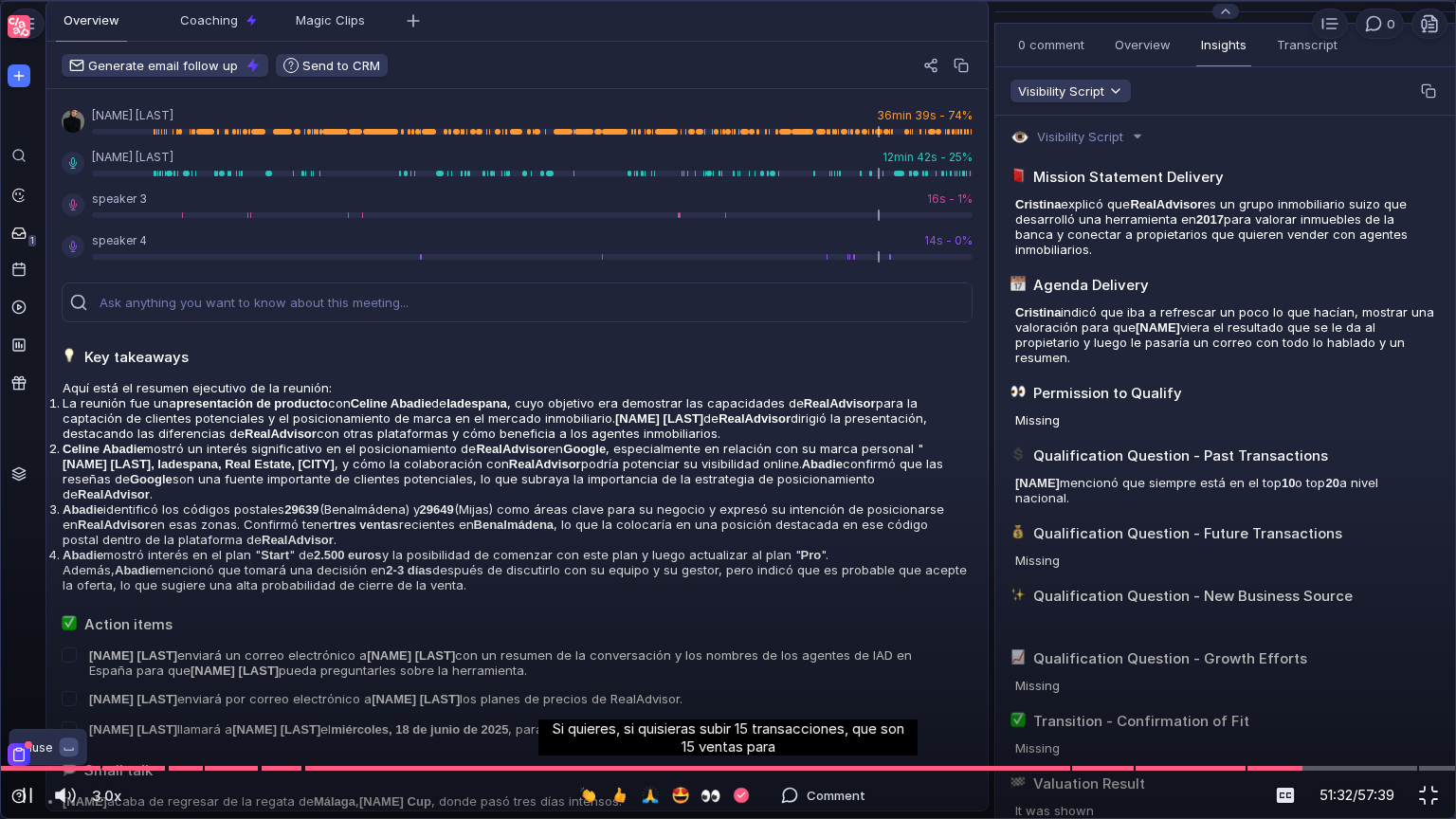 click at bounding box center [27, 795] 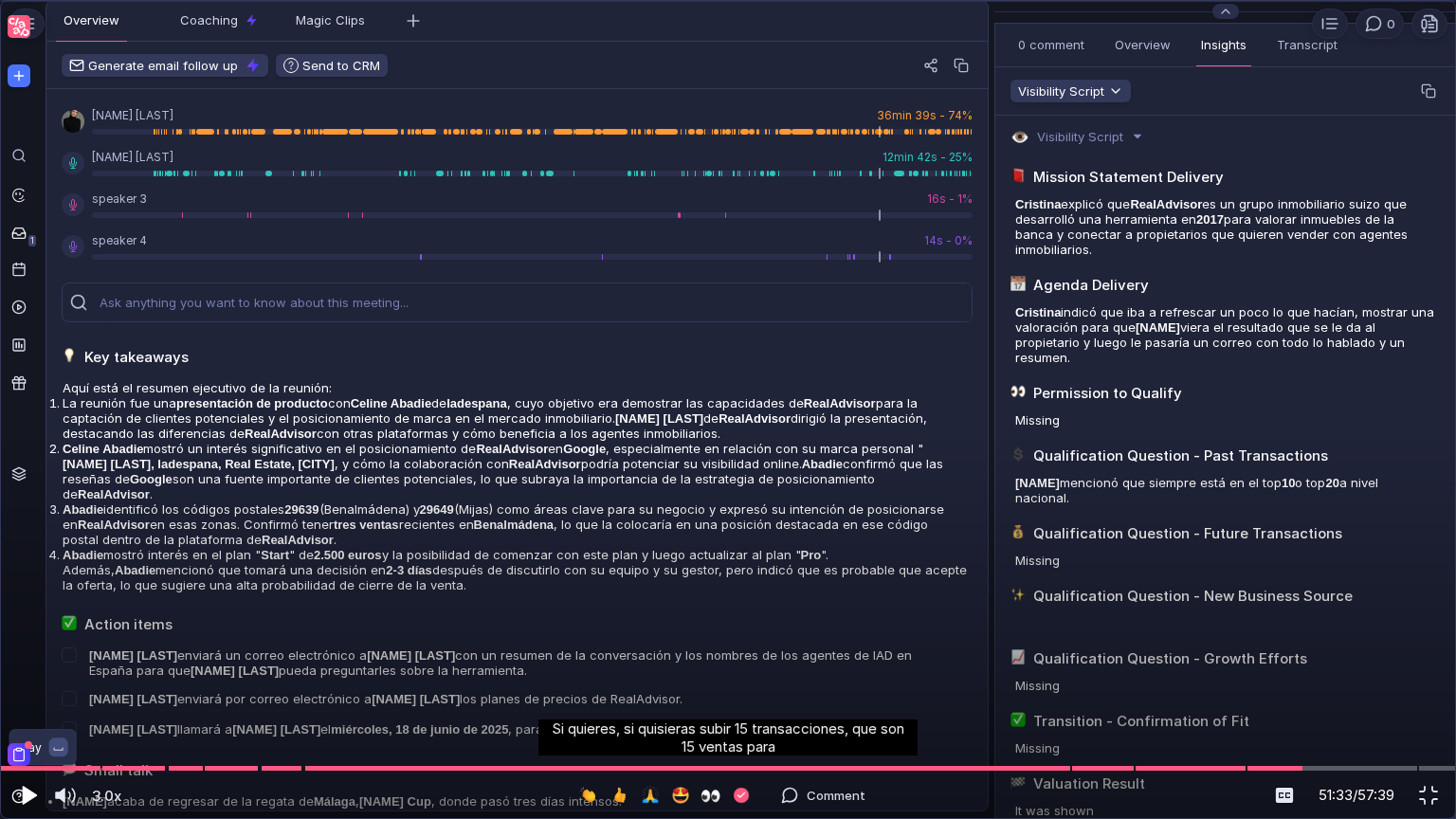 click at bounding box center [29, 795] 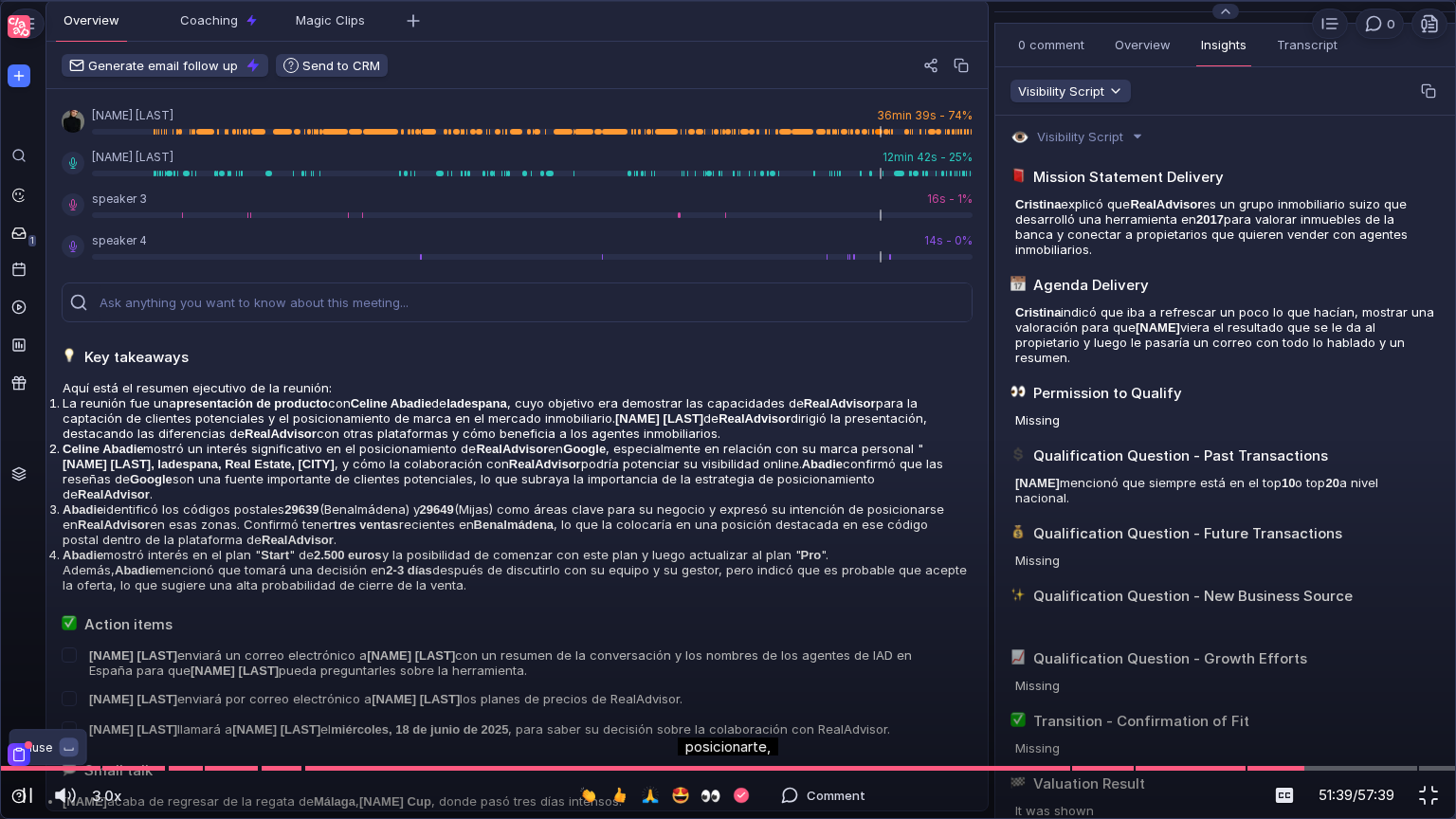 click at bounding box center (27, 795) 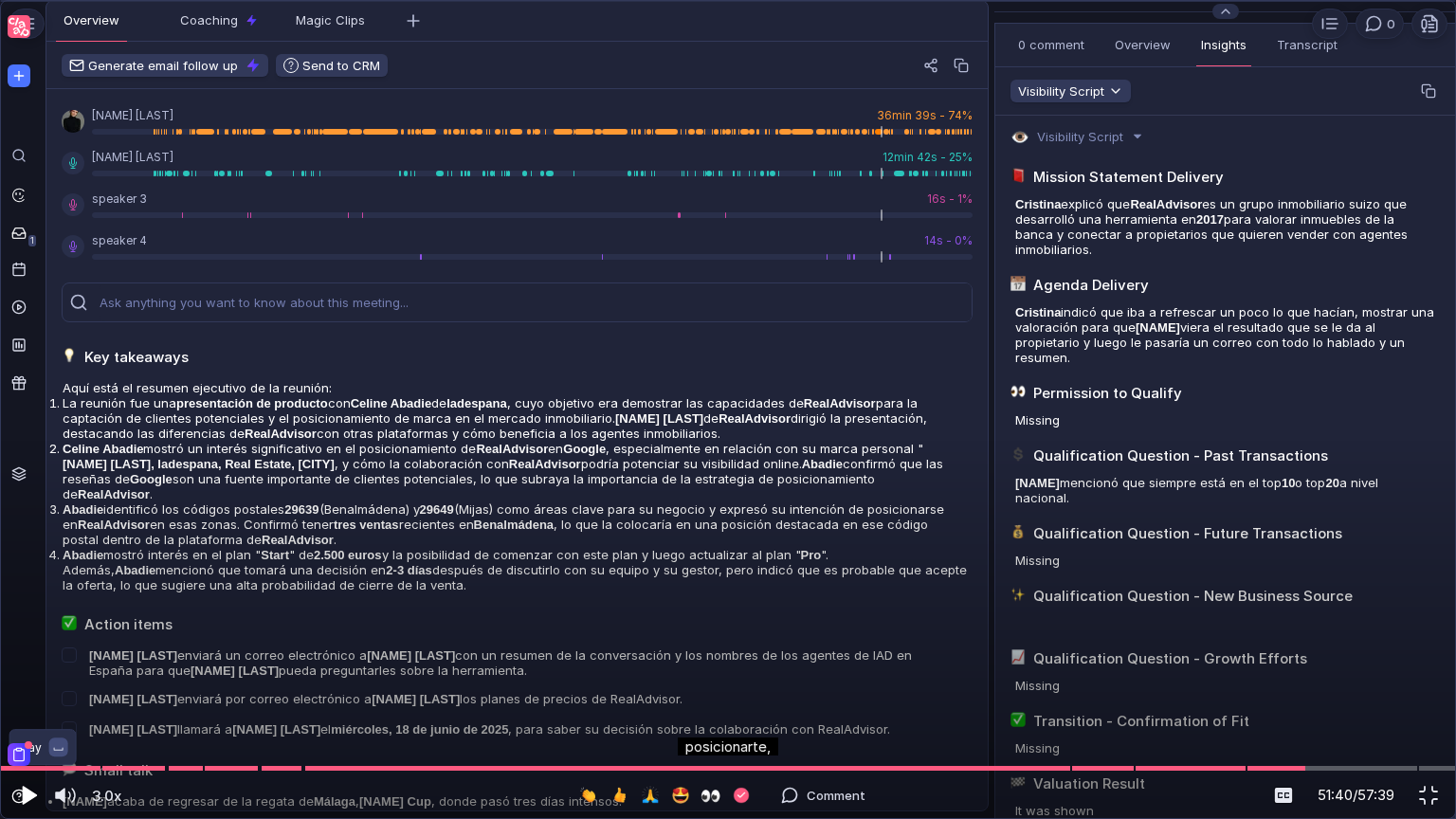 click at bounding box center [29, 795] 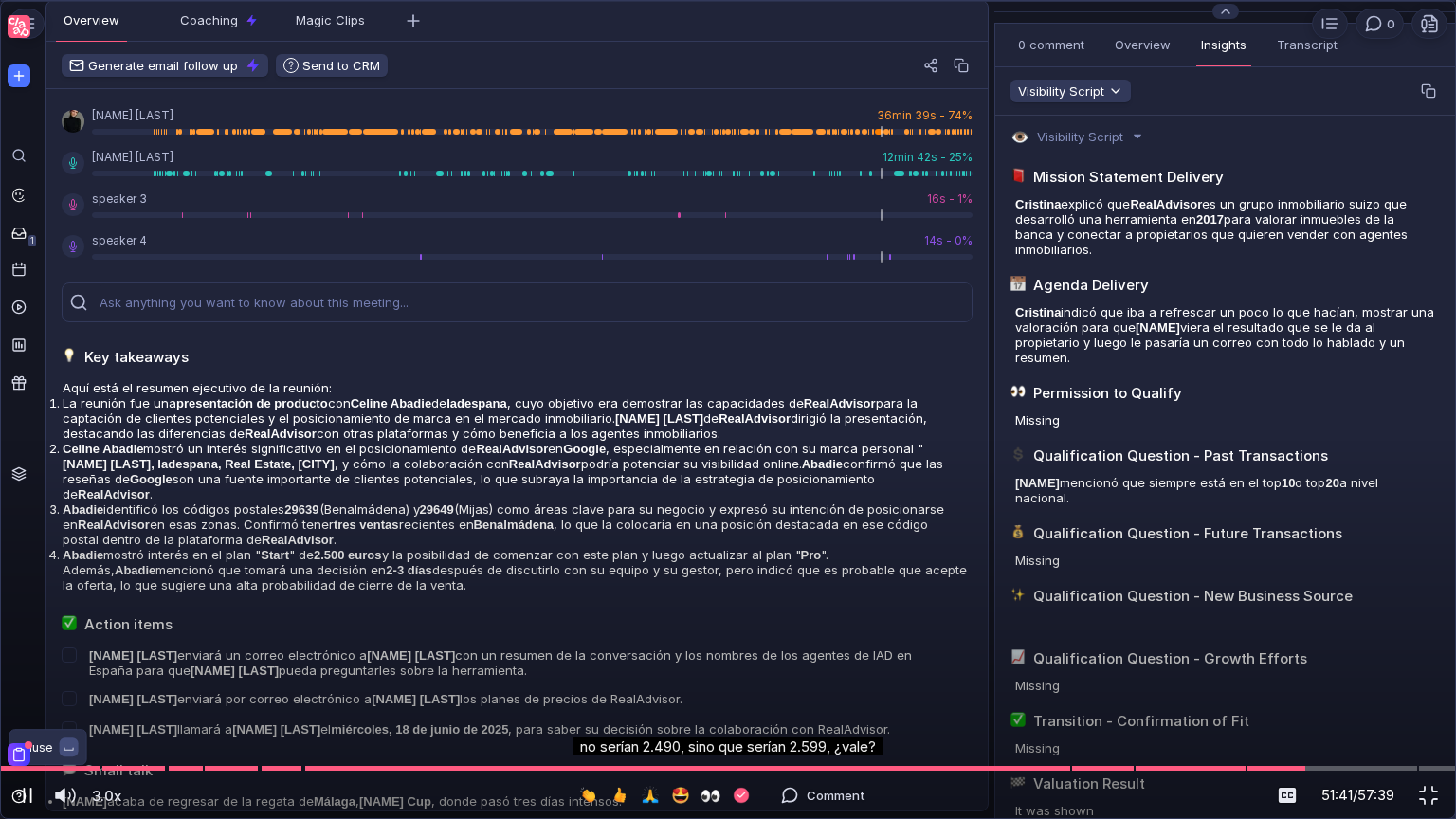 click at bounding box center (27, 795) 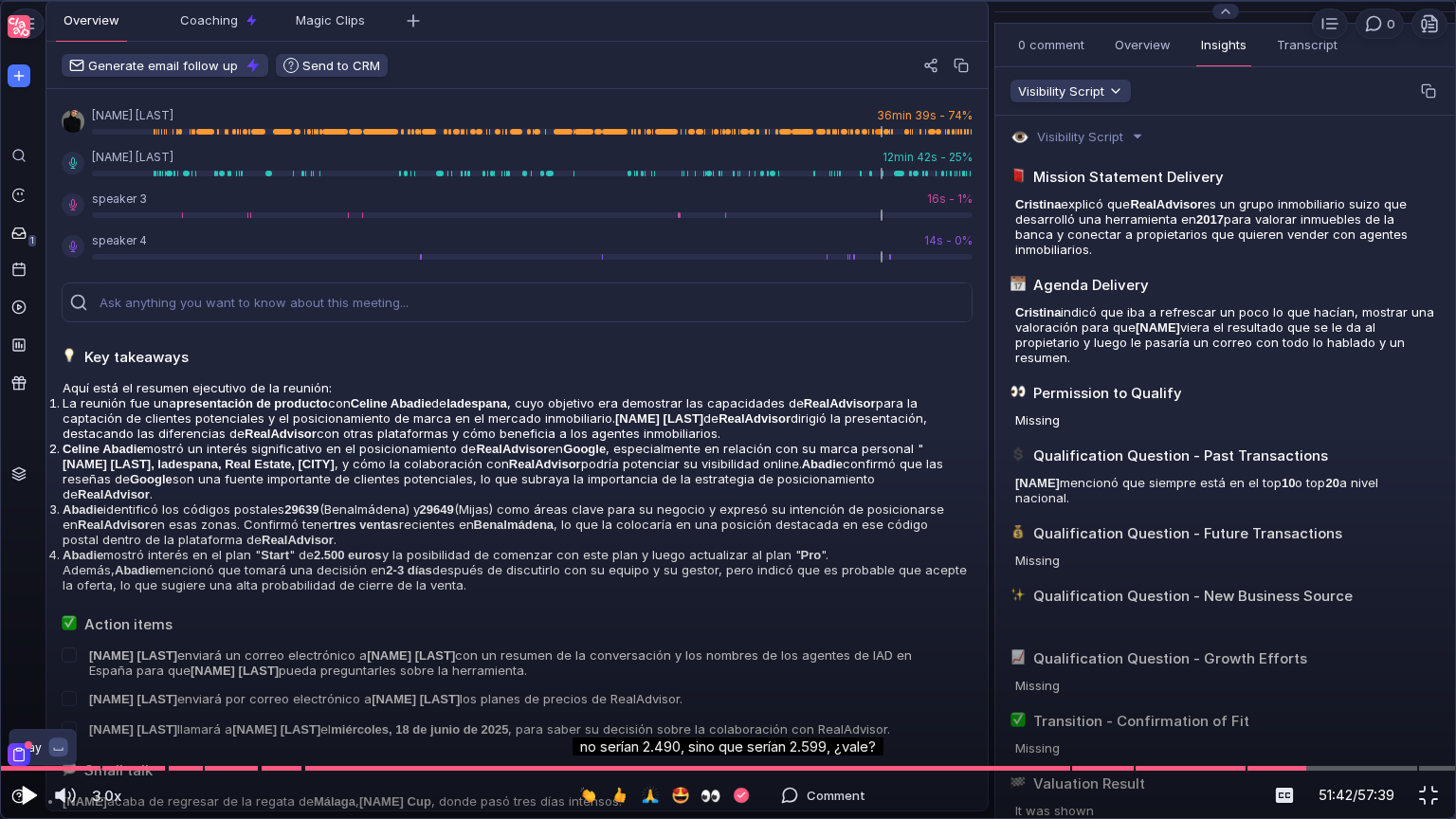 click at bounding box center [29, 795] 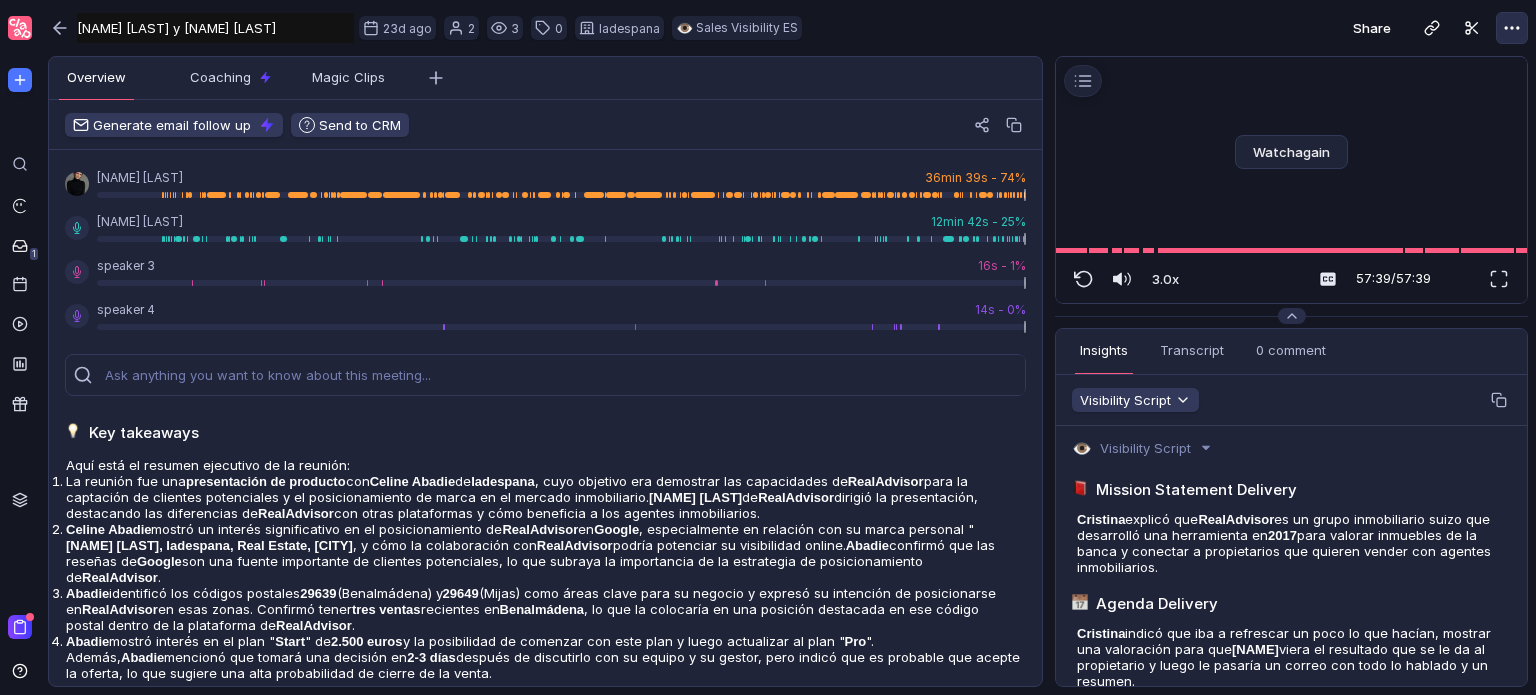 click at bounding box center [1512, 28] 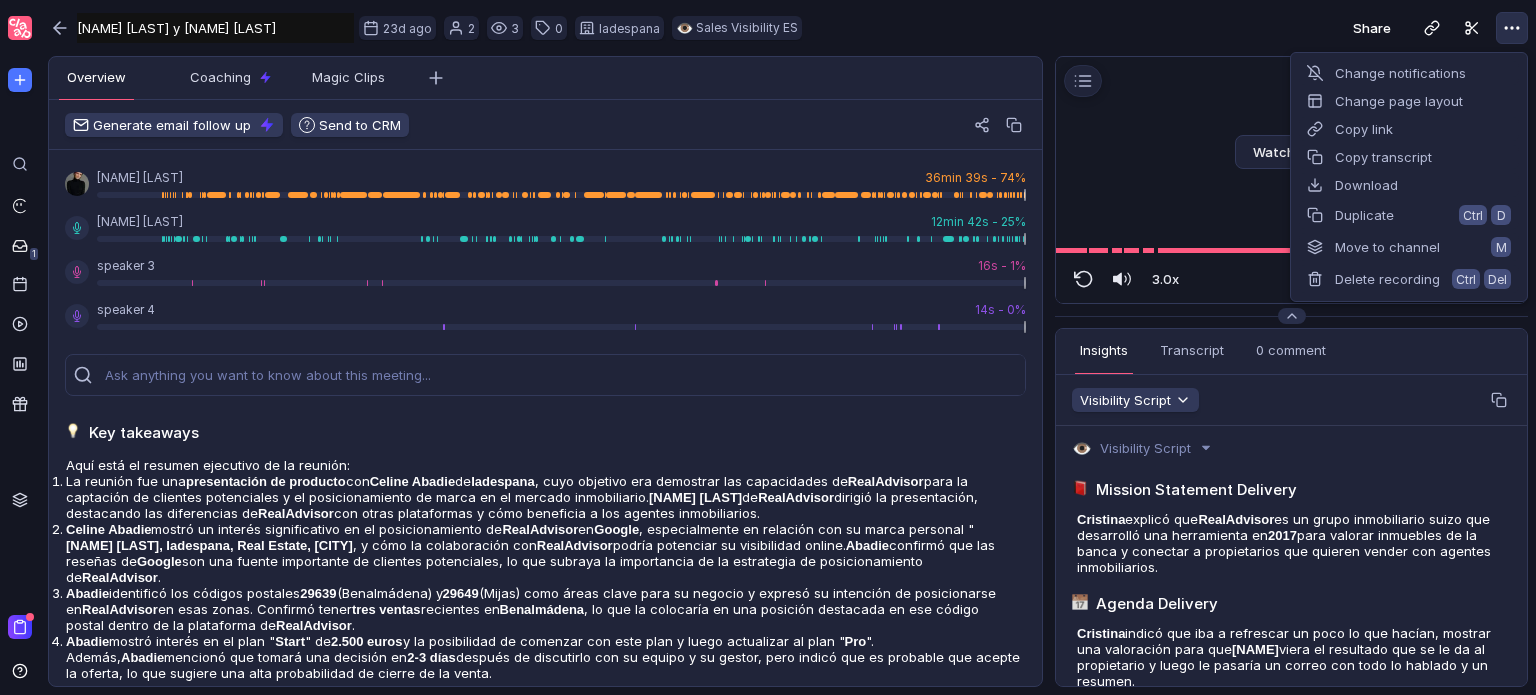 click at bounding box center [1512, 28] 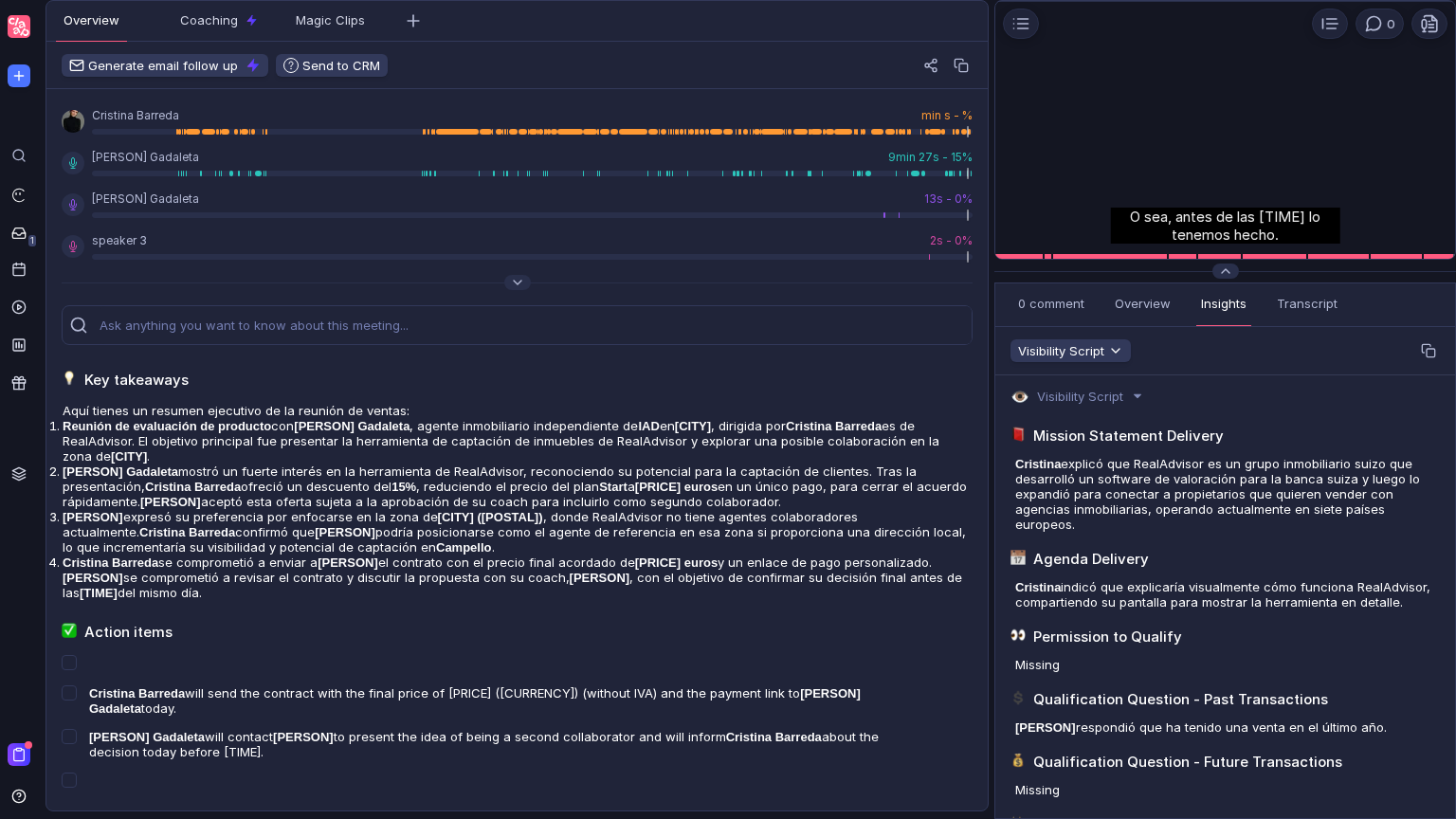 scroll, scrollTop: 0, scrollLeft: 0, axis: both 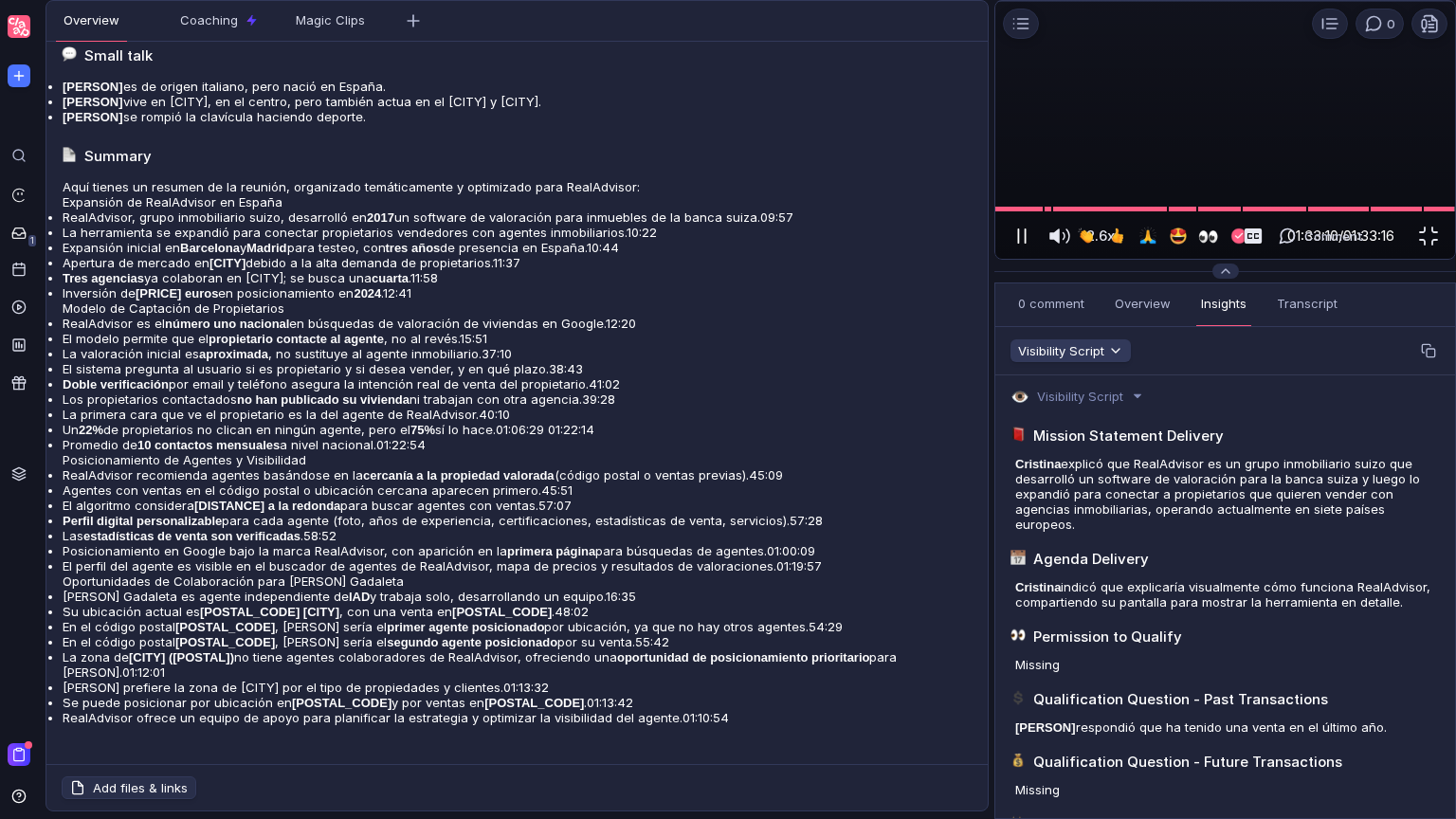 click at bounding box center (1022, 236) 